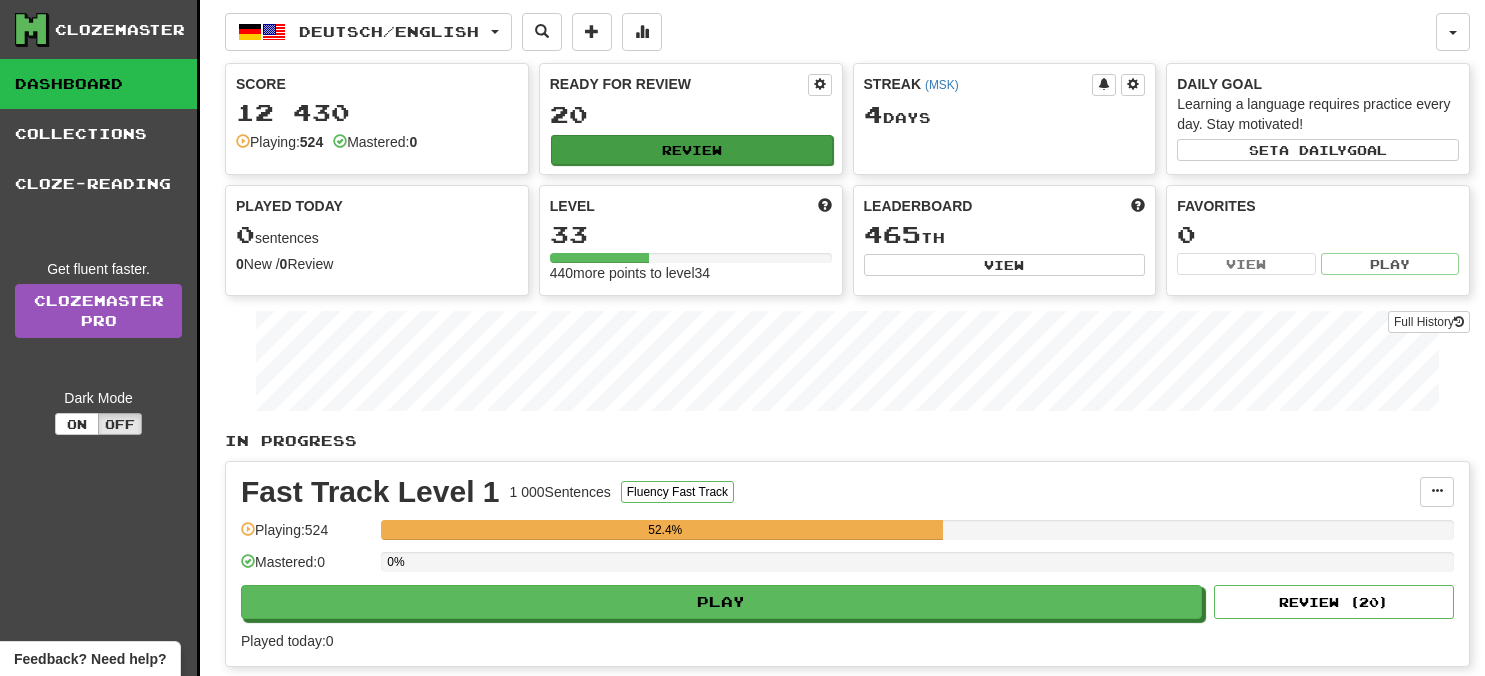 scroll, scrollTop: 0, scrollLeft: 0, axis: both 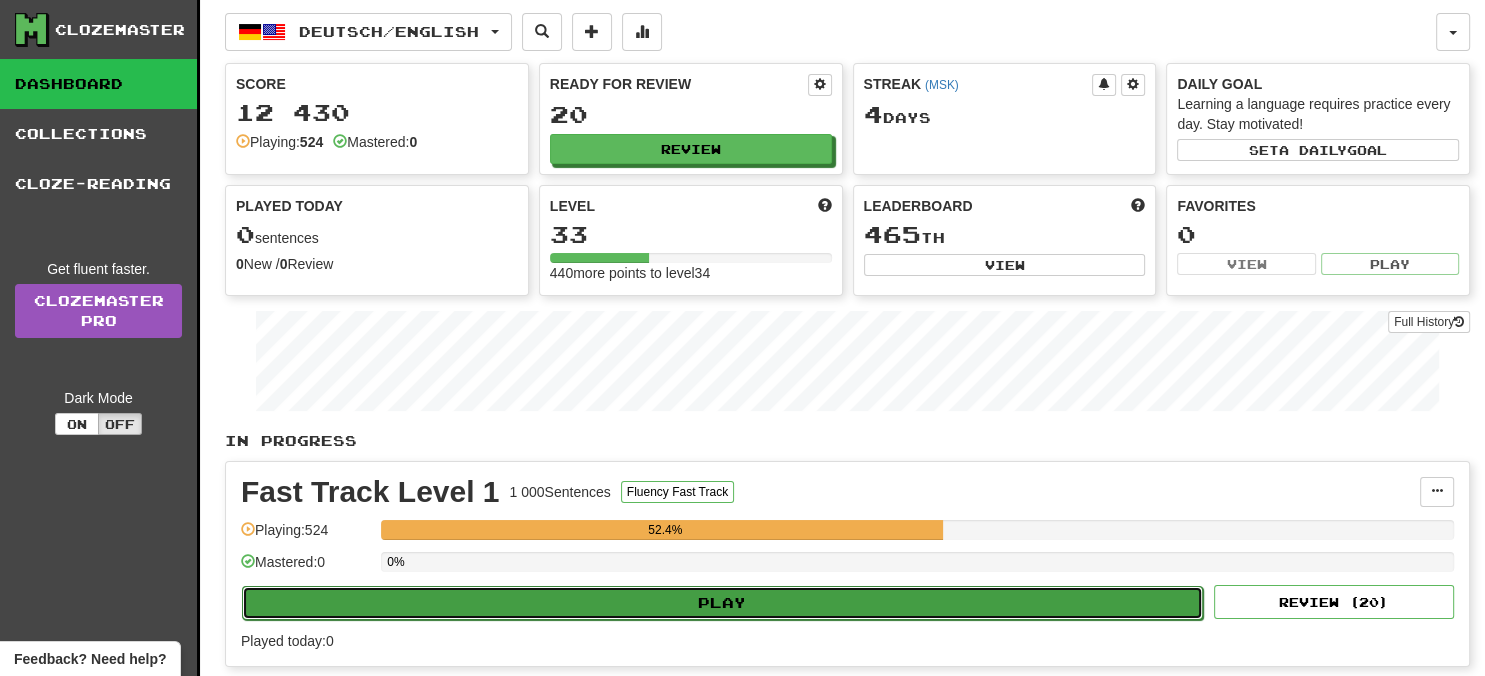 click on "Play" at bounding box center [722, 603] 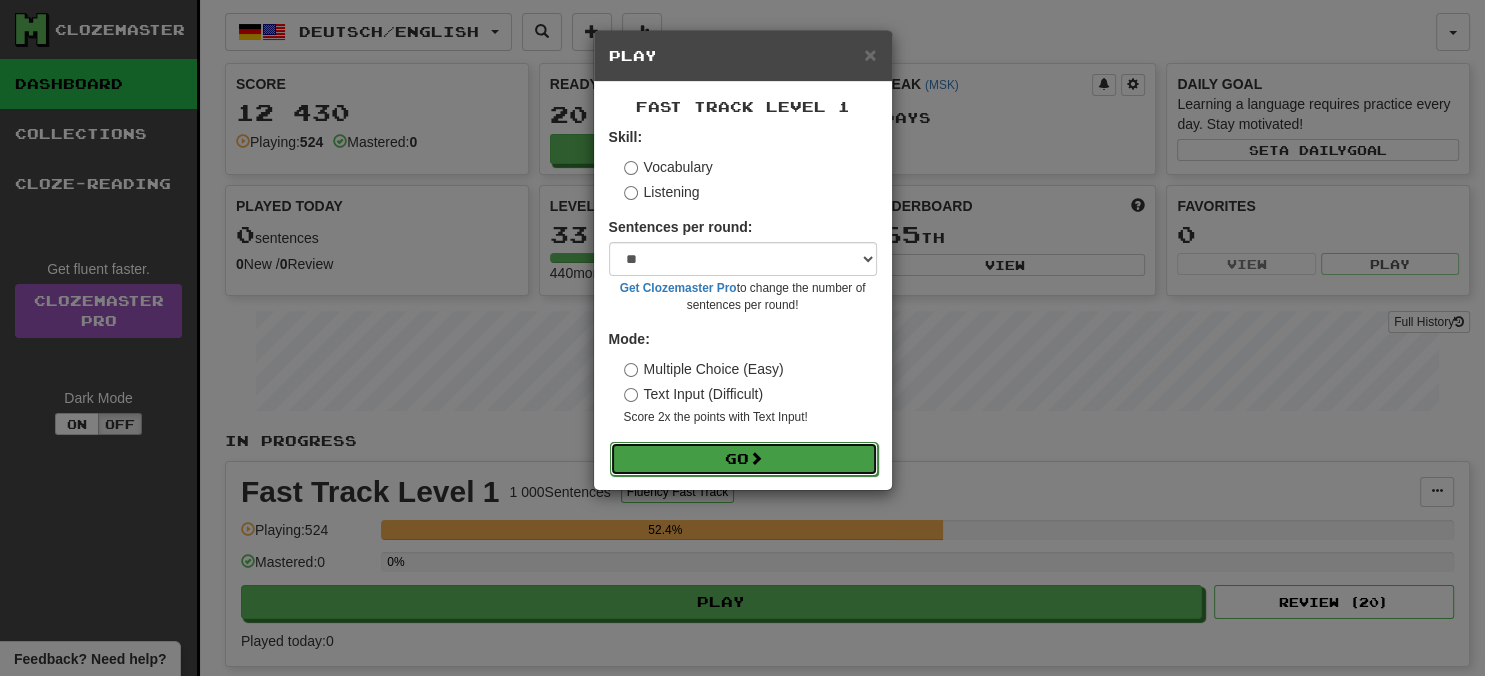 click on "Go" at bounding box center [744, 459] 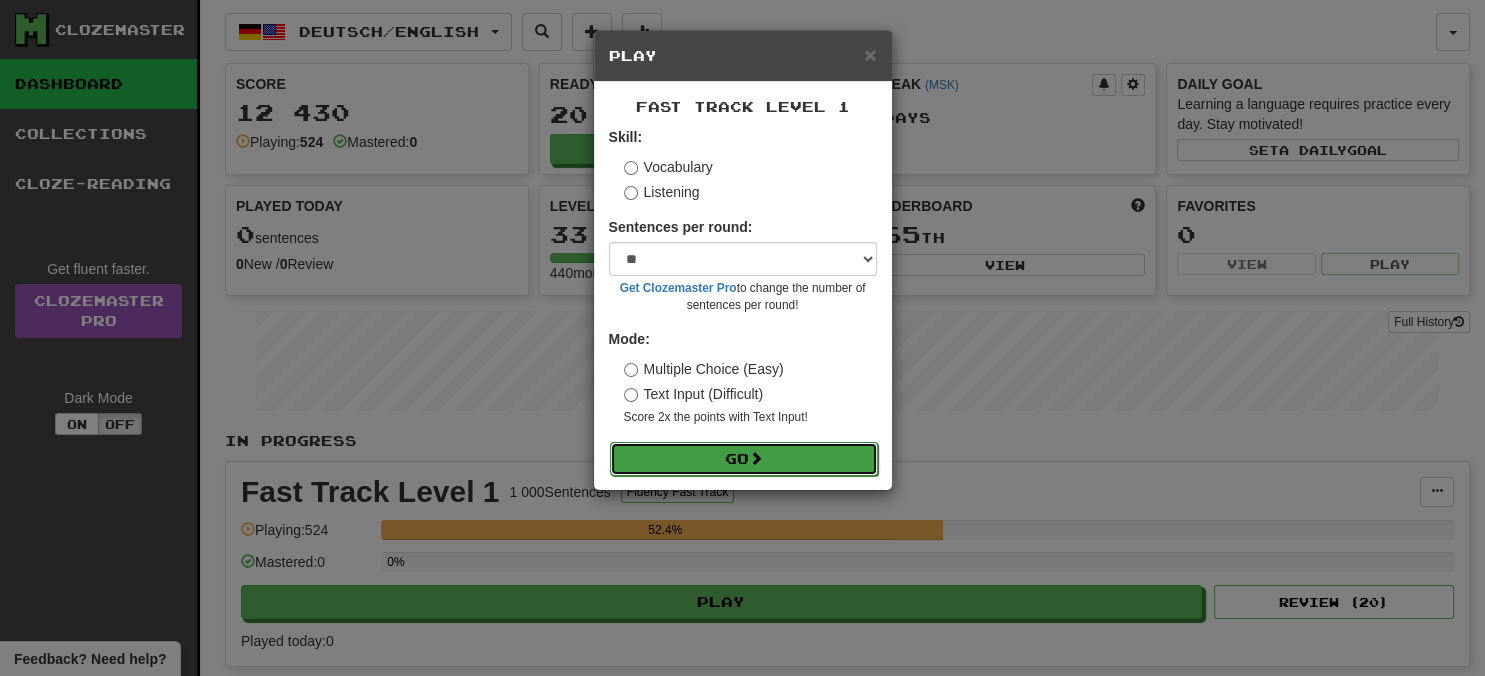 click on "Go" at bounding box center [744, 459] 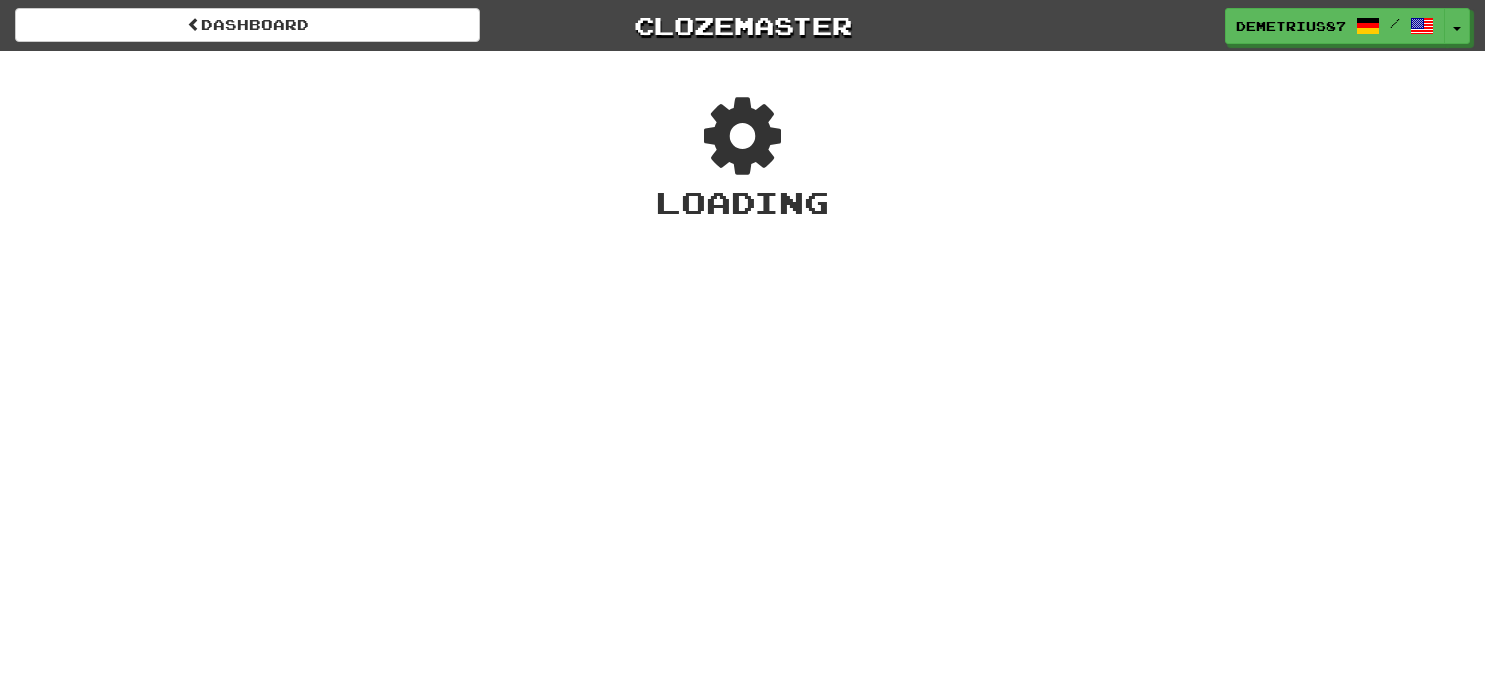 scroll, scrollTop: 0, scrollLeft: 0, axis: both 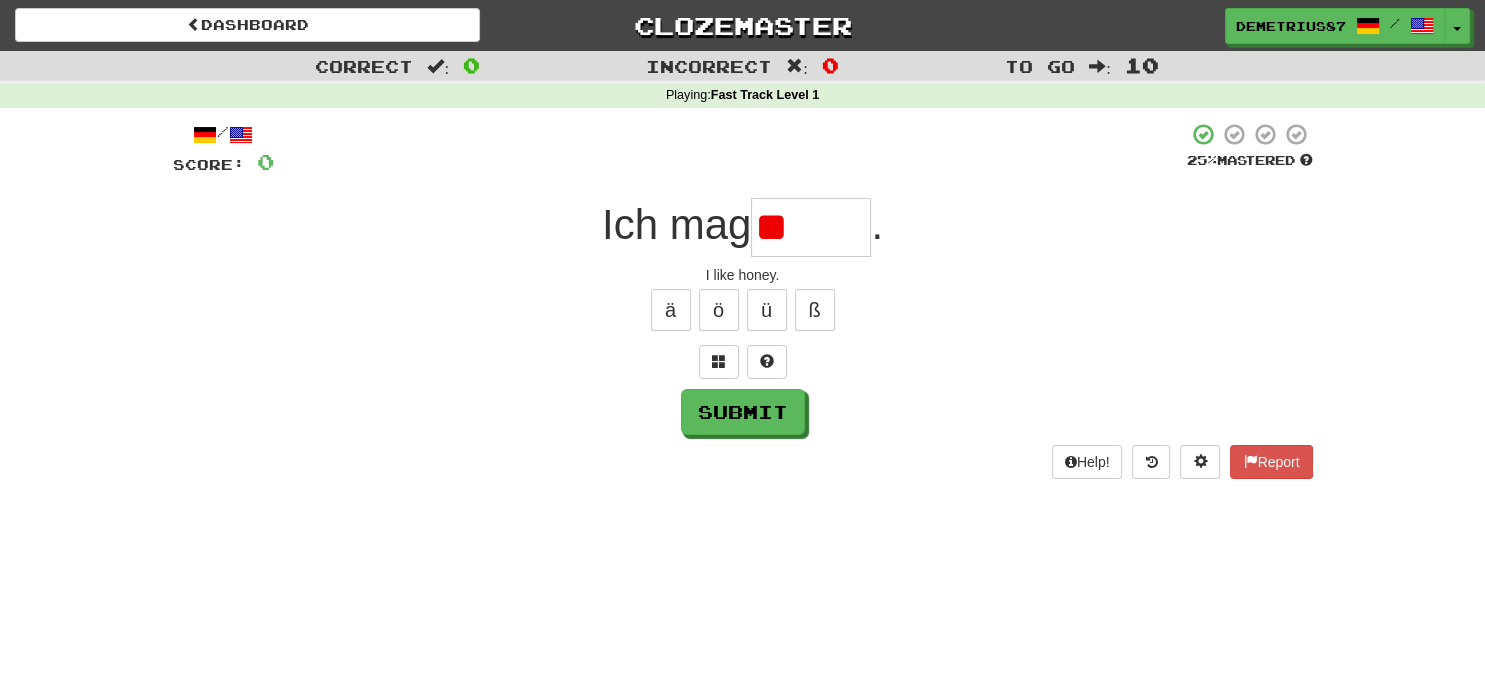 type on "*" 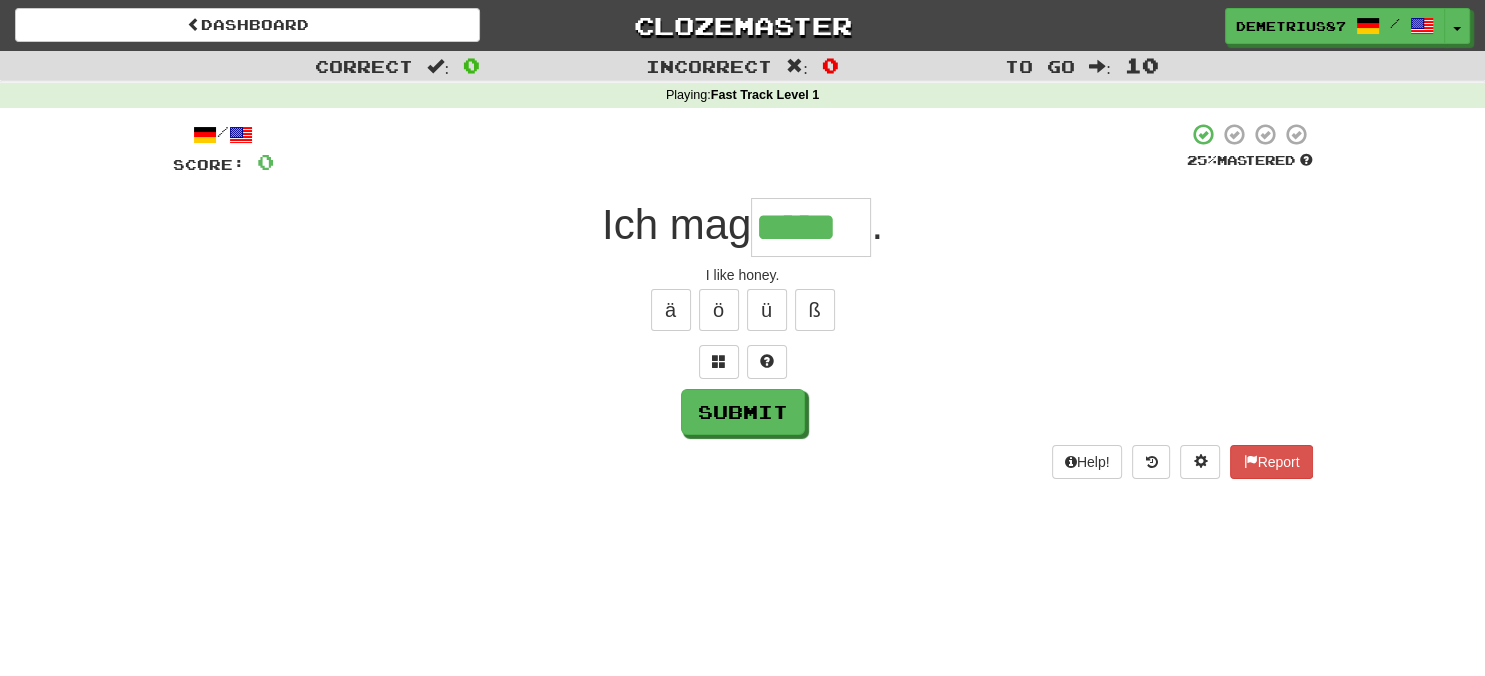 type on "*****" 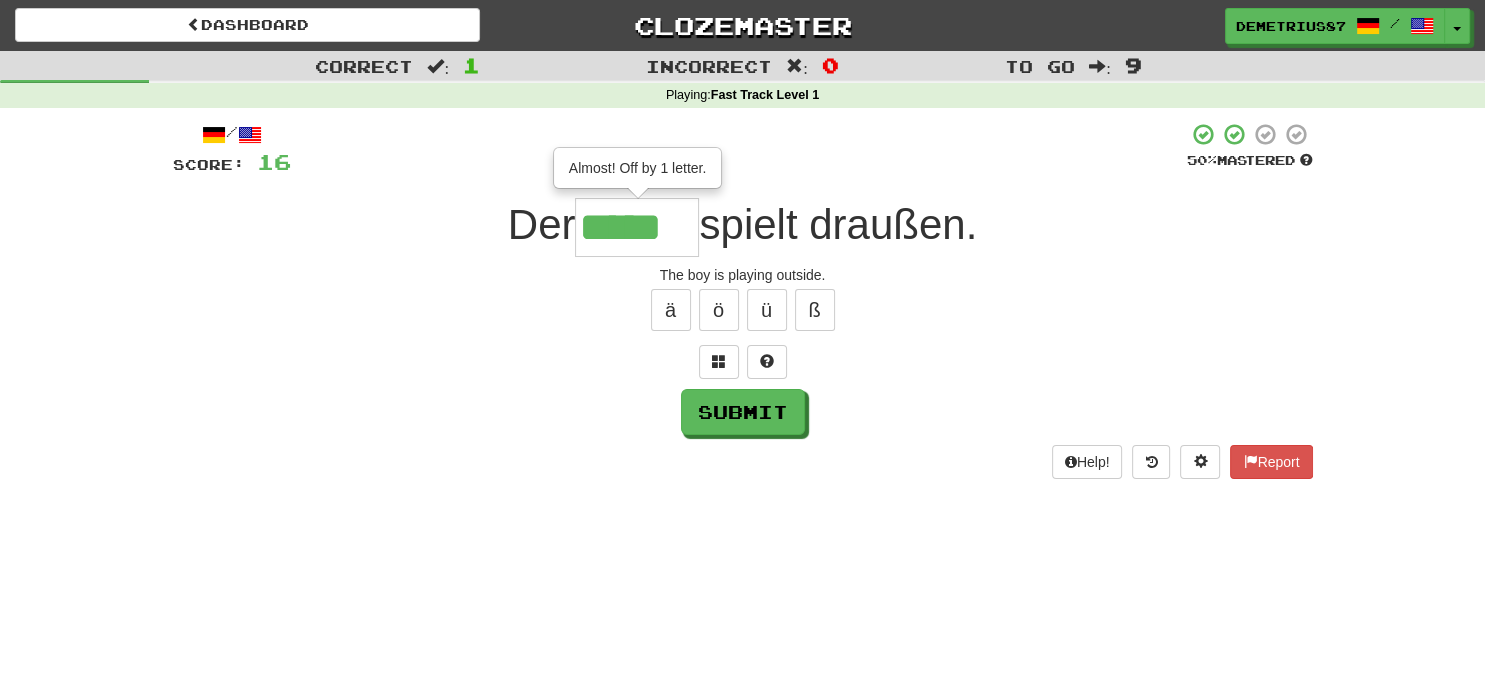 type on "*****" 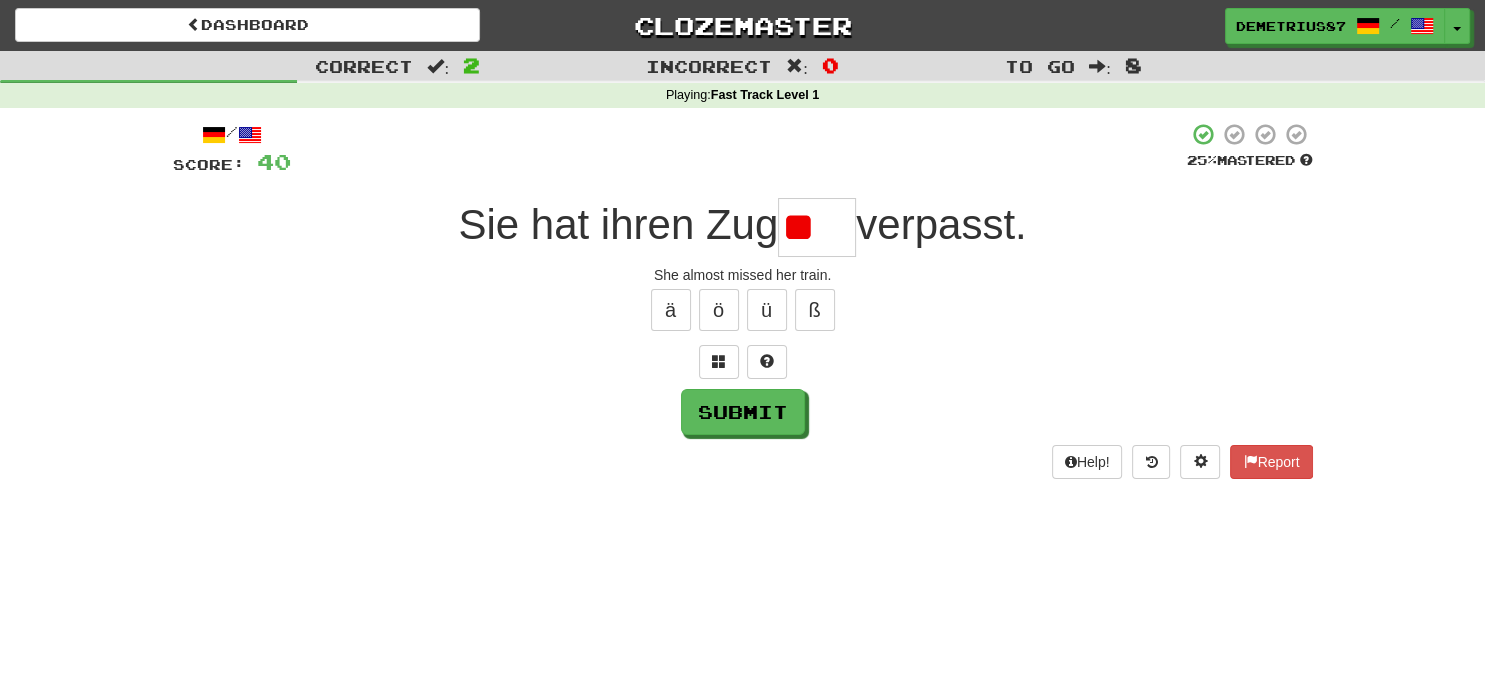 type on "*" 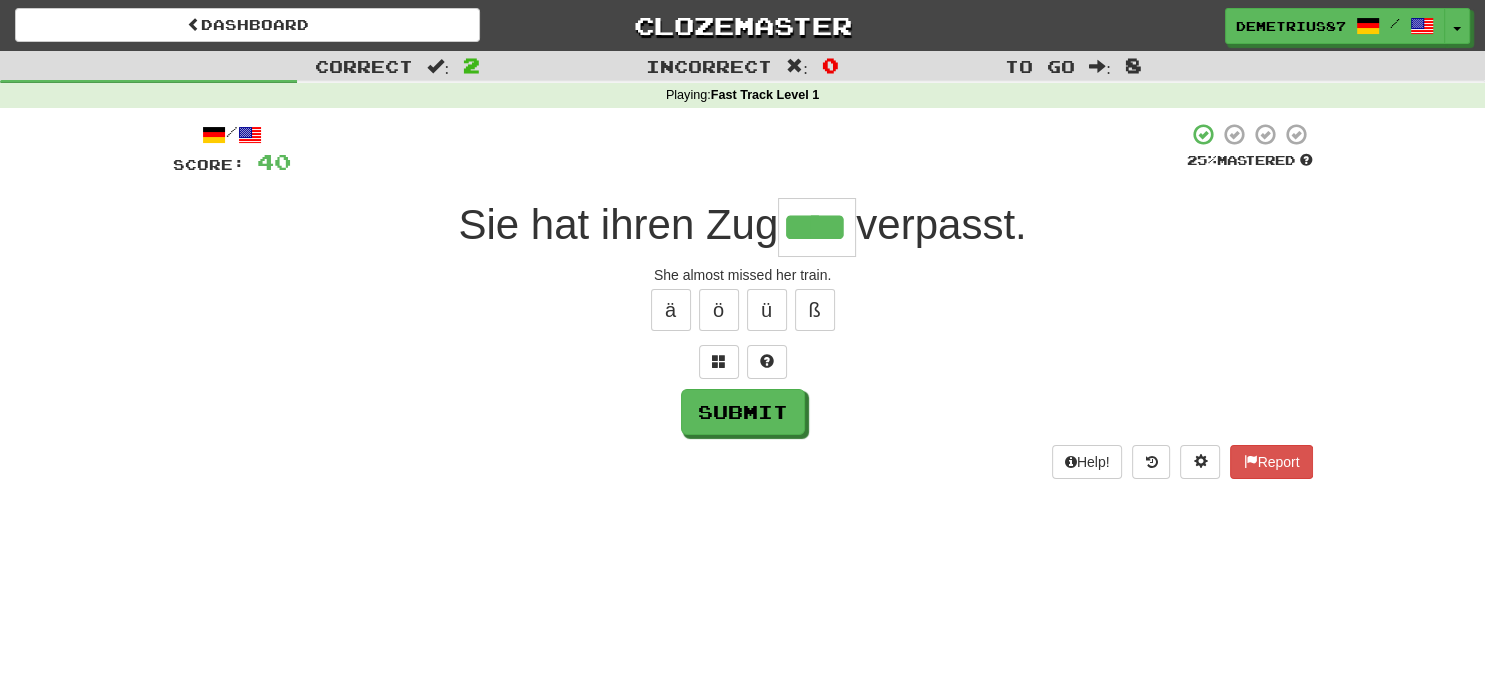 type on "****" 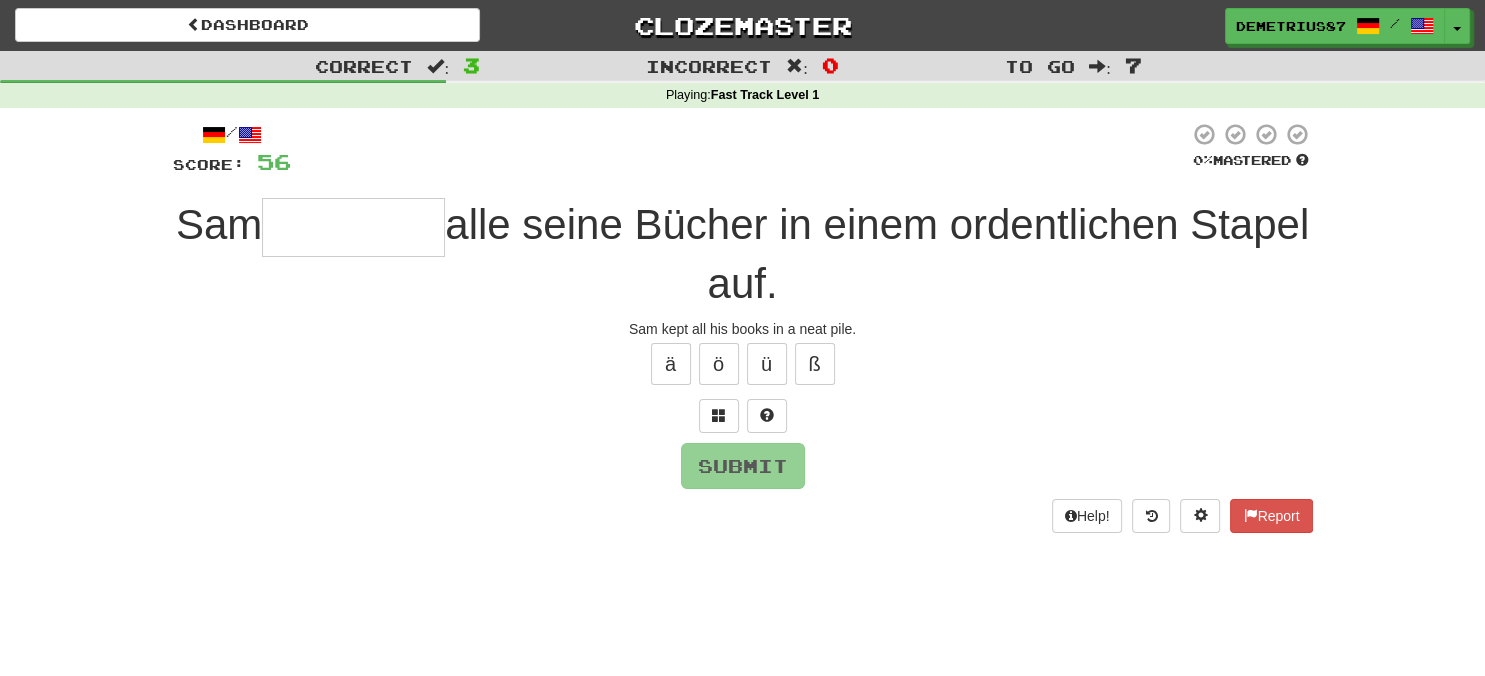 type on "*" 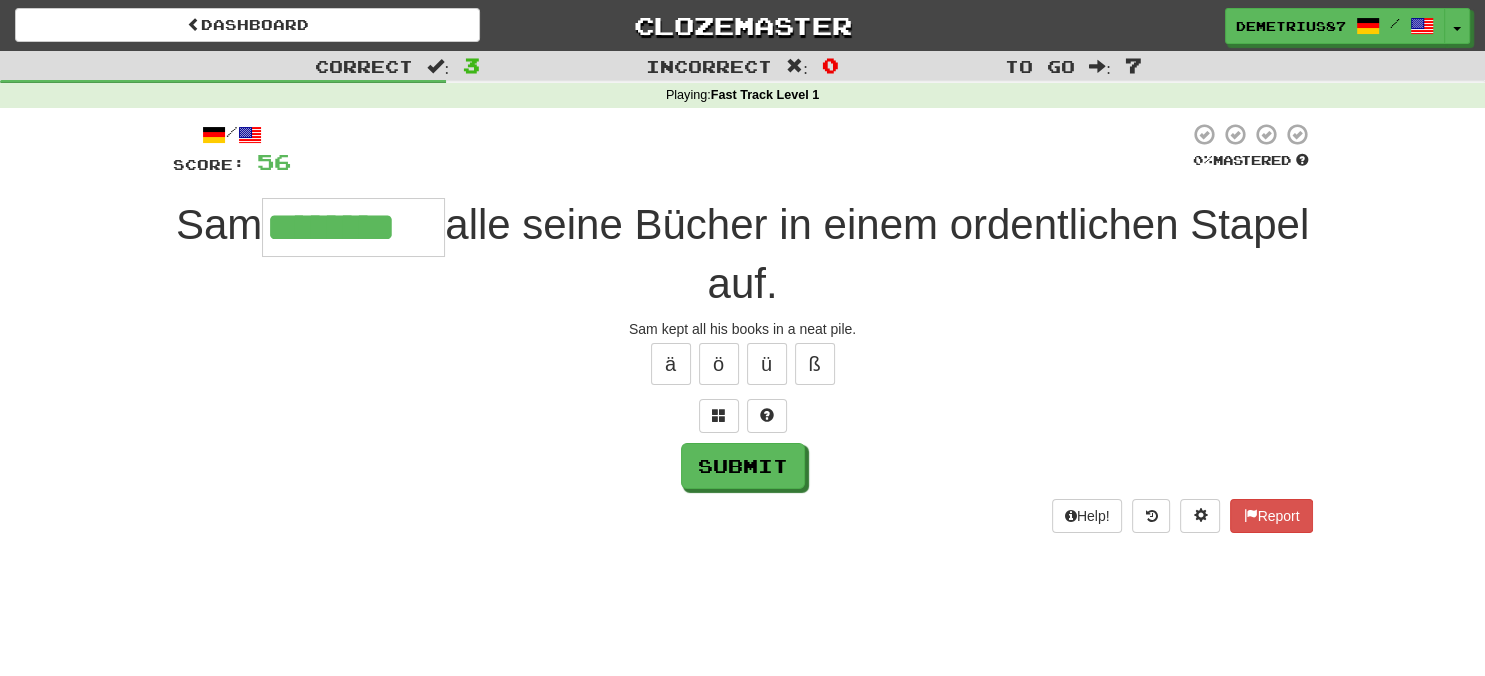 type on "********" 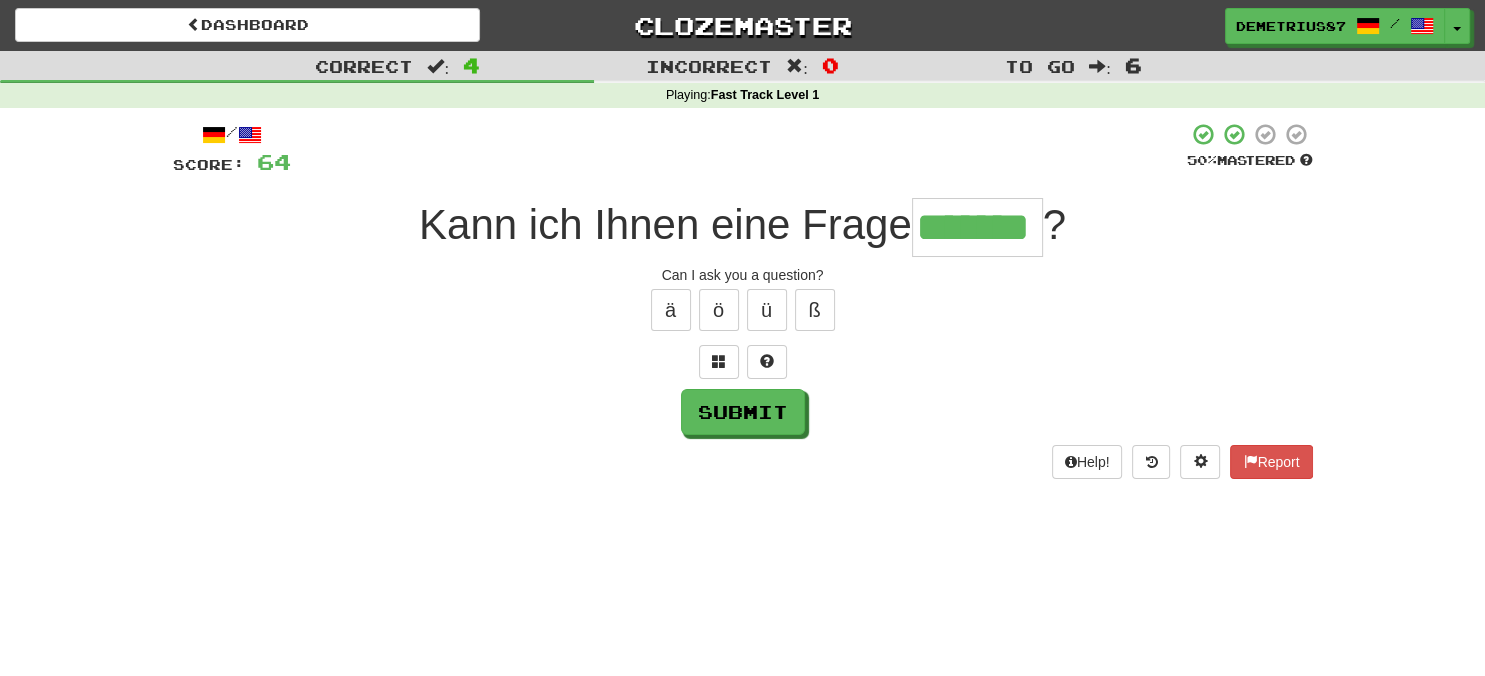 type on "*******" 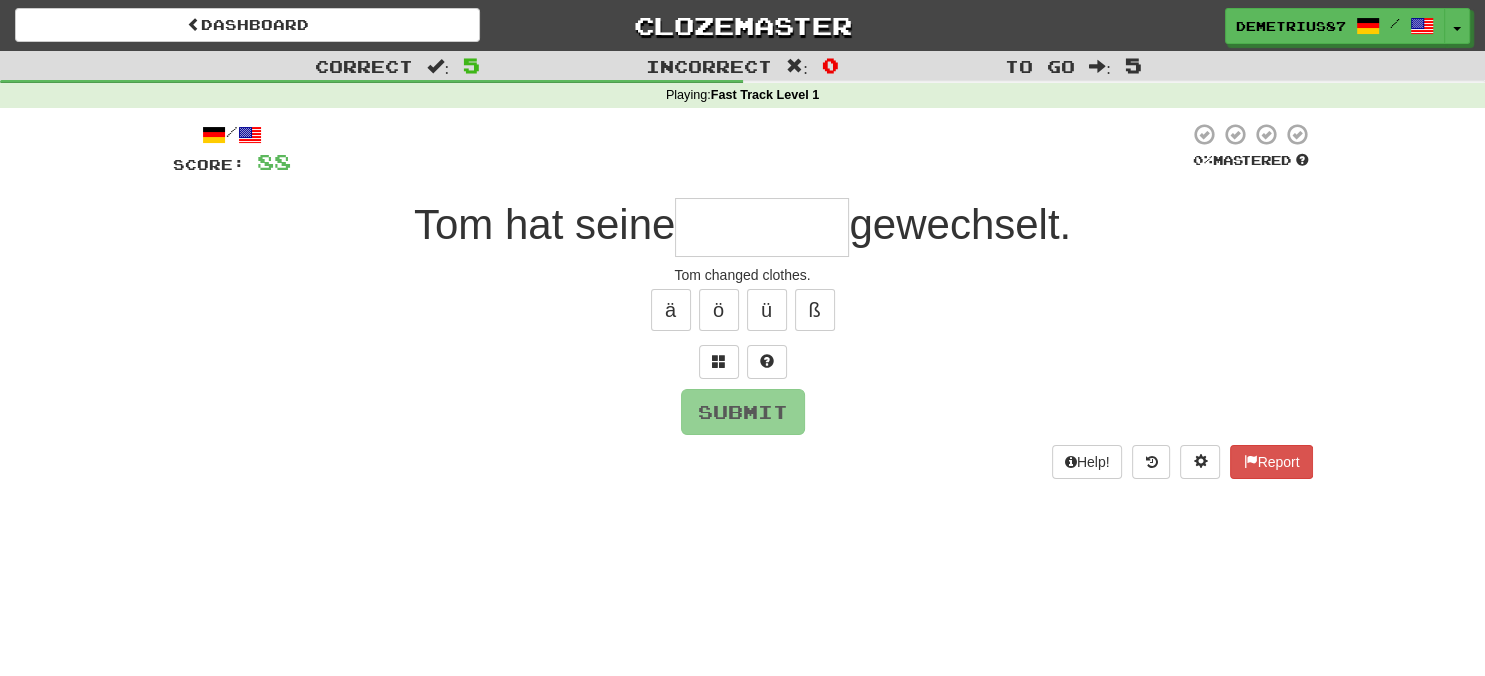type on "*" 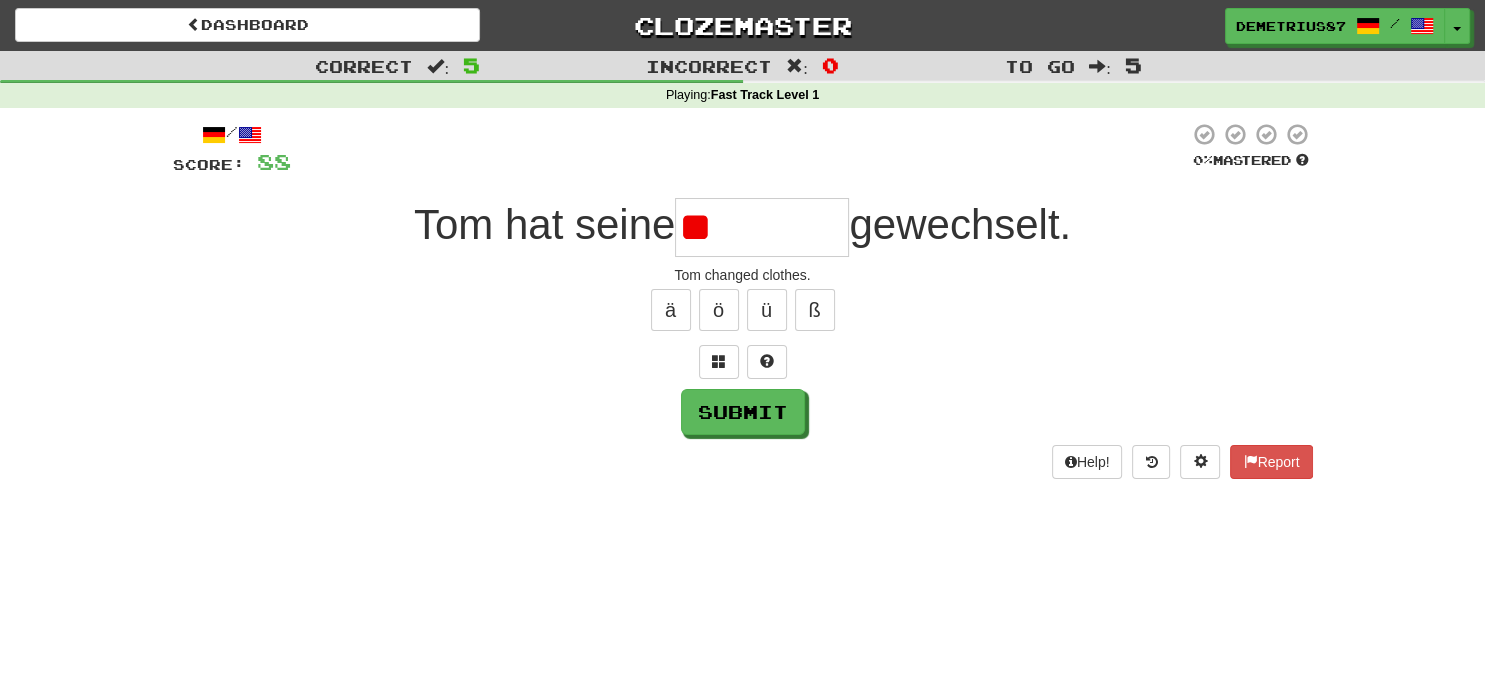 type on "*" 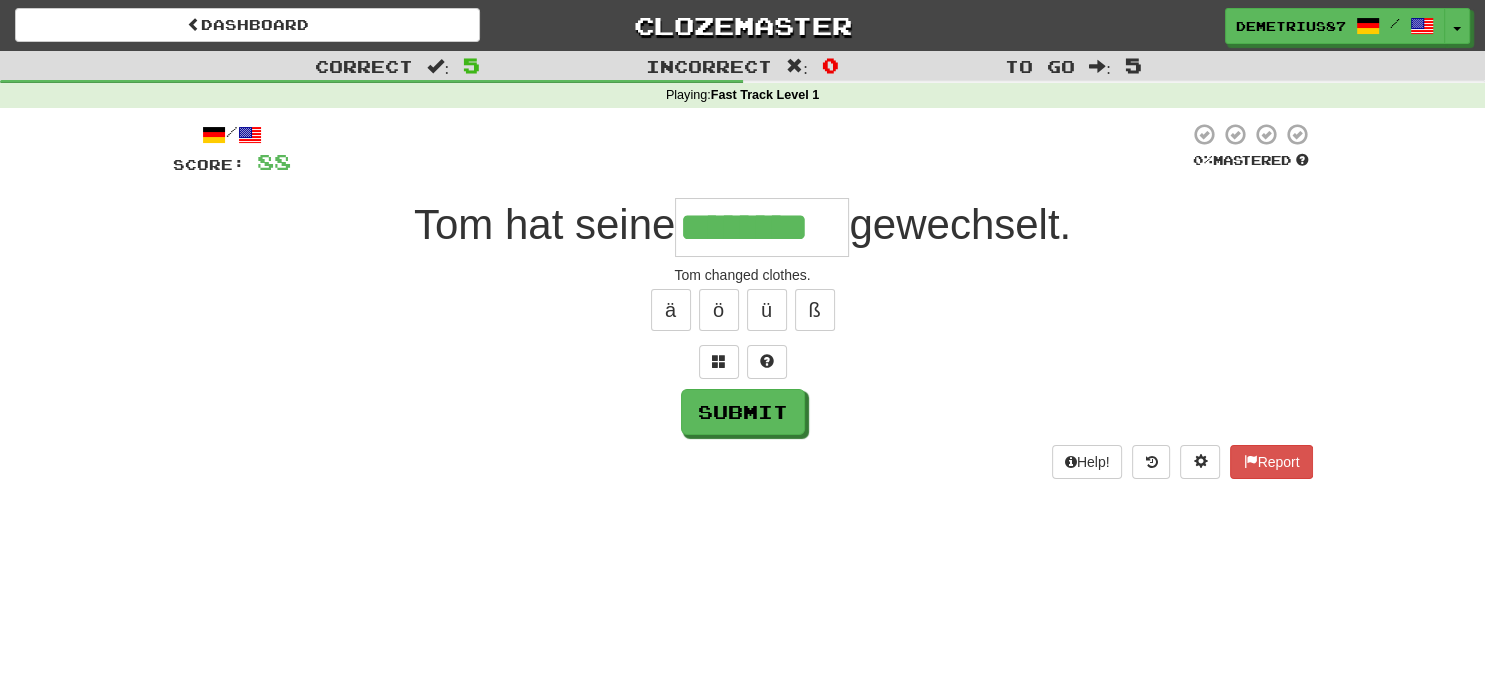 type on "********" 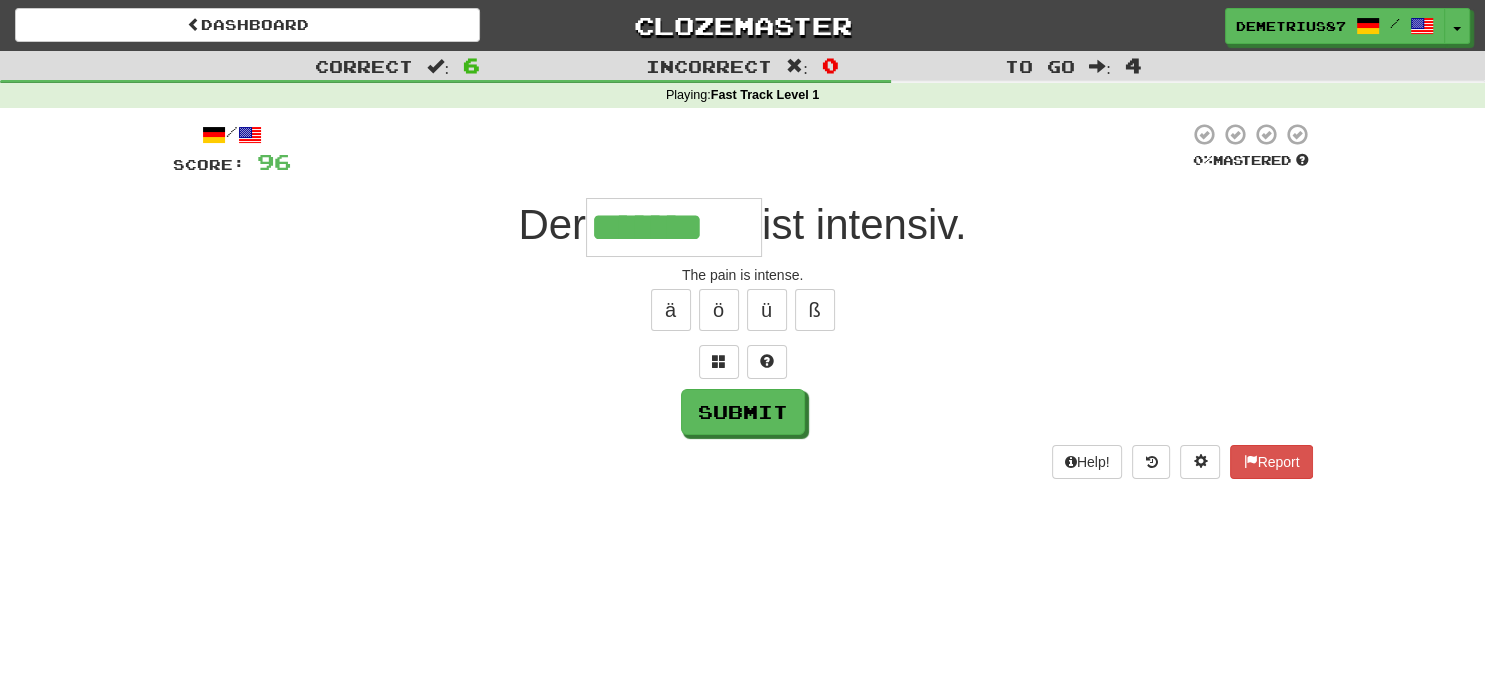 type on "*******" 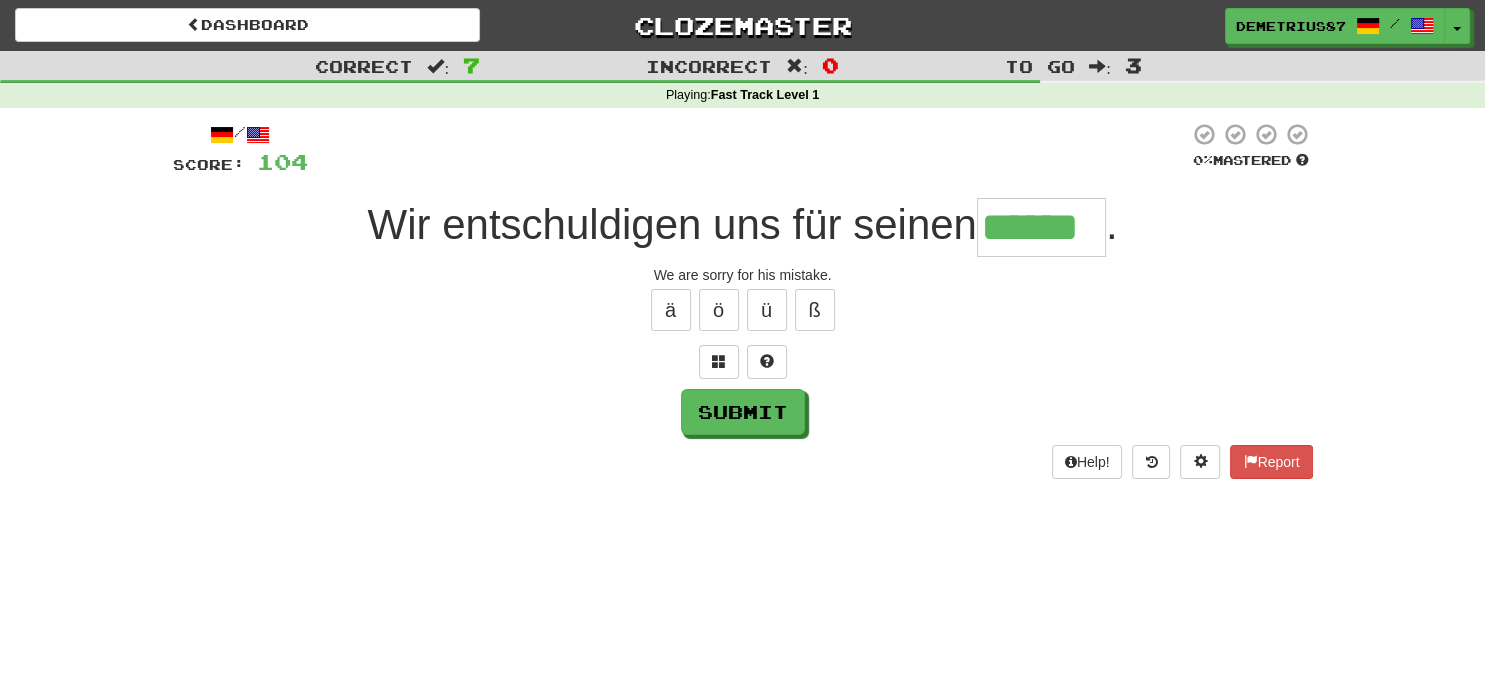 type on "******" 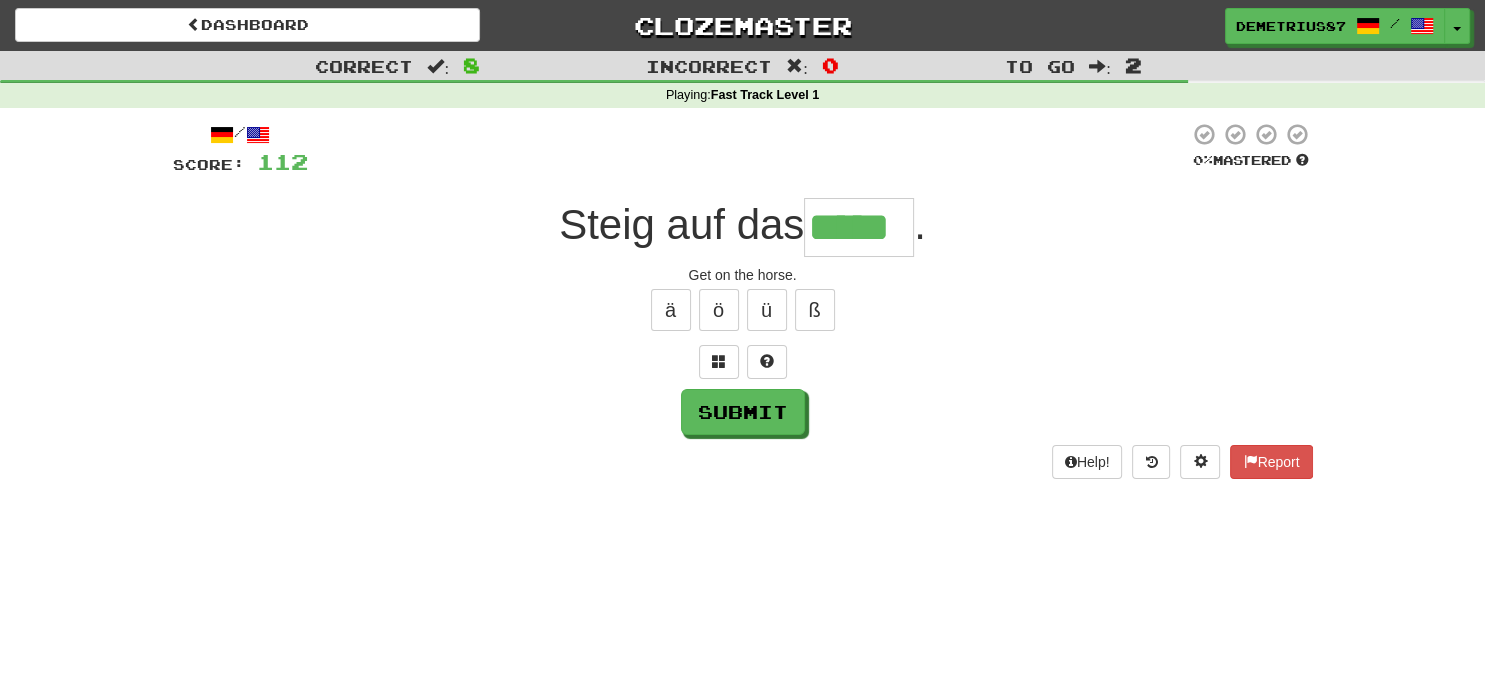 type on "*****" 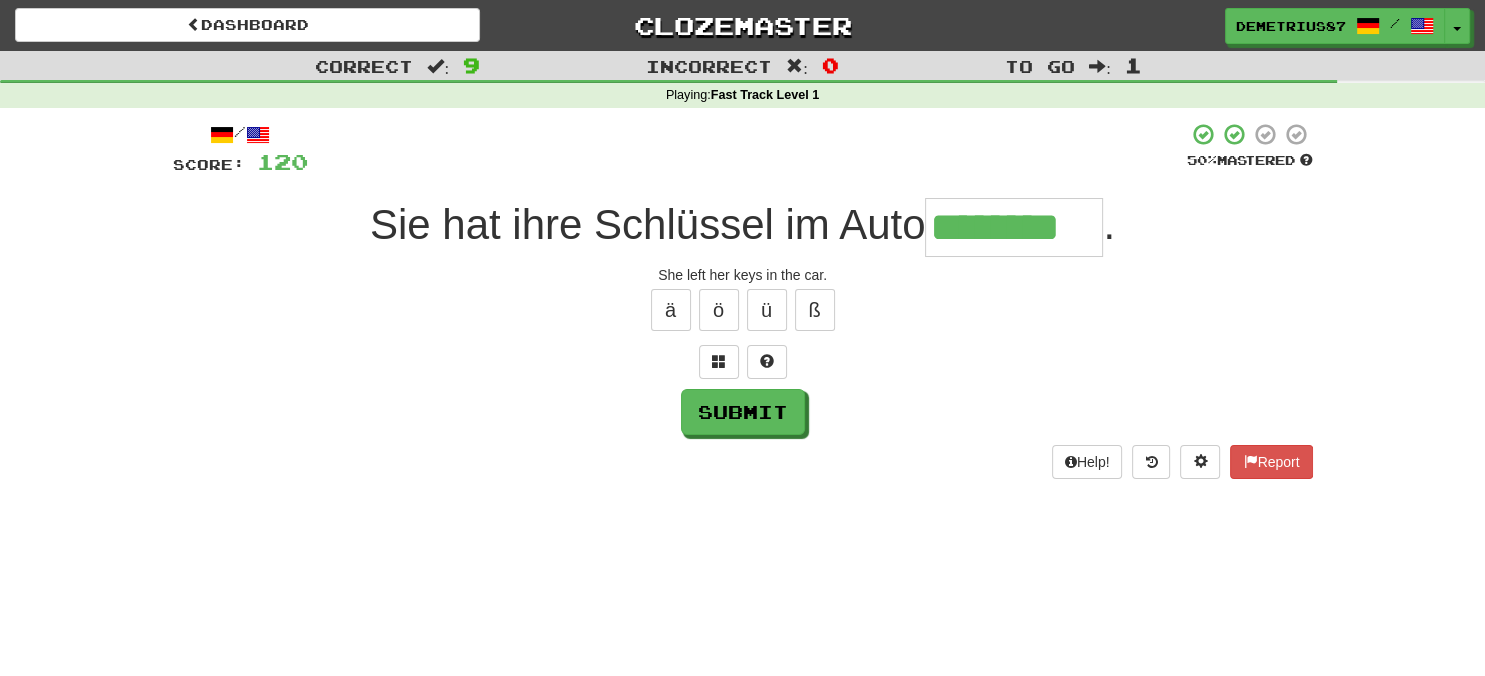 type on "********" 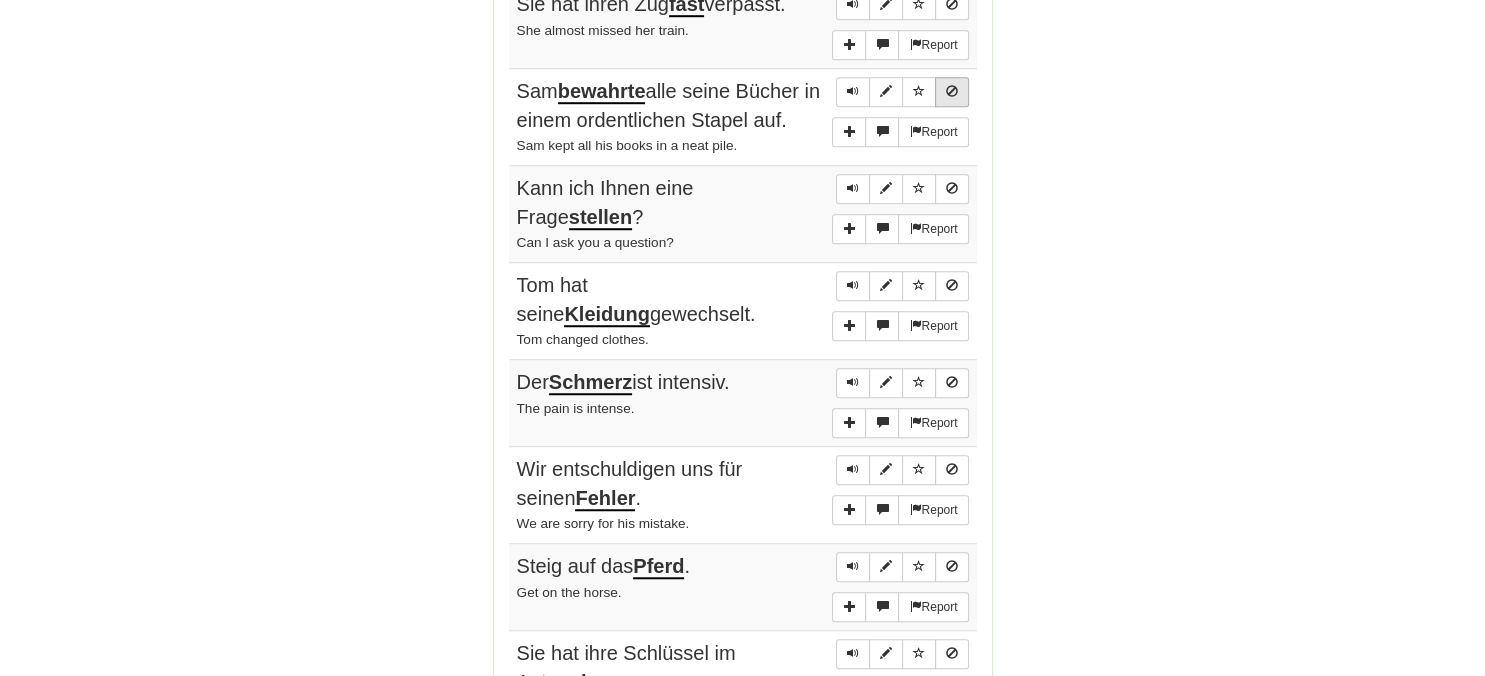 scroll, scrollTop: 1372, scrollLeft: 0, axis: vertical 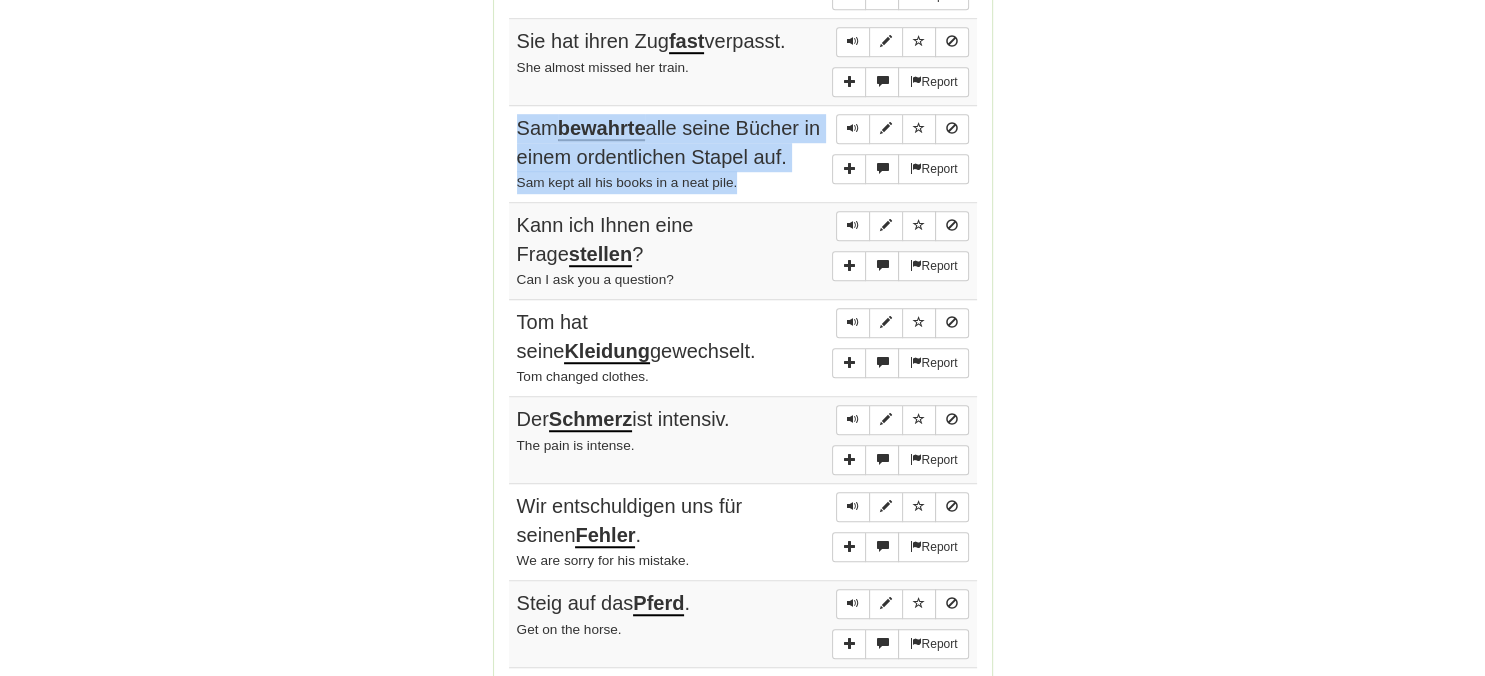 drag, startPoint x: 517, startPoint y: 115, endPoint x: 742, endPoint y: 181, distance: 234.48027 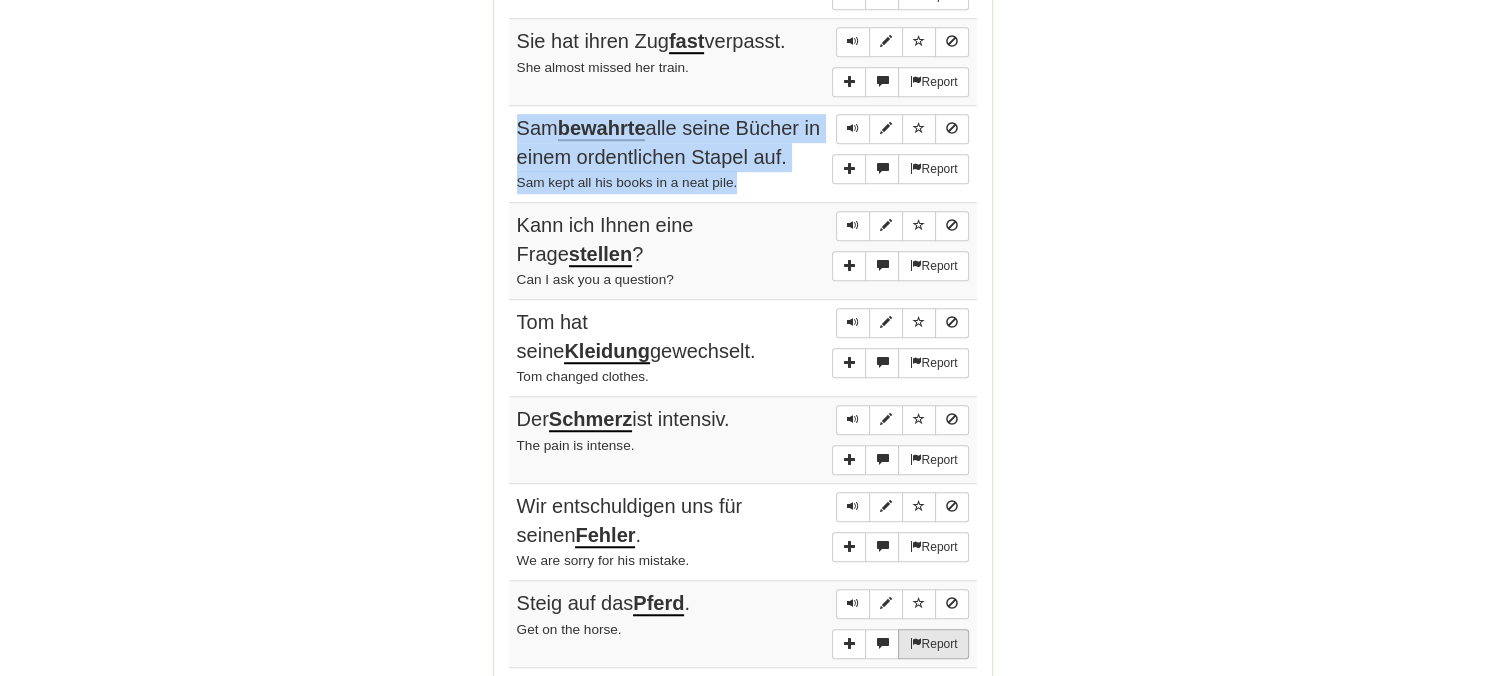 copy on "Sam [LAST_NAME] bewahrte  alle seine Bücher in einem ordentlichen Stapel auf. Sam [LAST_NAME] kept all his books in a neat pile." 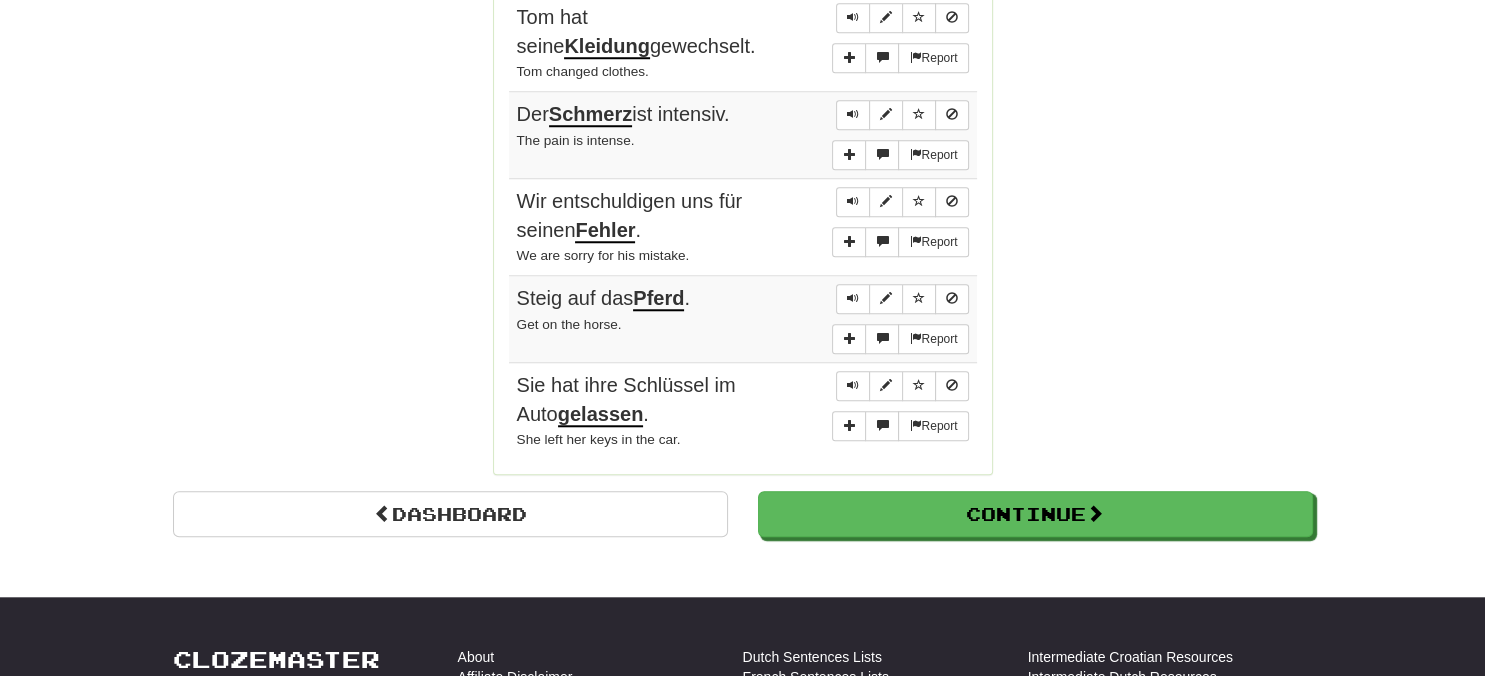 scroll, scrollTop: 1689, scrollLeft: 0, axis: vertical 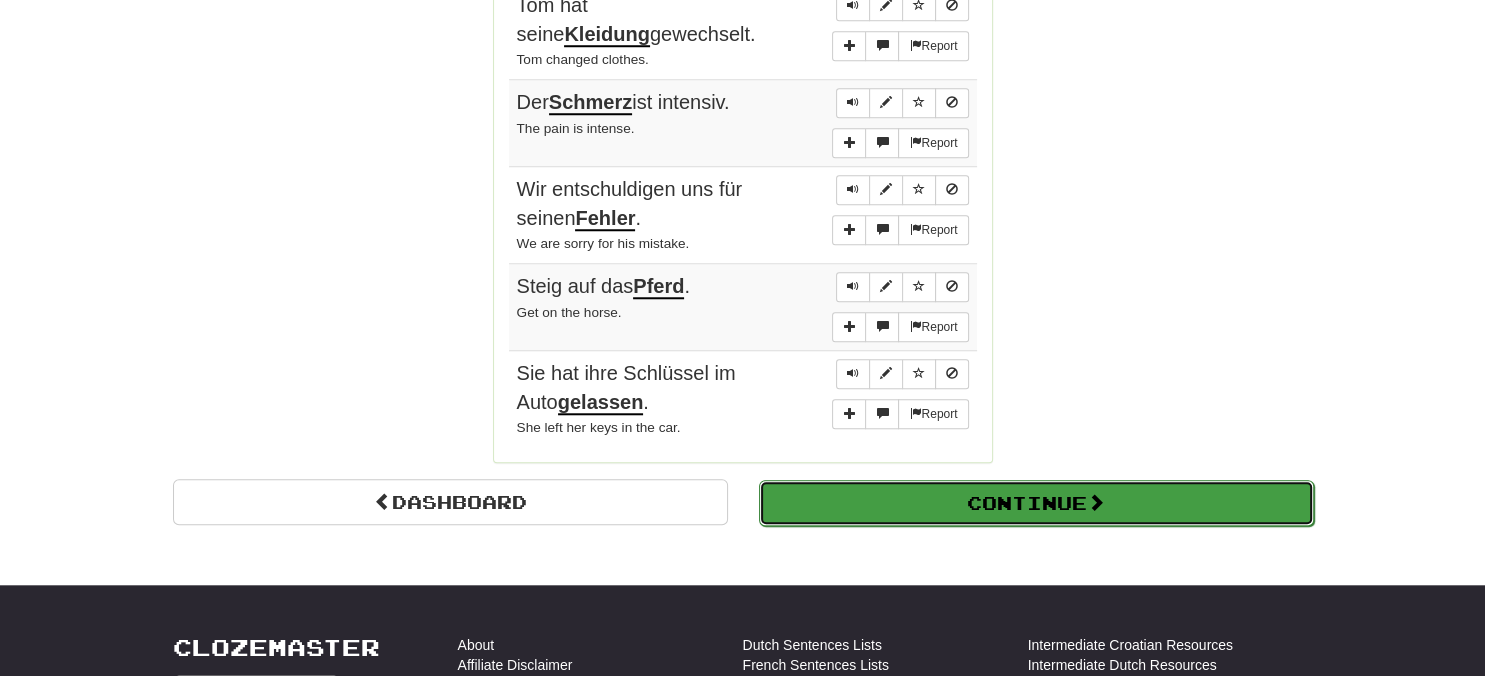 click on "Continue" at bounding box center (1036, 503) 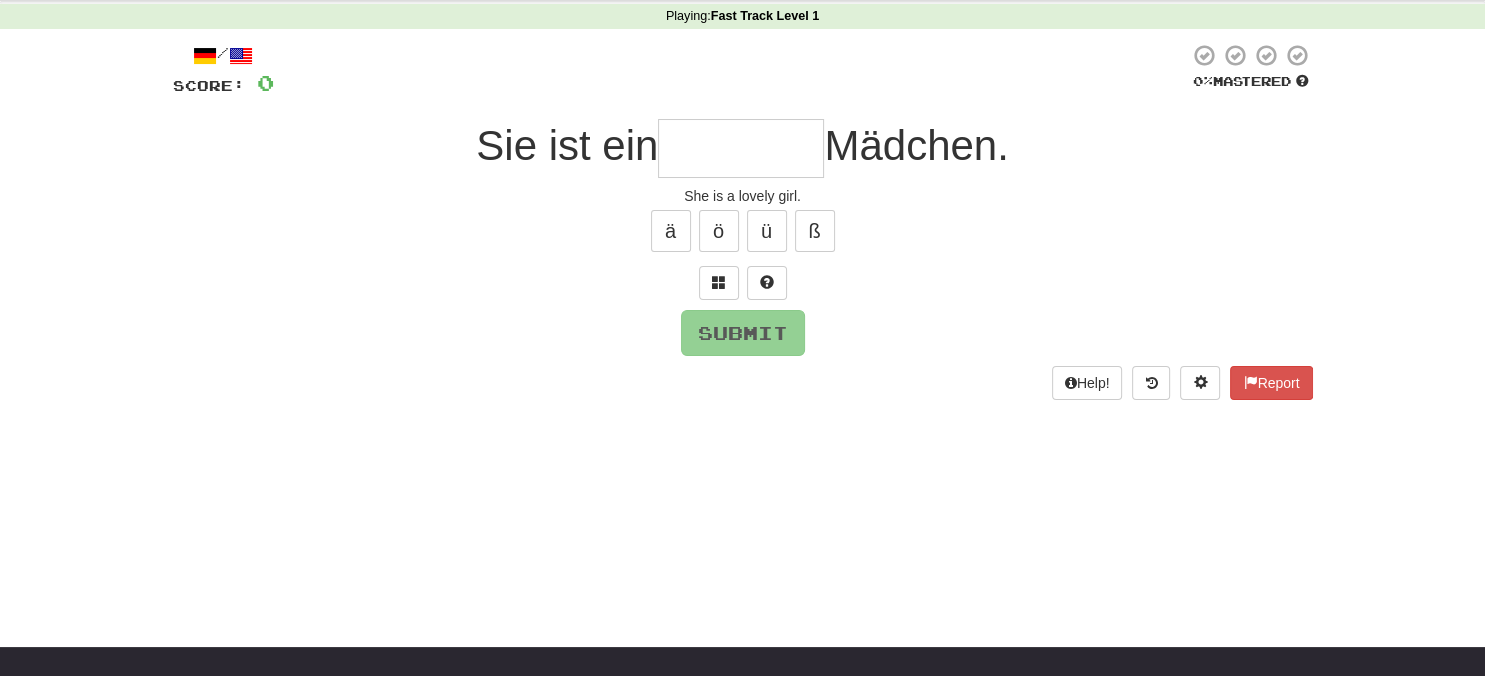 scroll, scrollTop: 0, scrollLeft: 0, axis: both 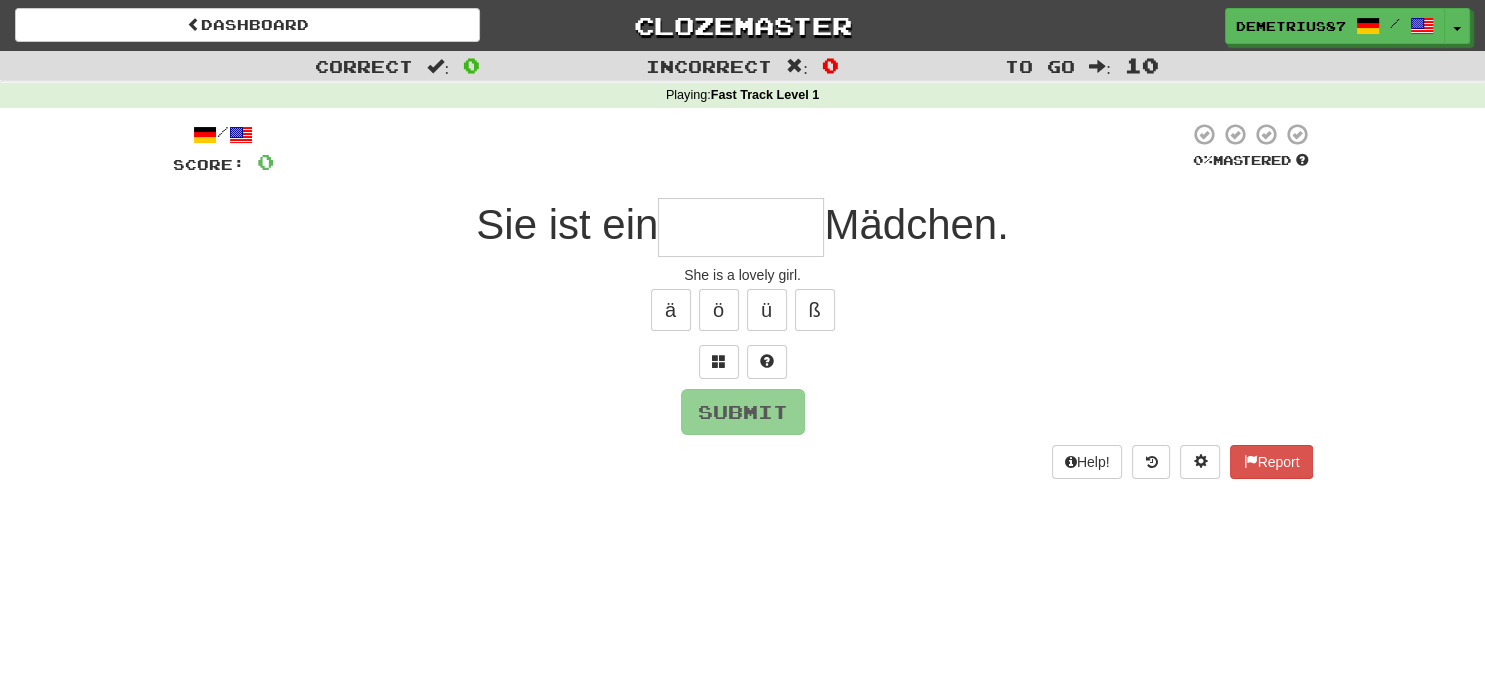 type on "*" 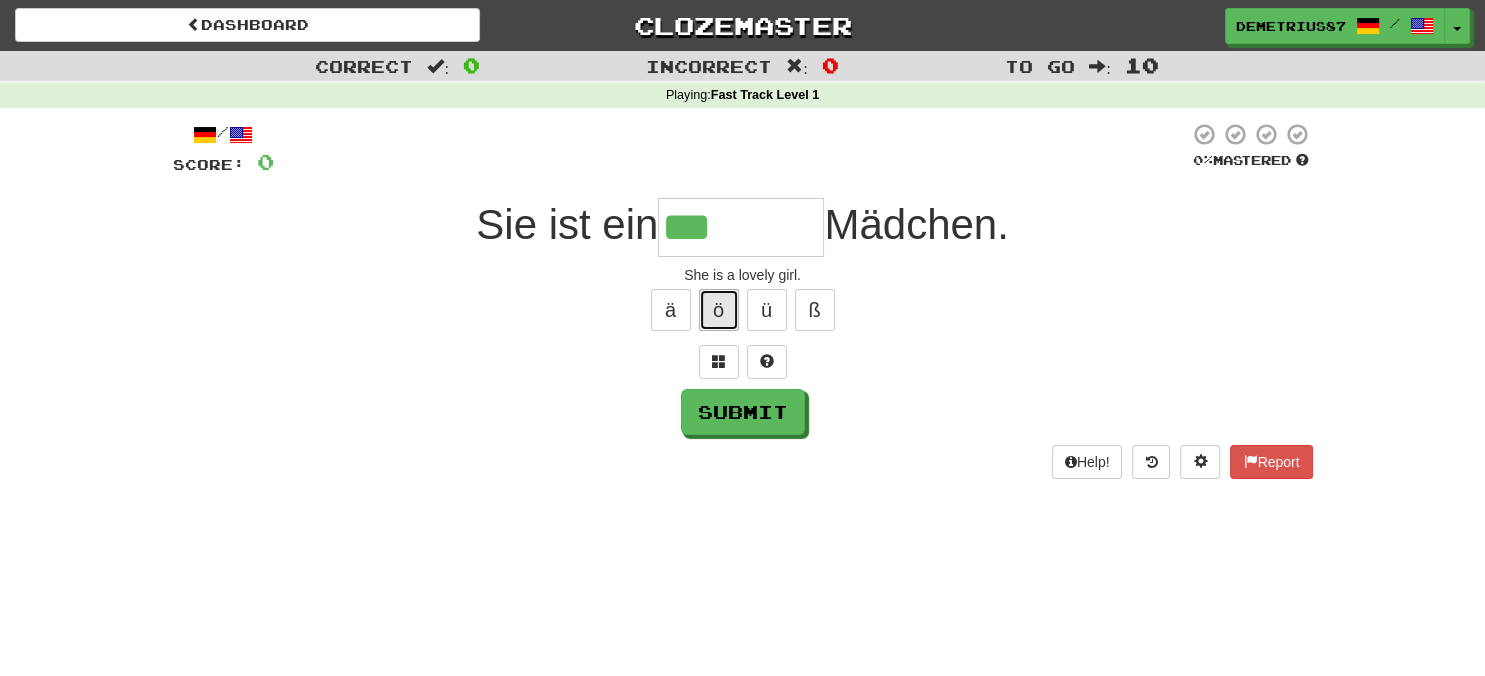 click on "ö" at bounding box center (719, 310) 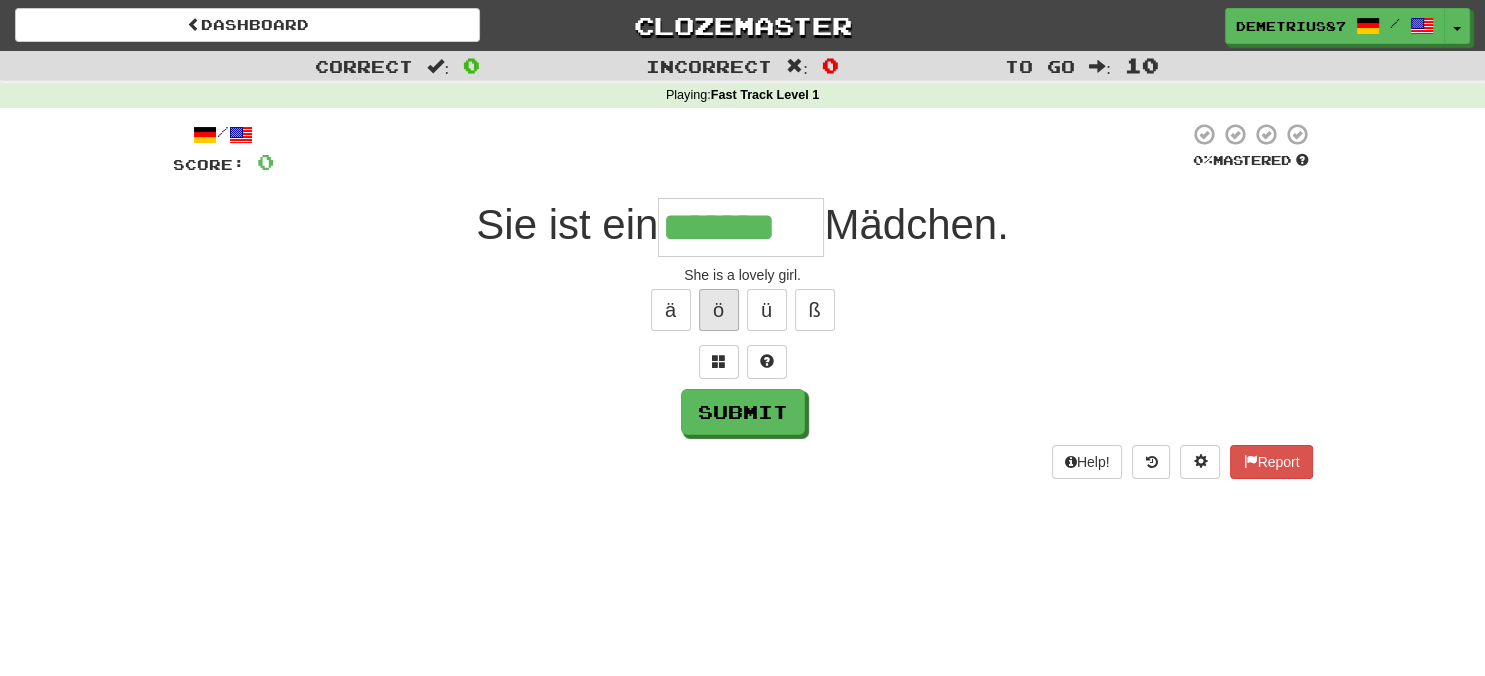 type on "*******" 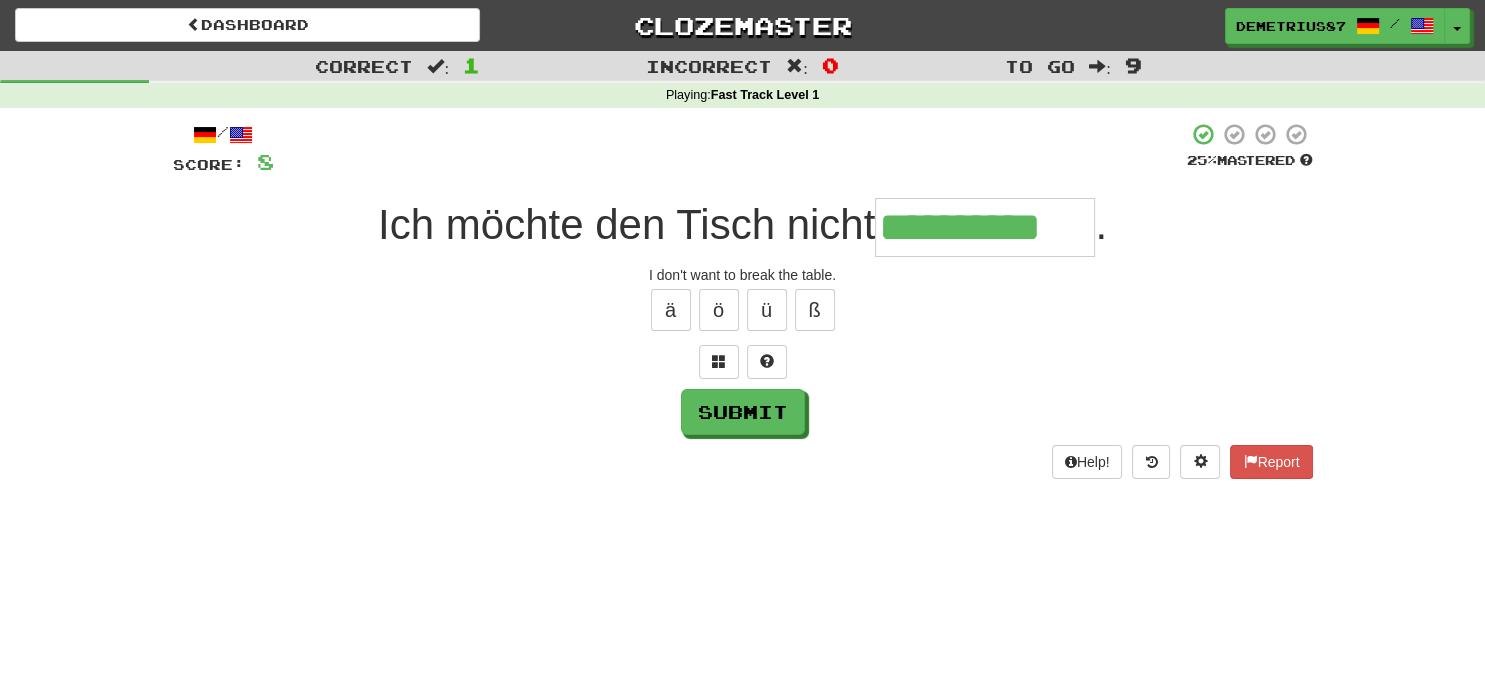 type on "**********" 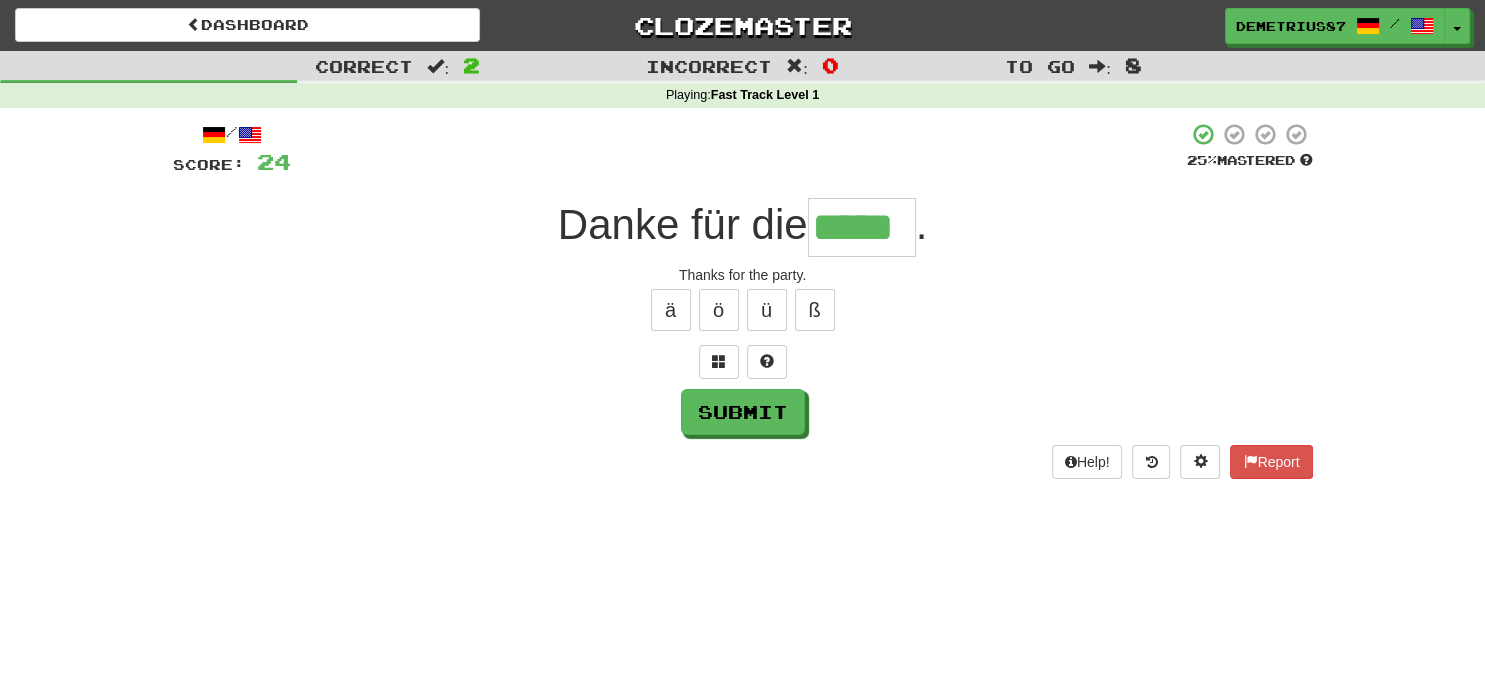 type on "*****" 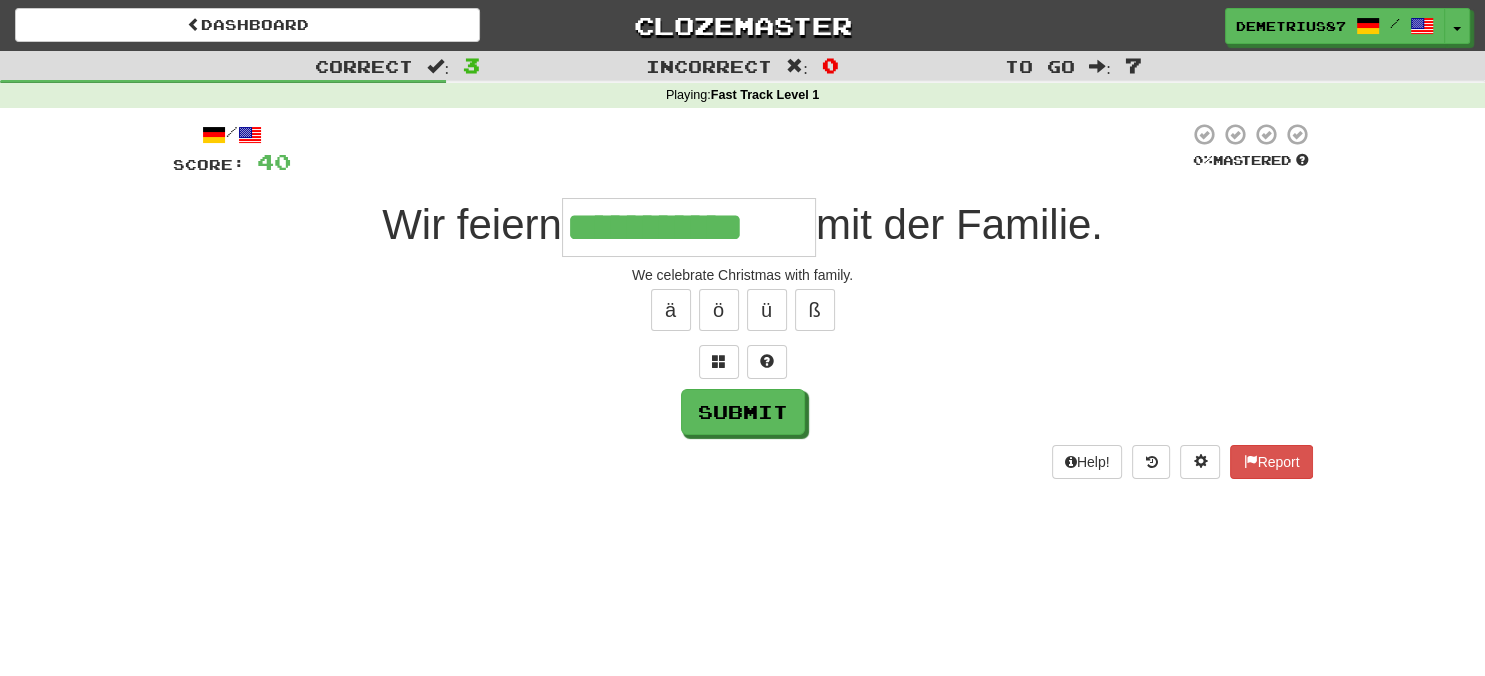 type on "**********" 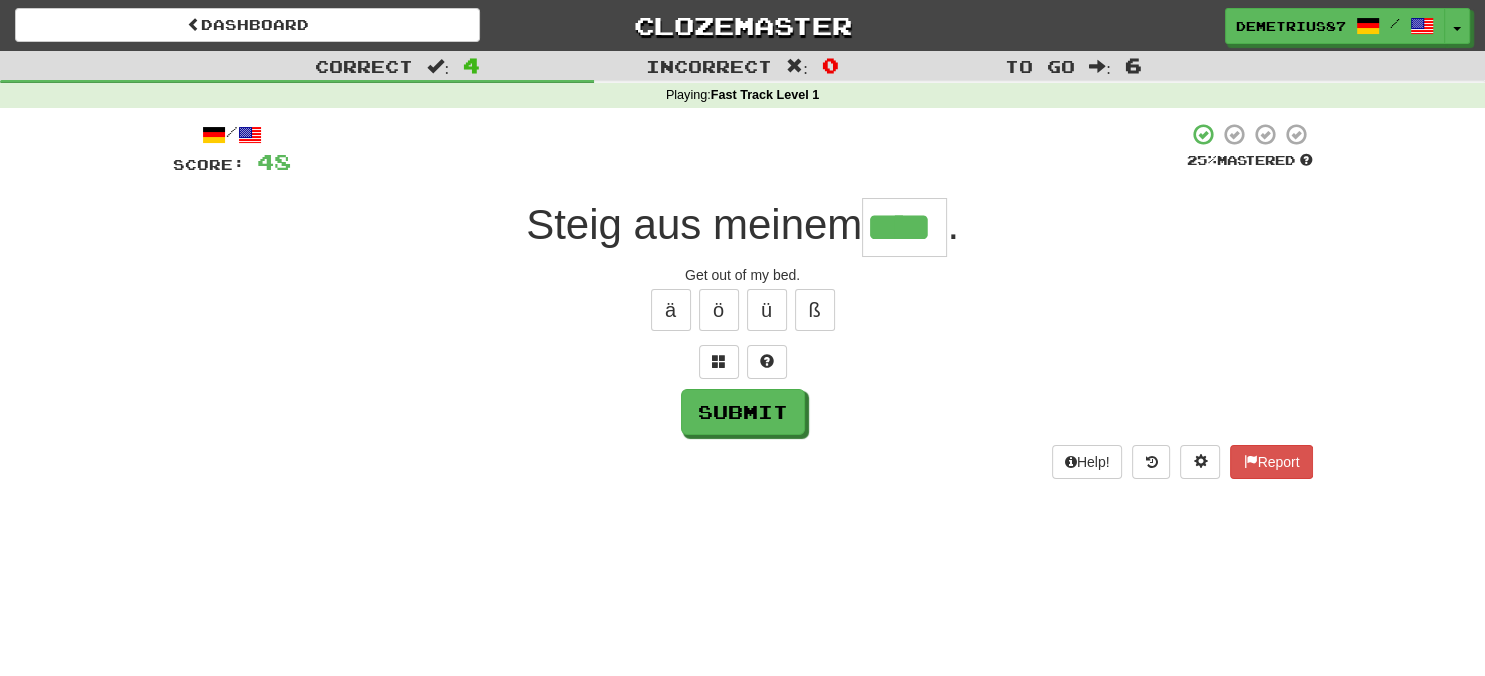 type on "****" 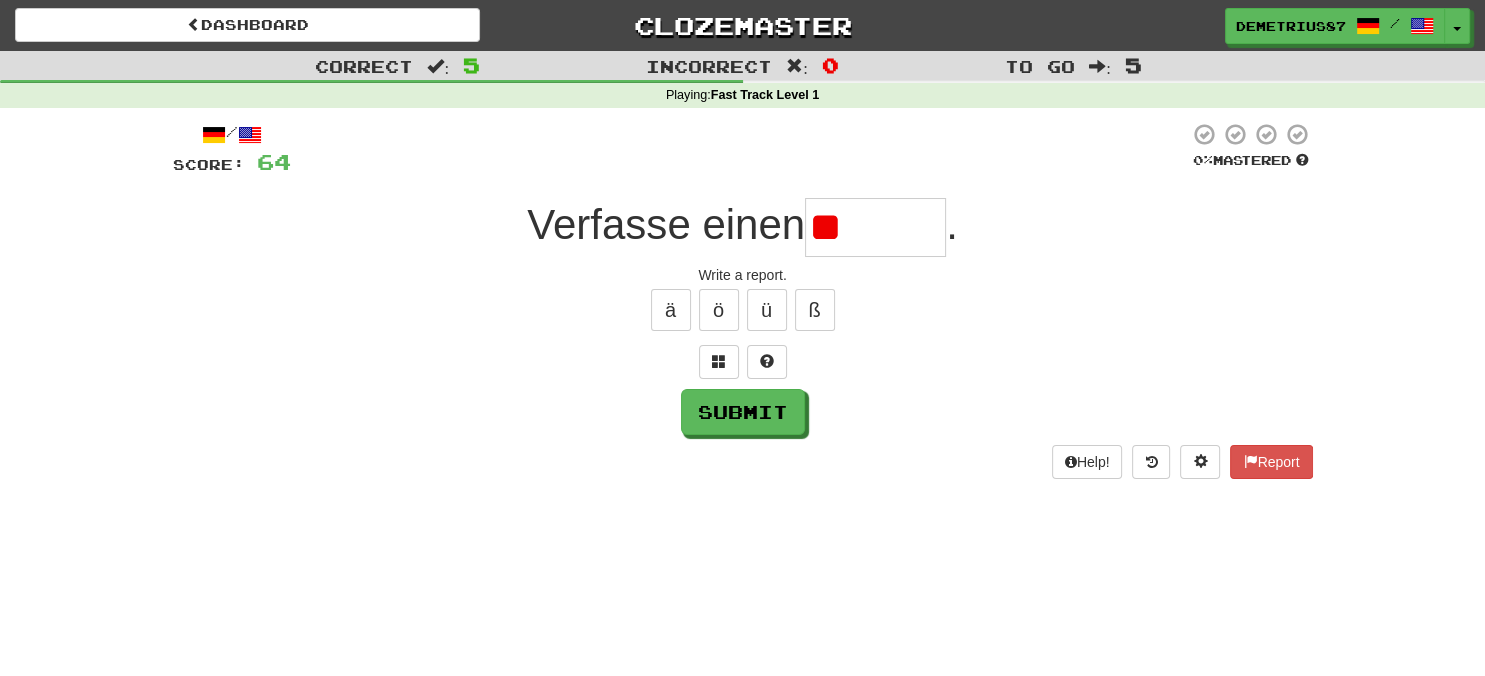 type on "*" 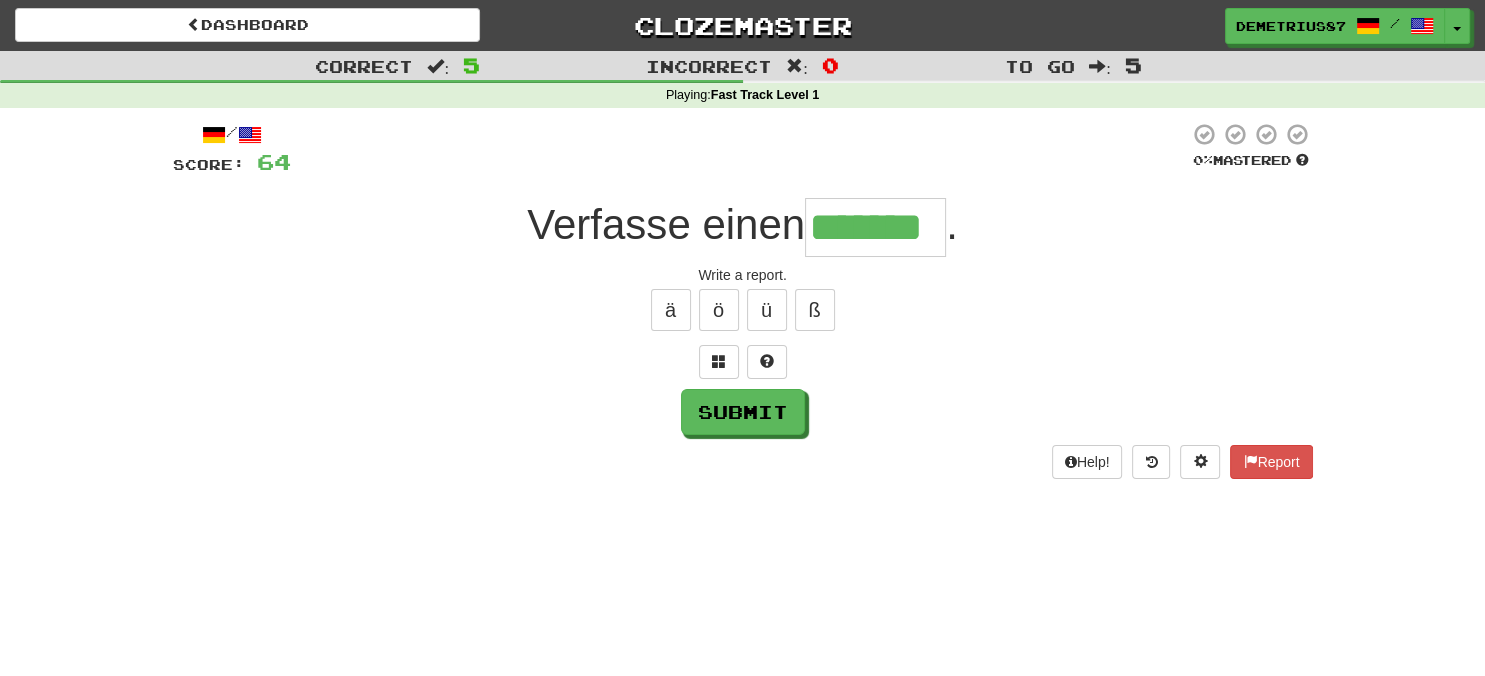 type on "*******" 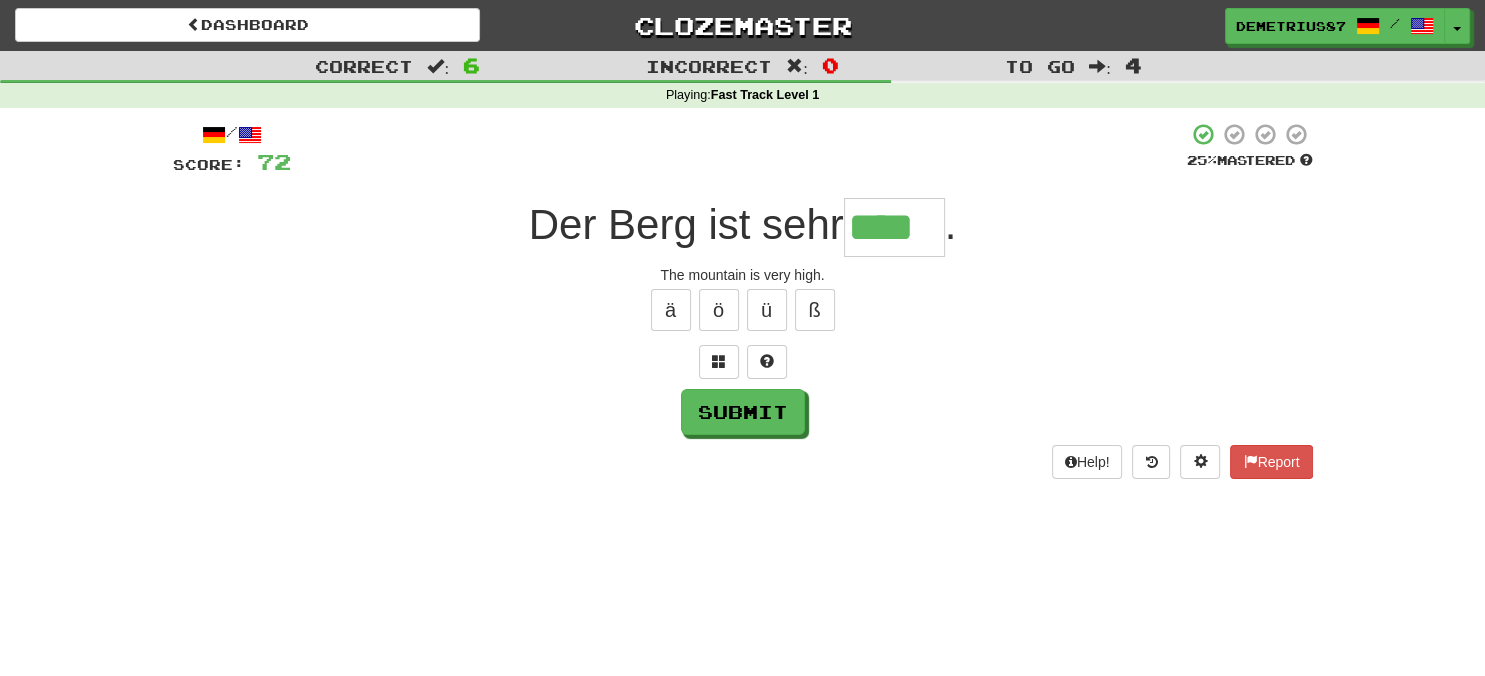 type on "****" 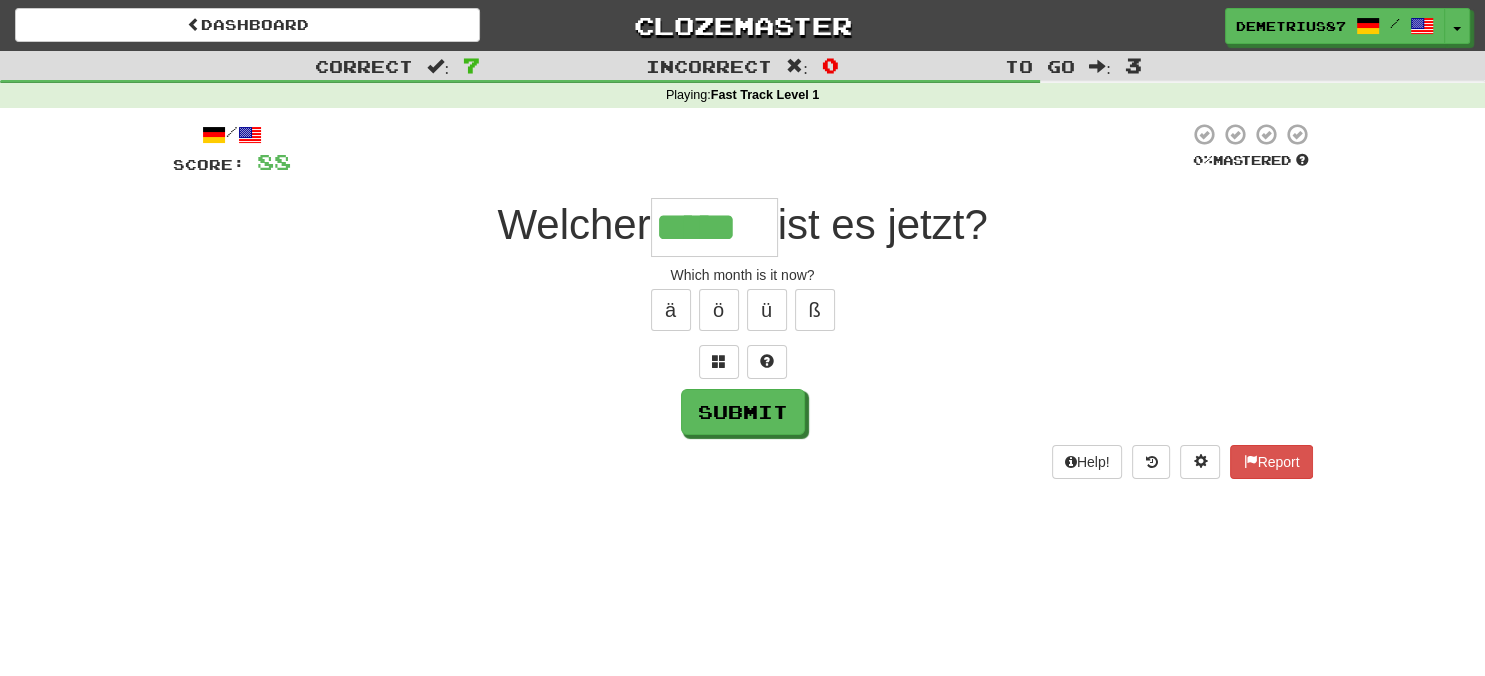 type on "*****" 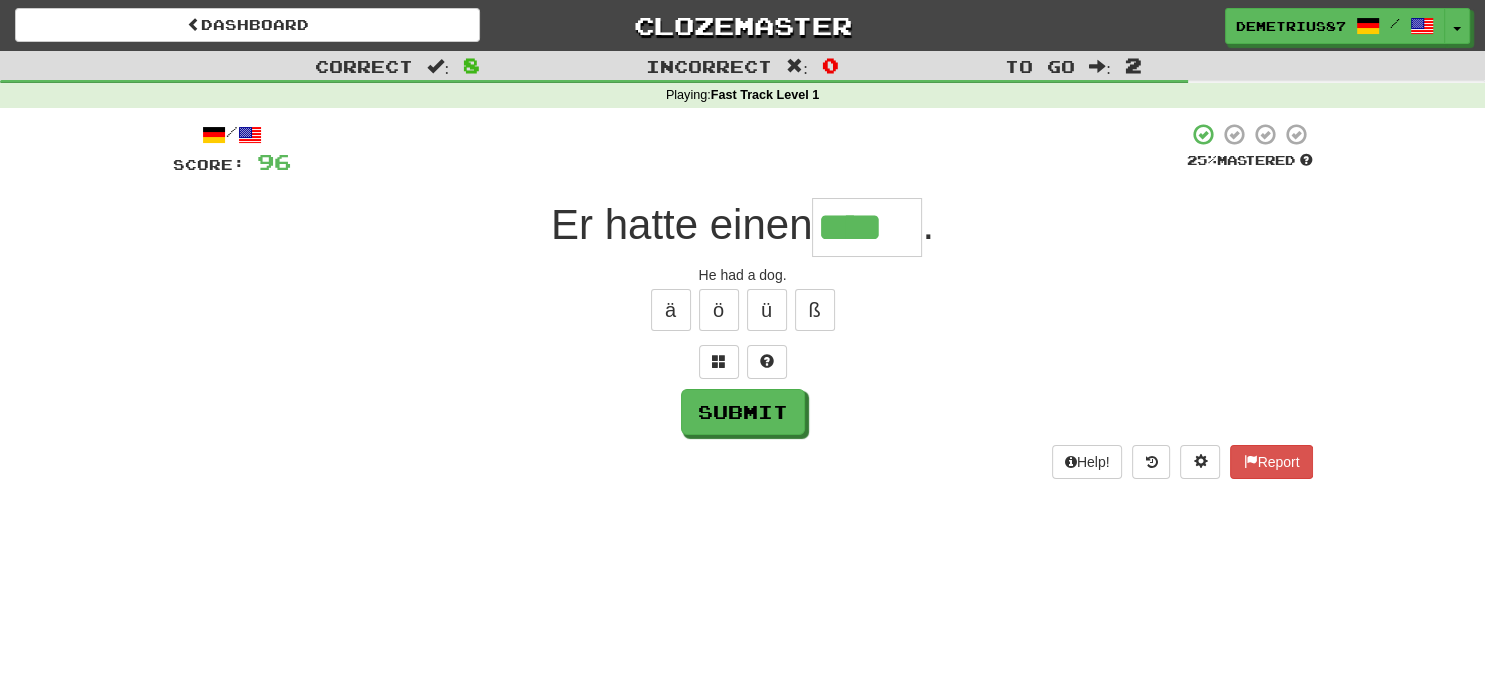 type on "****" 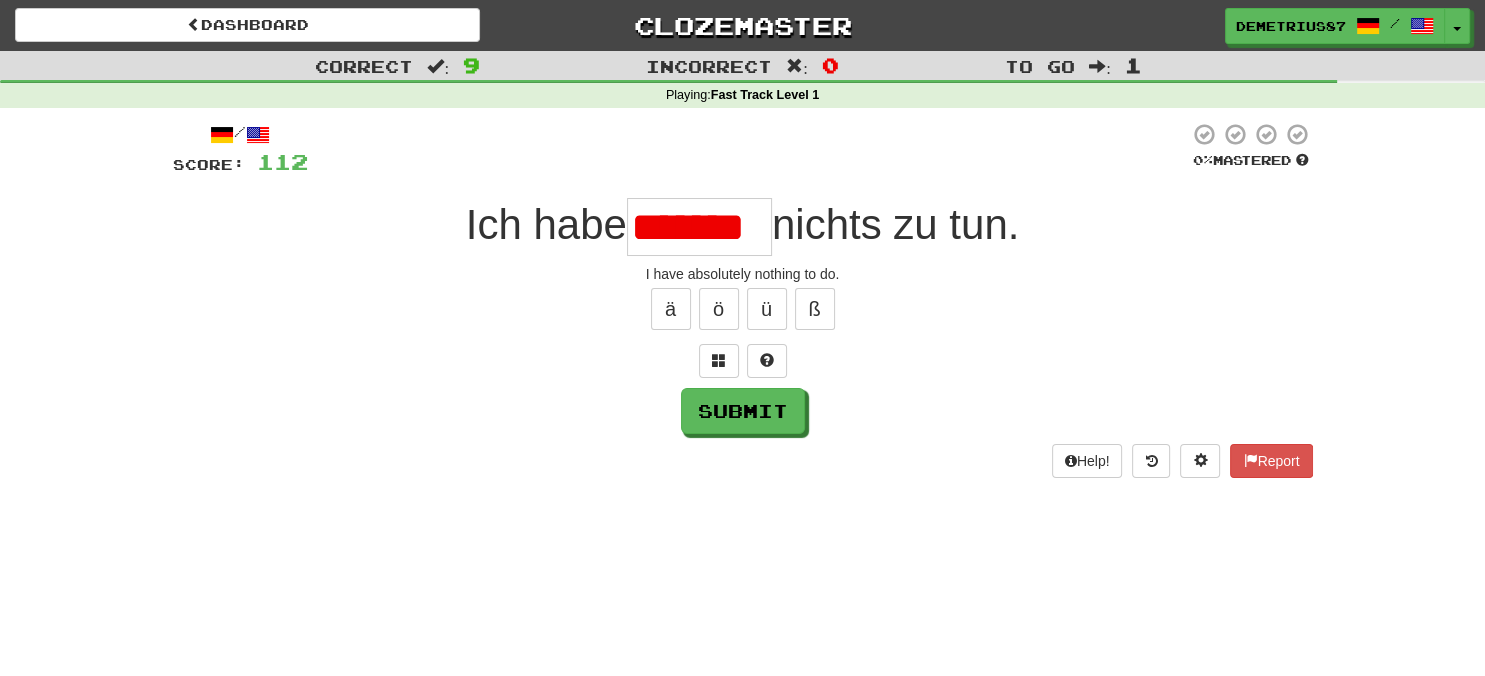 scroll, scrollTop: 0, scrollLeft: 0, axis: both 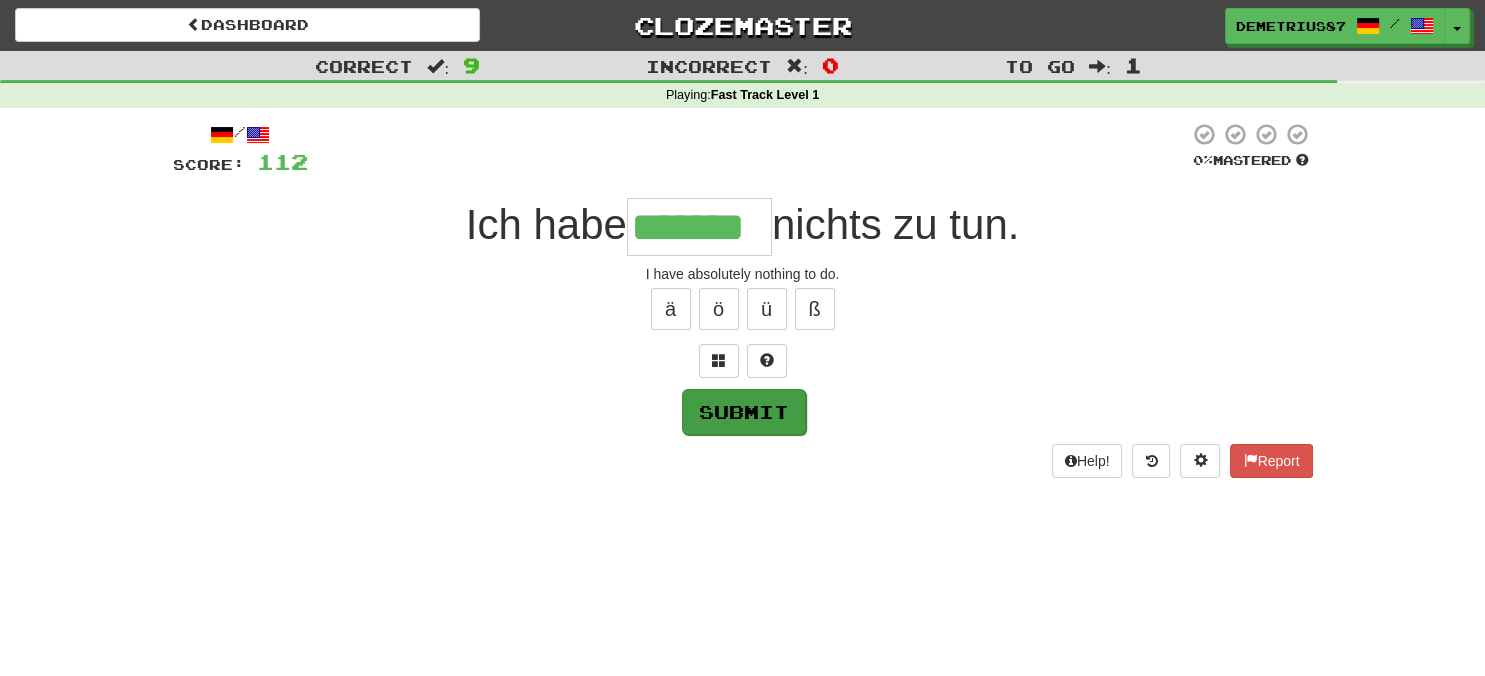 type on "*******" 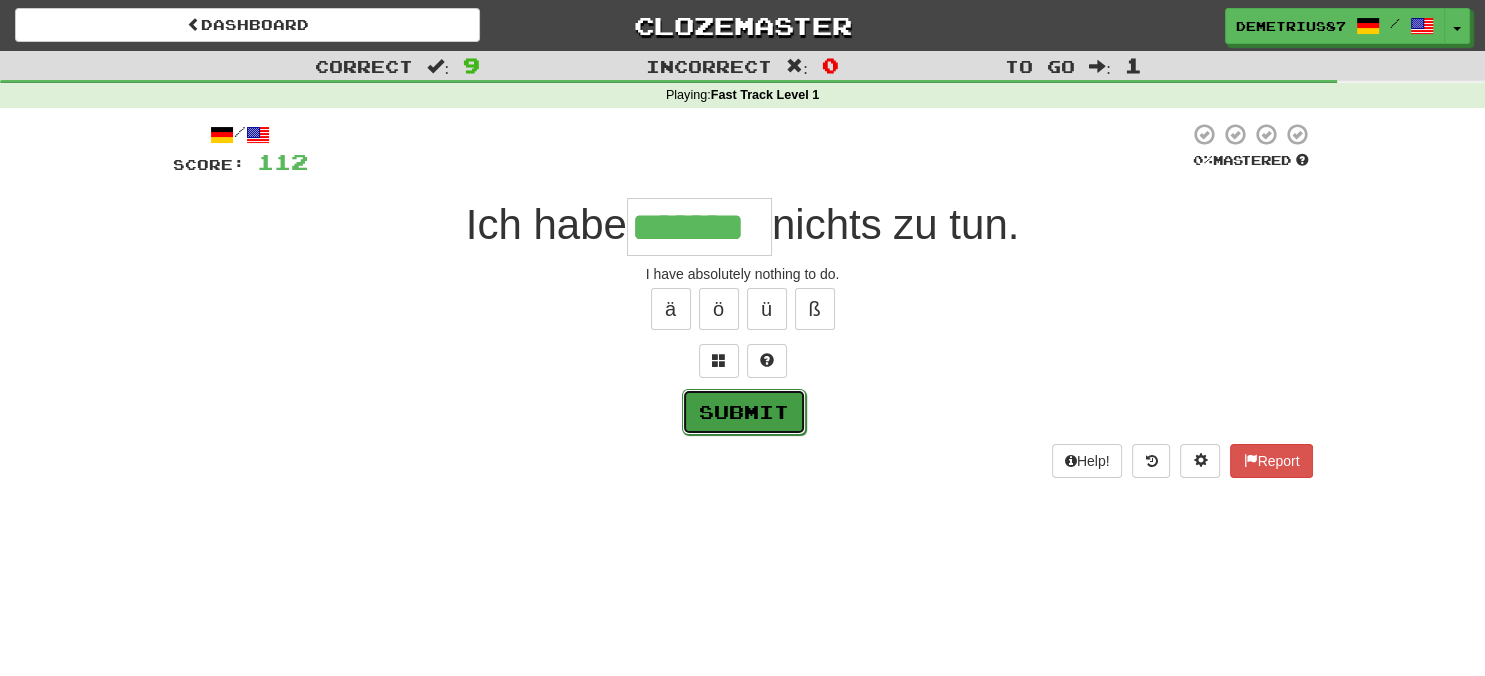 click on "Submit" at bounding box center [744, 412] 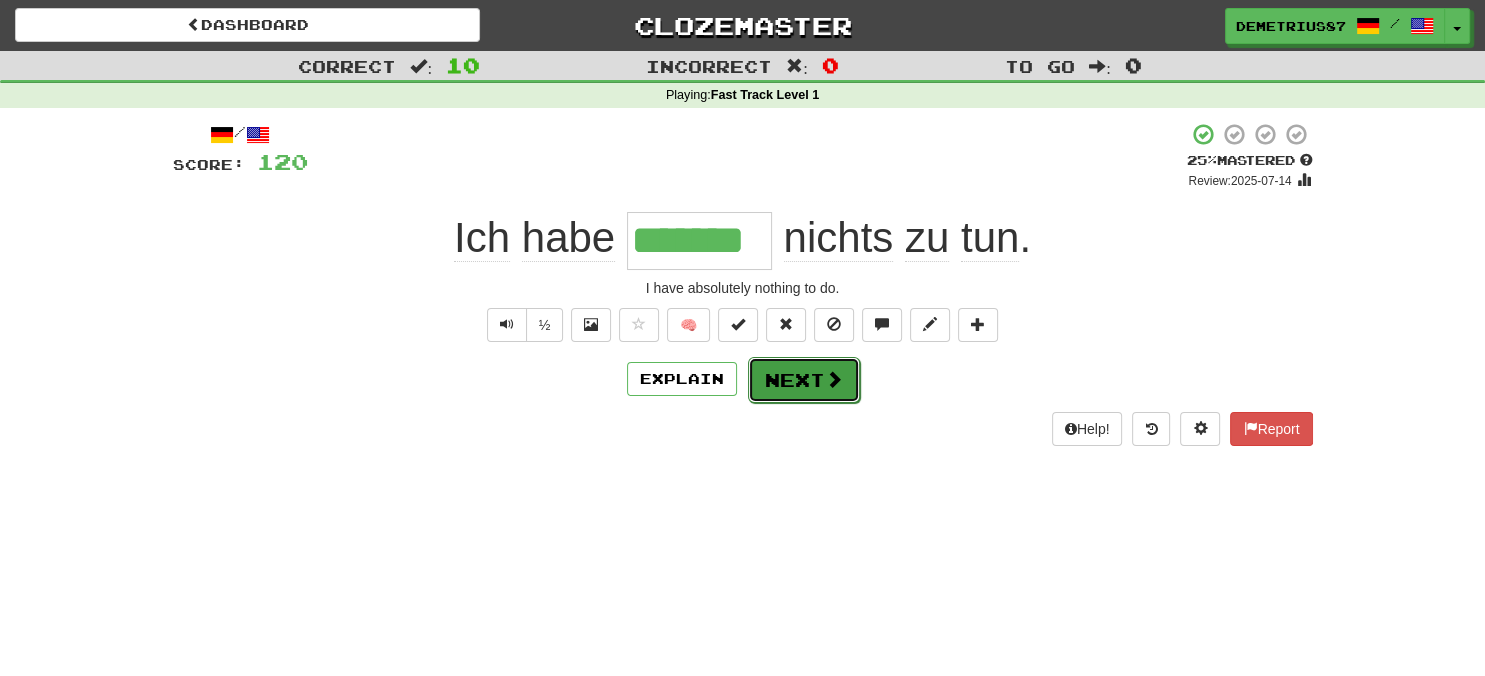 click at bounding box center (834, 379) 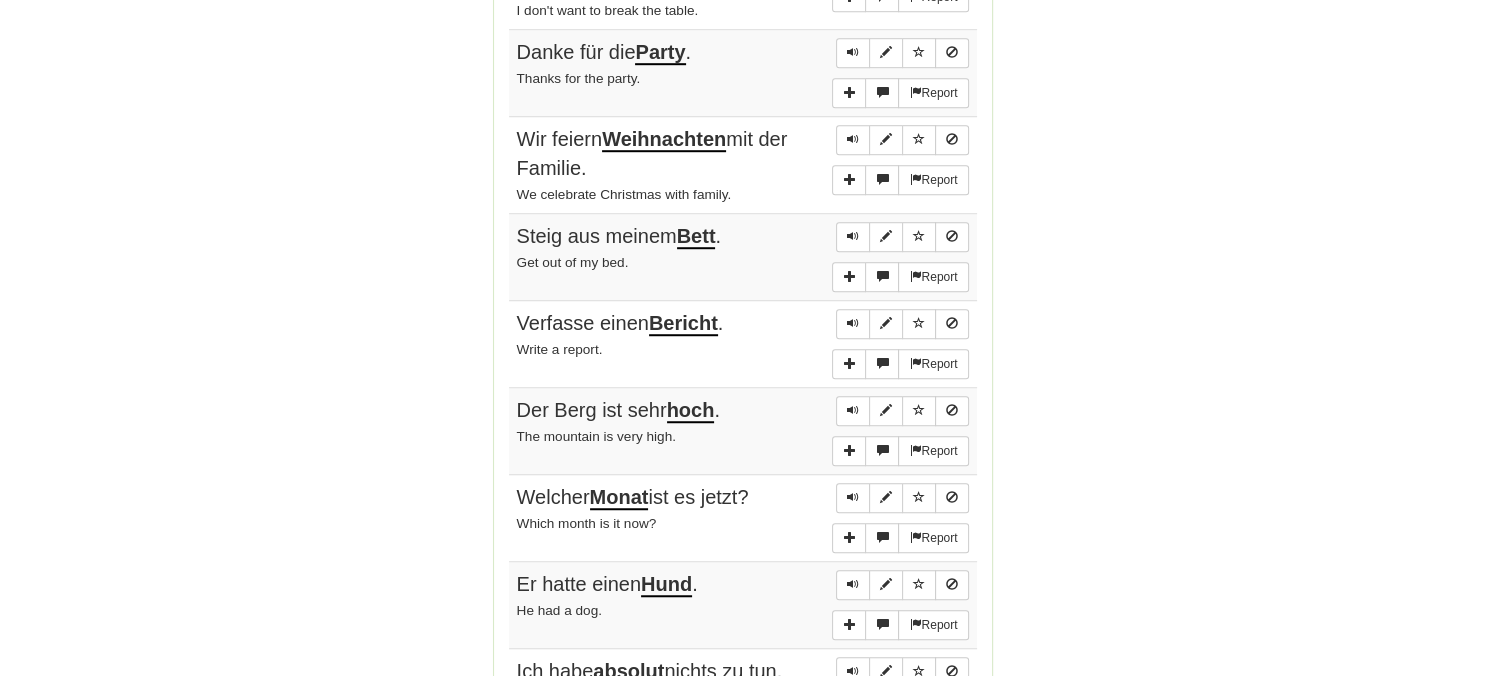 scroll, scrollTop: 1372, scrollLeft: 0, axis: vertical 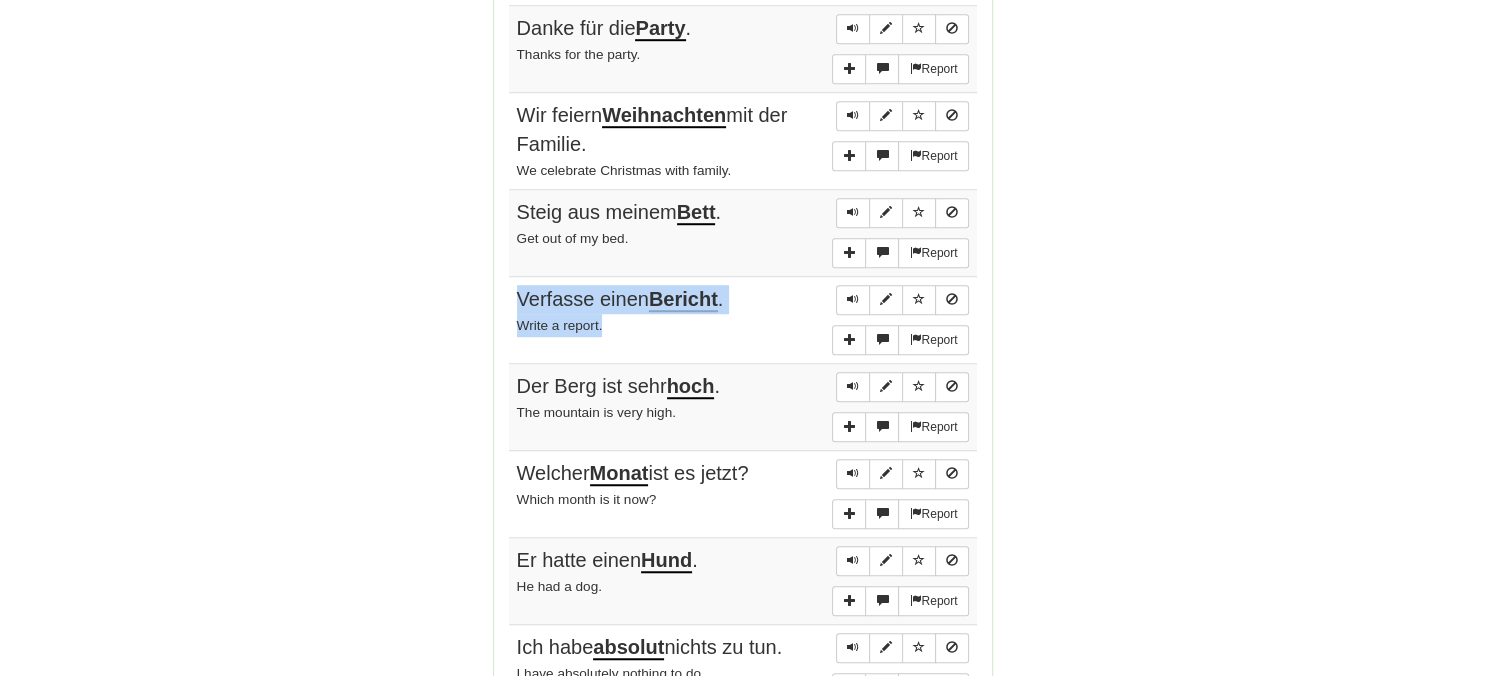 drag, startPoint x: 521, startPoint y: 289, endPoint x: 606, endPoint y: 311, distance: 87.80091 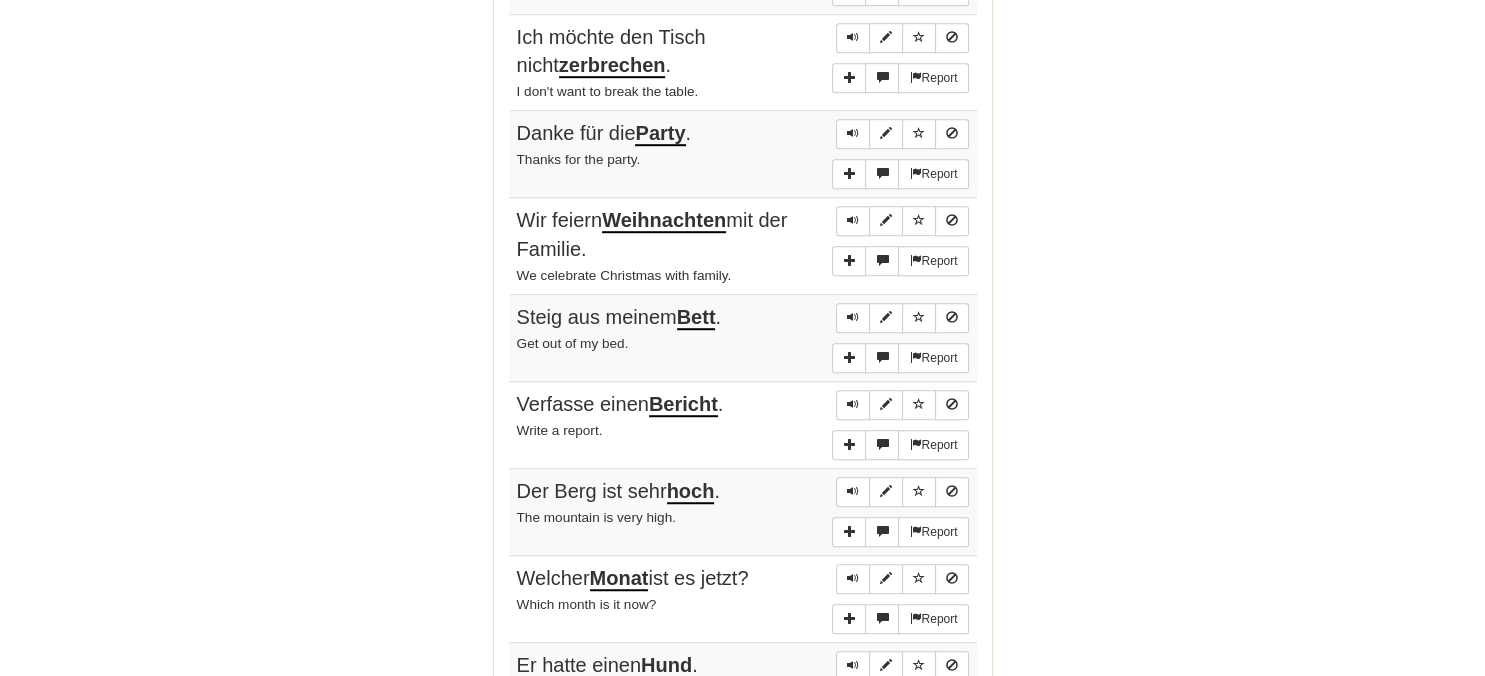 click on "Wir feiern Weihnachten mit der Familie." at bounding box center [743, 234] 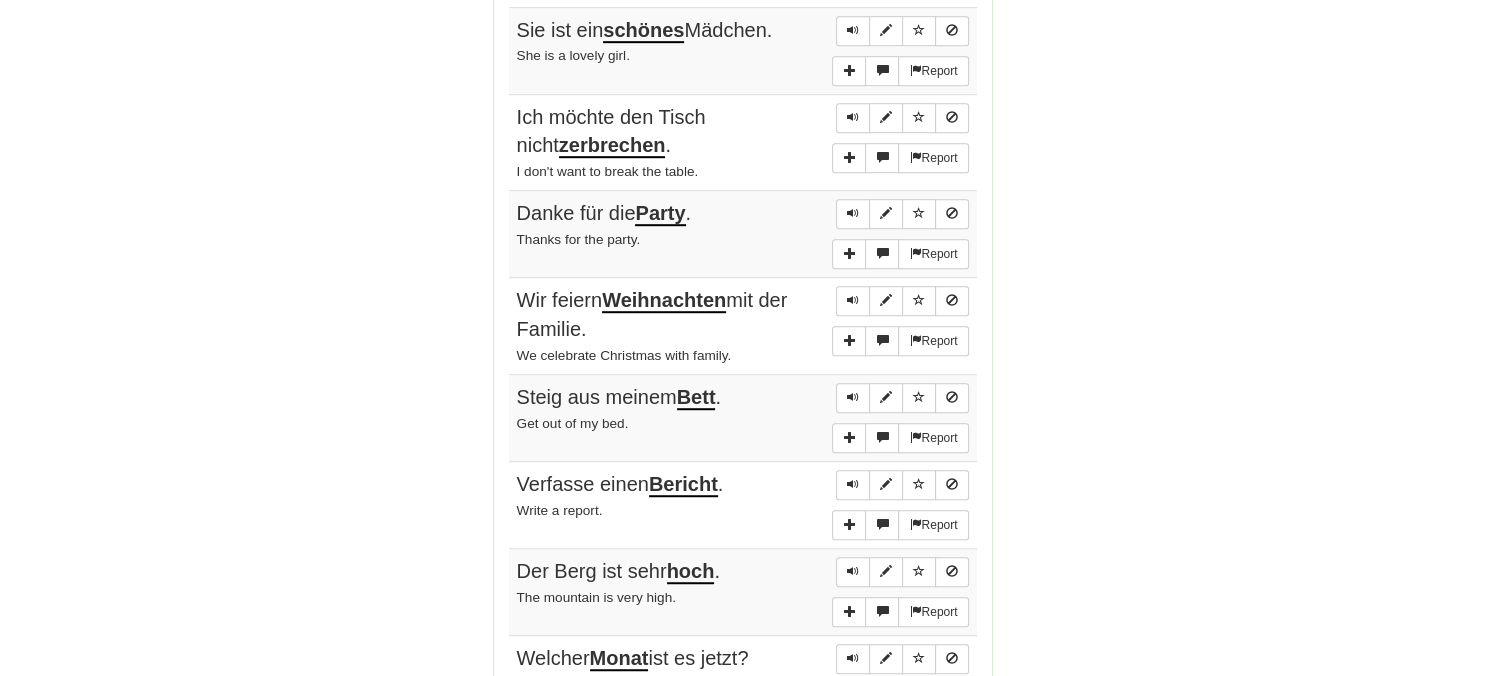 scroll, scrollTop: 1267, scrollLeft: 0, axis: vertical 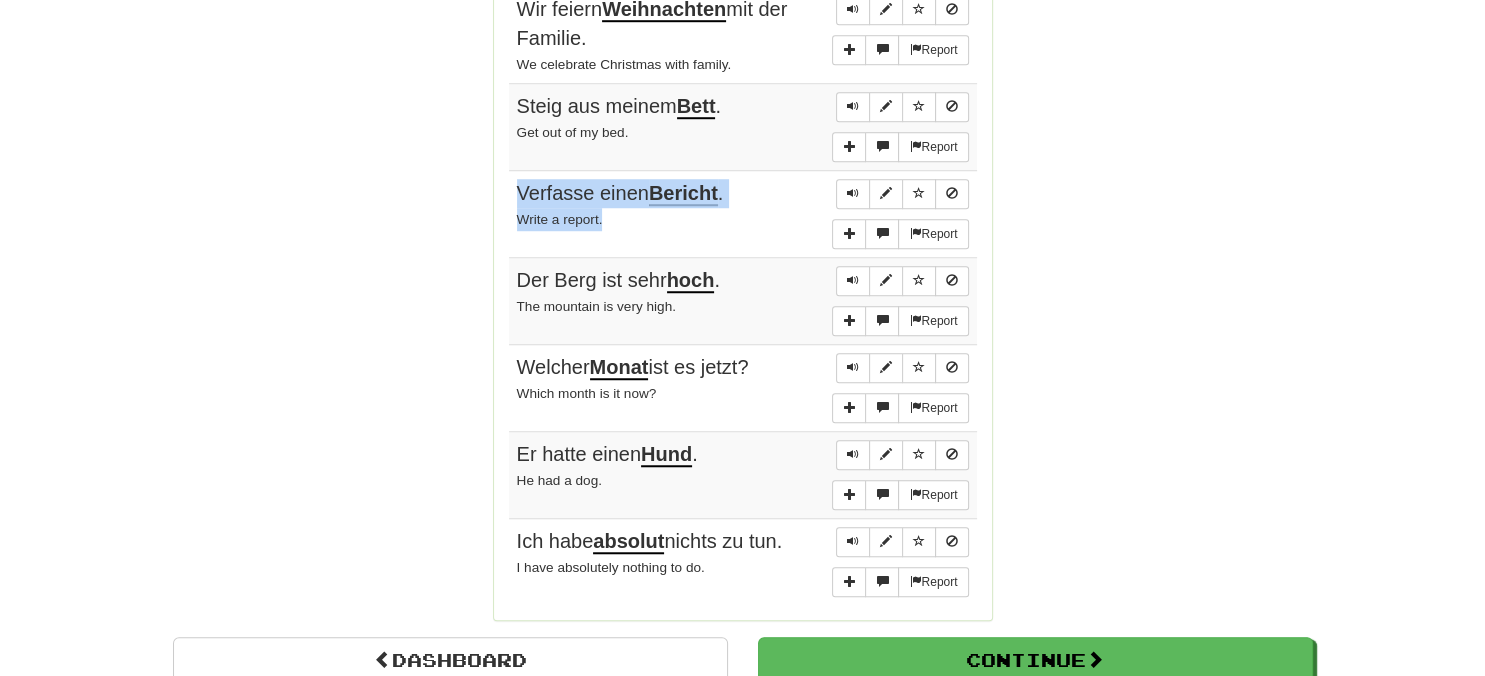 drag, startPoint x: 517, startPoint y: 389, endPoint x: 748, endPoint y: 202, distance: 297.20364 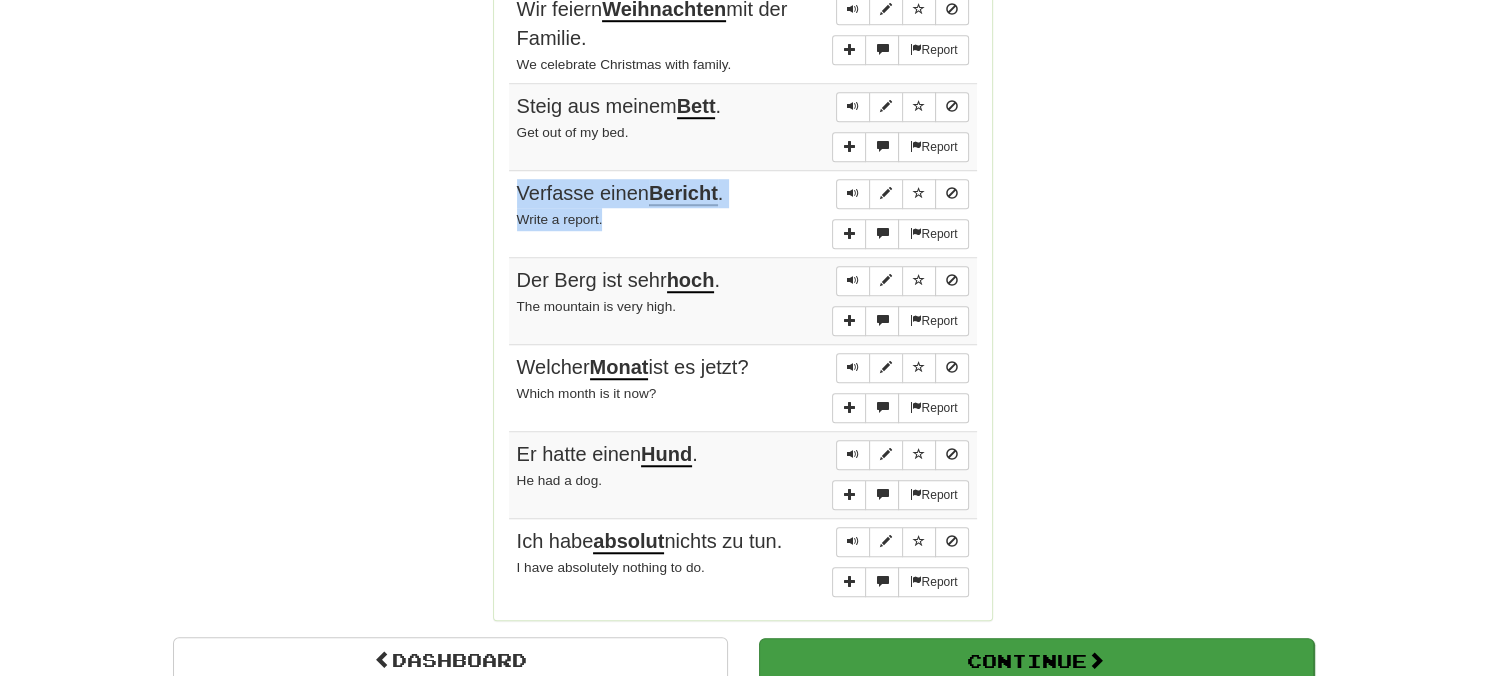 copy on "Verfasse einen Bericht . Write a report." 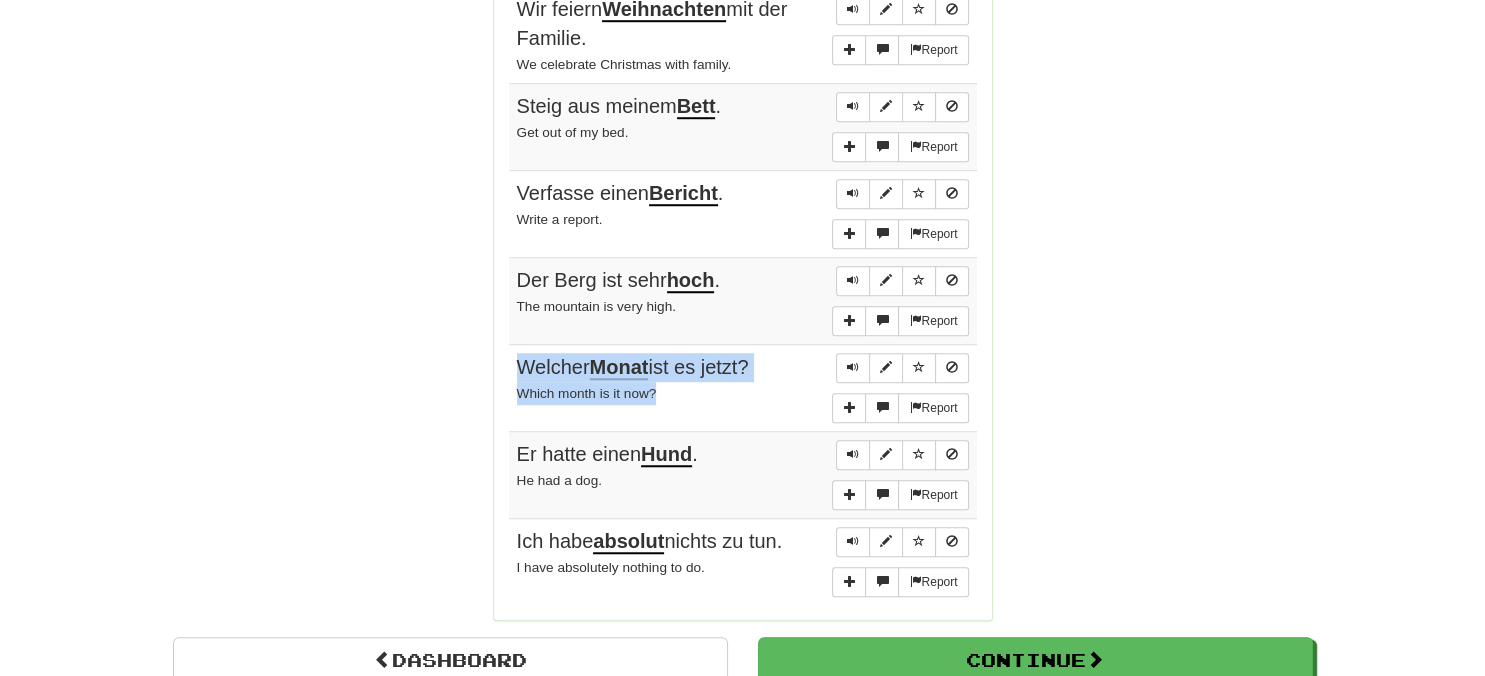 drag, startPoint x: 519, startPoint y: 350, endPoint x: 669, endPoint y: 387, distance: 154.49596 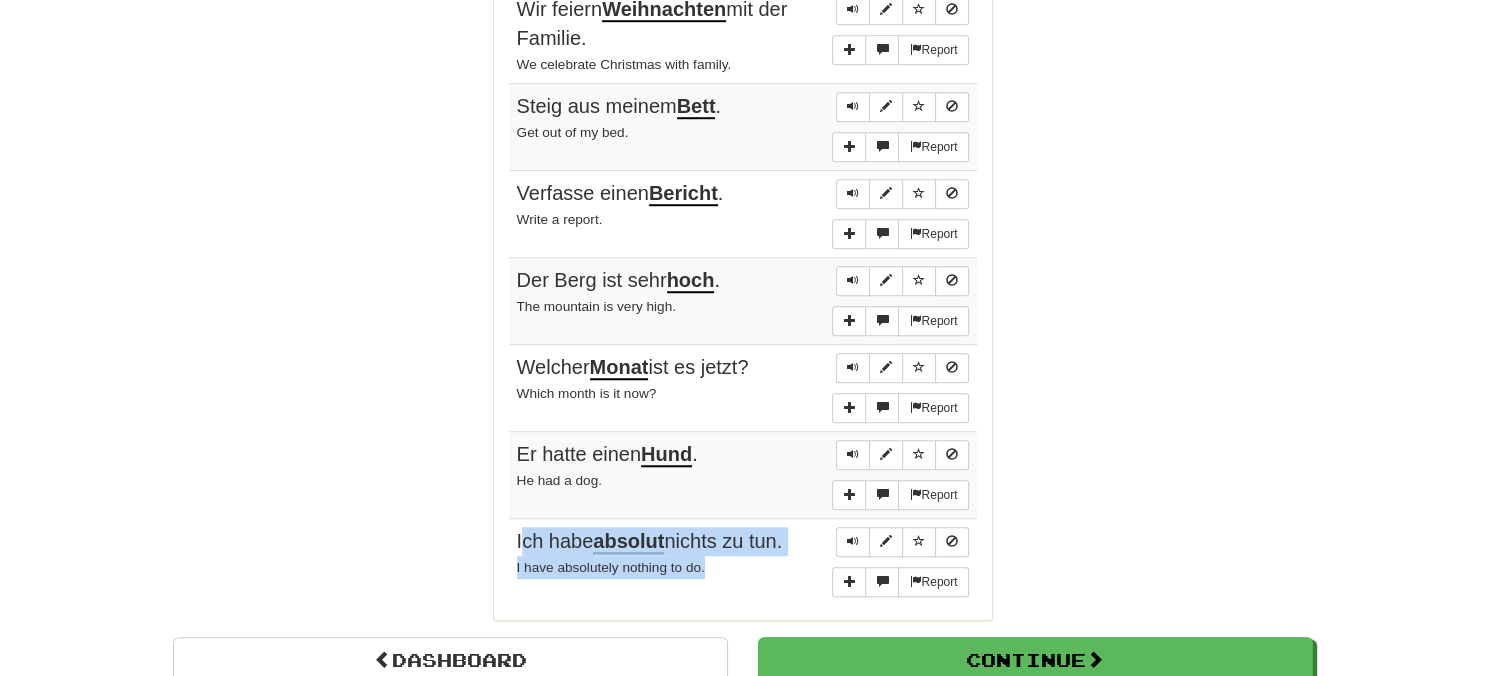 drag, startPoint x: 519, startPoint y: 518, endPoint x: 722, endPoint y: 561, distance: 207.50421 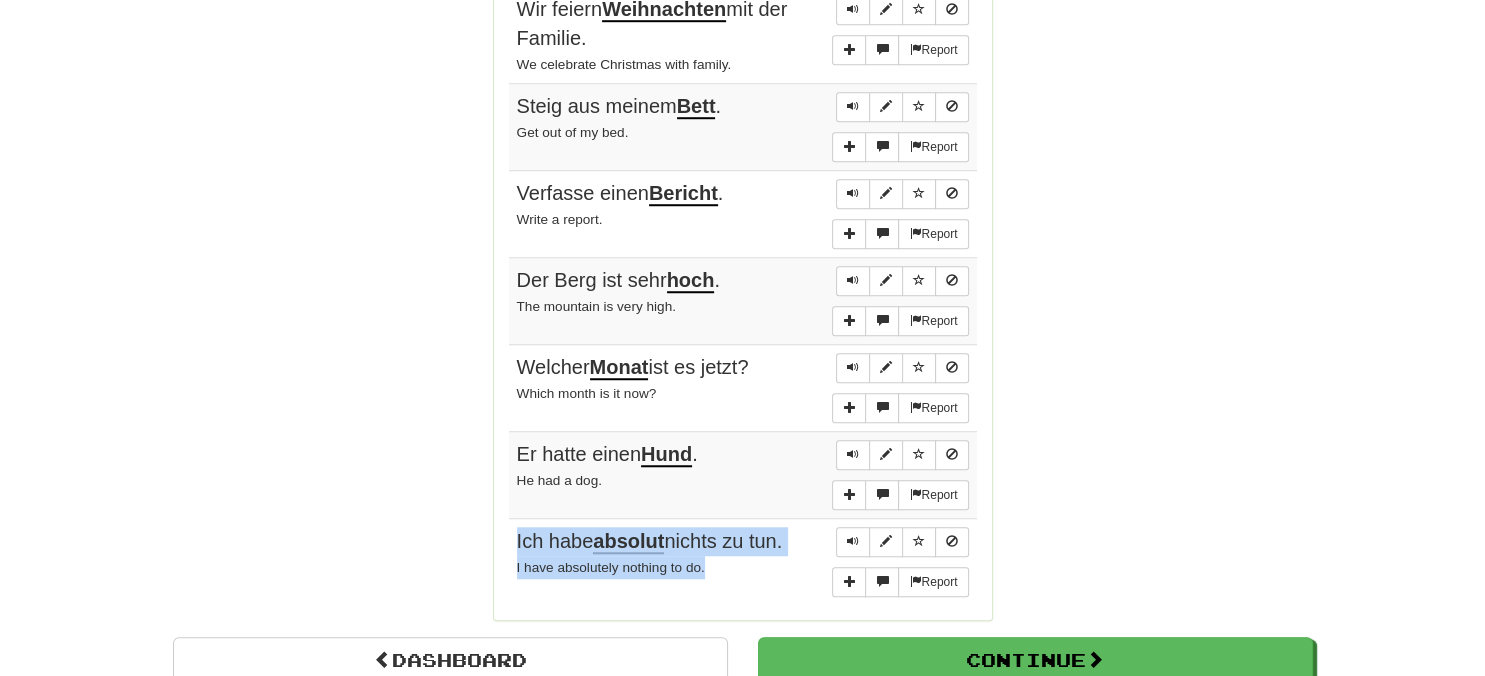 drag, startPoint x: 514, startPoint y: 525, endPoint x: 715, endPoint y: 559, distance: 203.85535 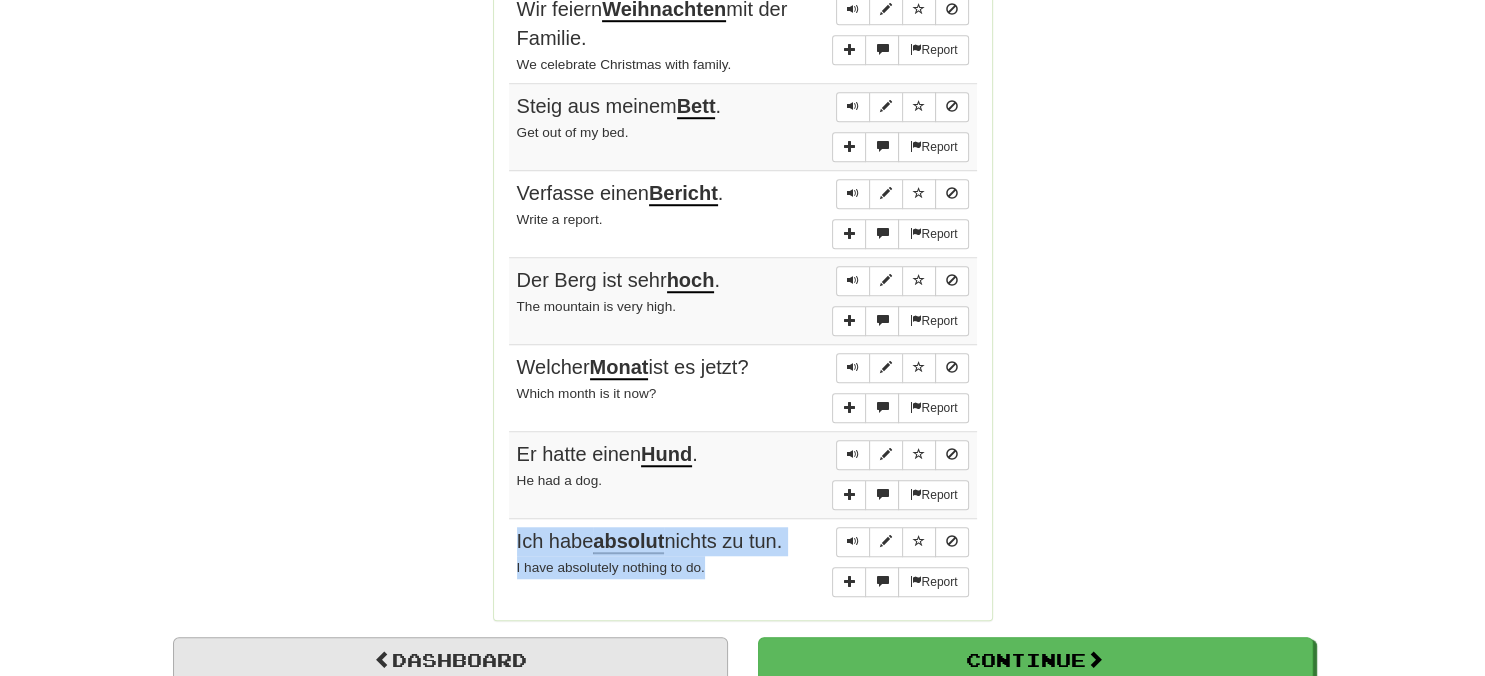 copy on "Ich habe absolut nichts zu tun. I have absolutely nothing to do." 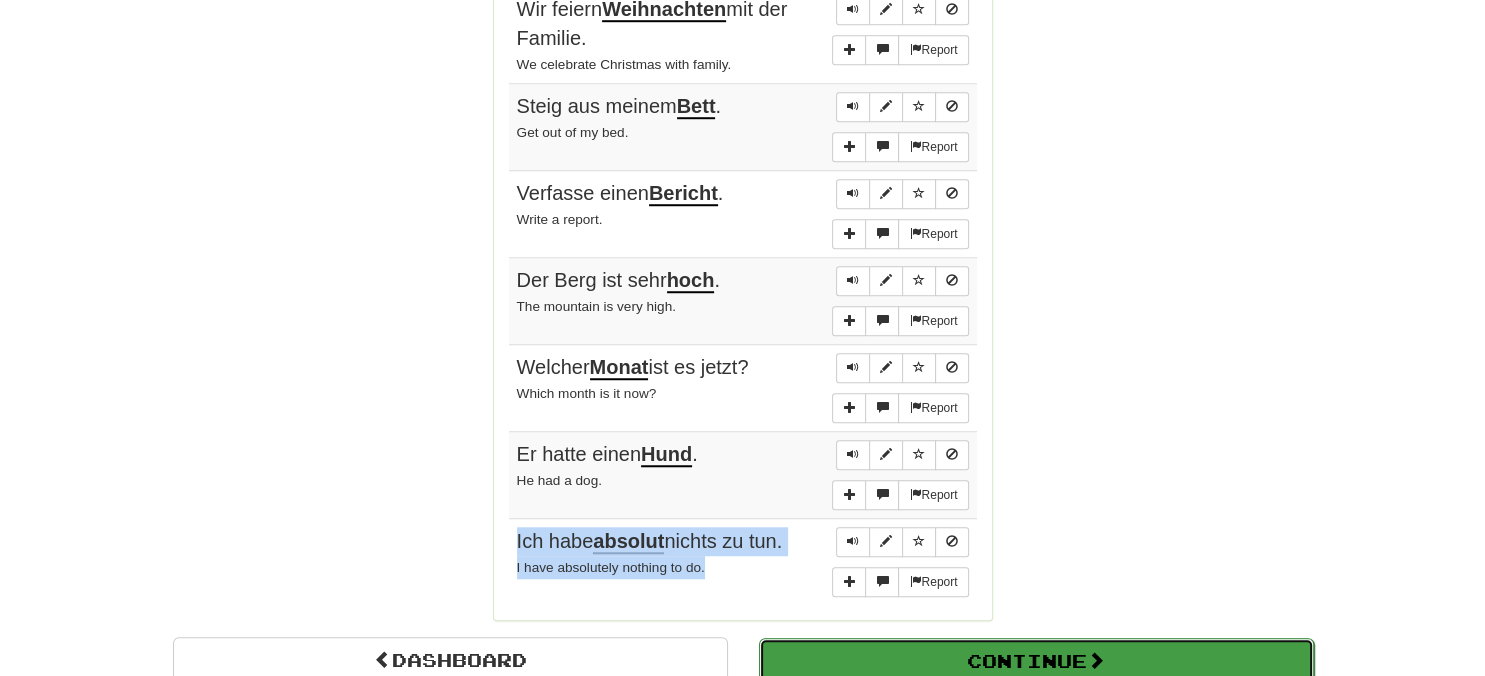 click on "Continue" at bounding box center (1036, 661) 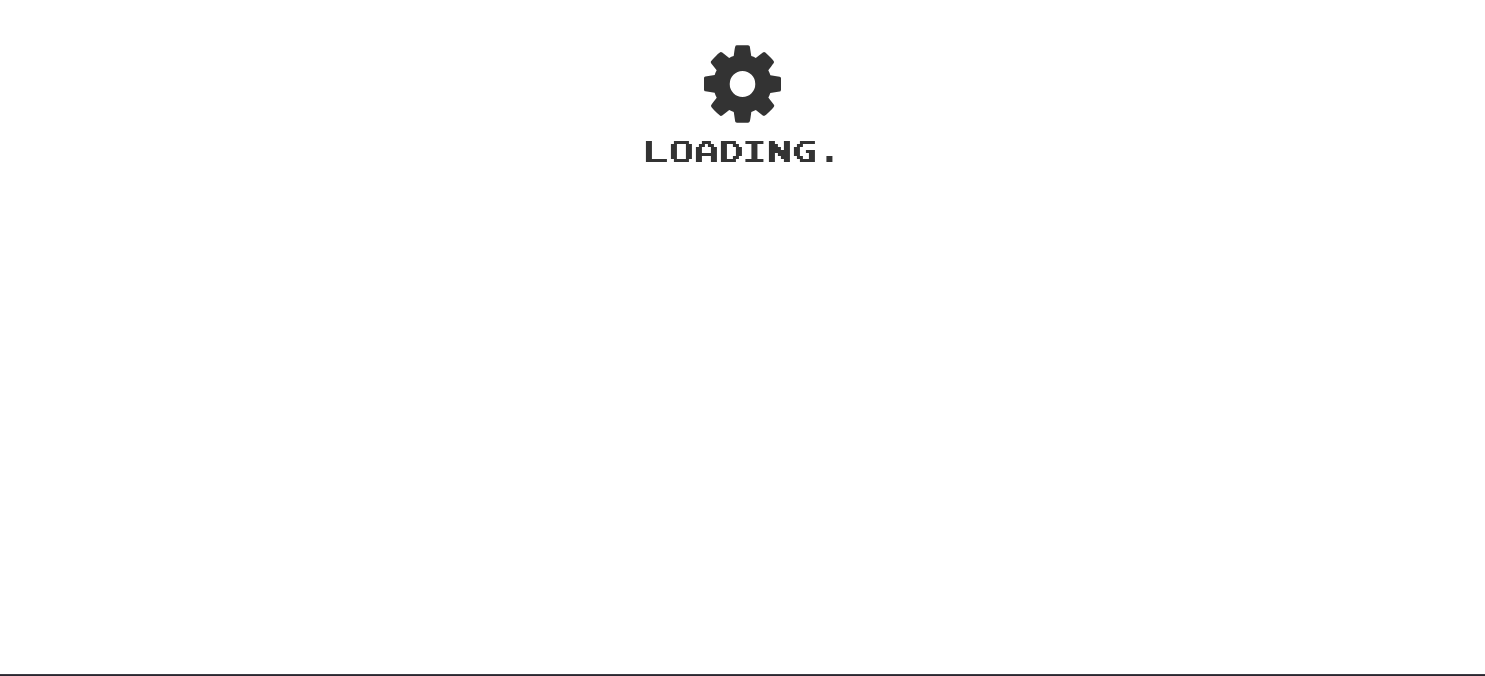 scroll, scrollTop: 0, scrollLeft: 0, axis: both 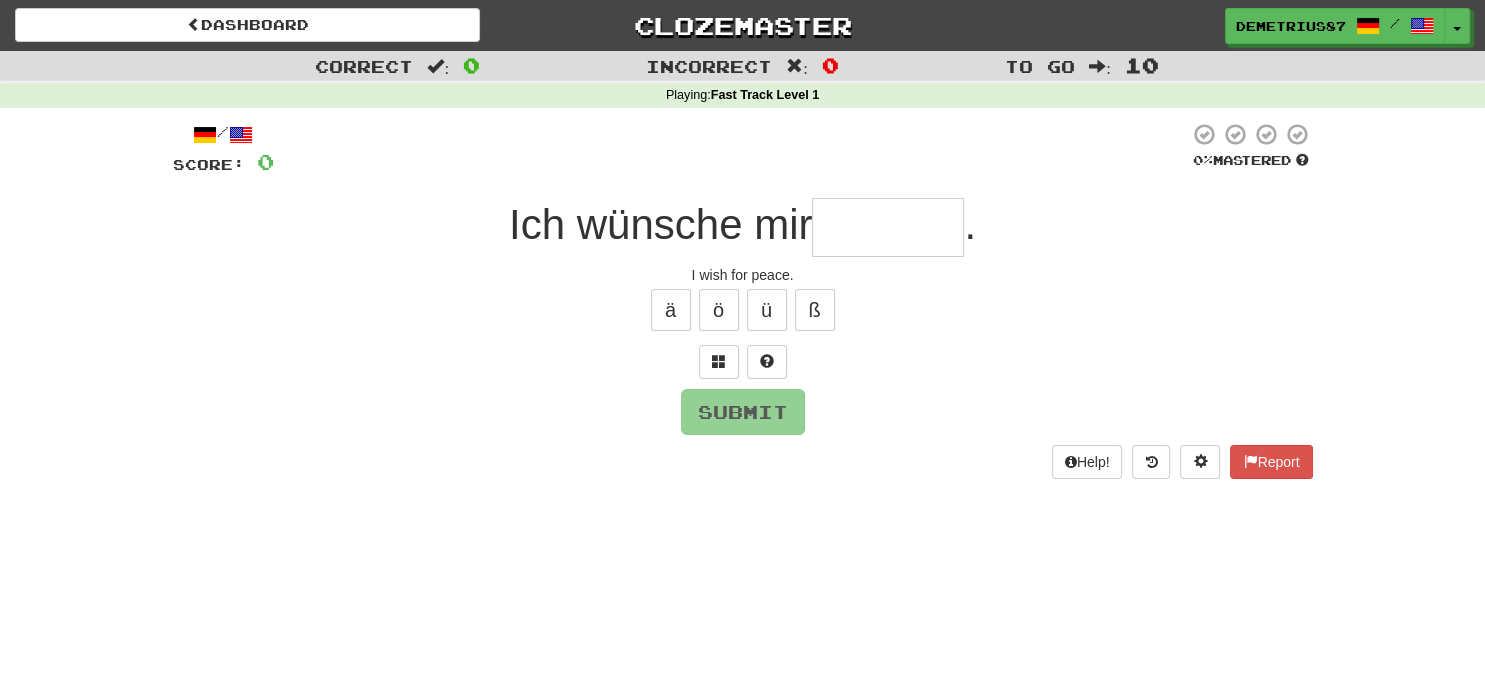 type on "*" 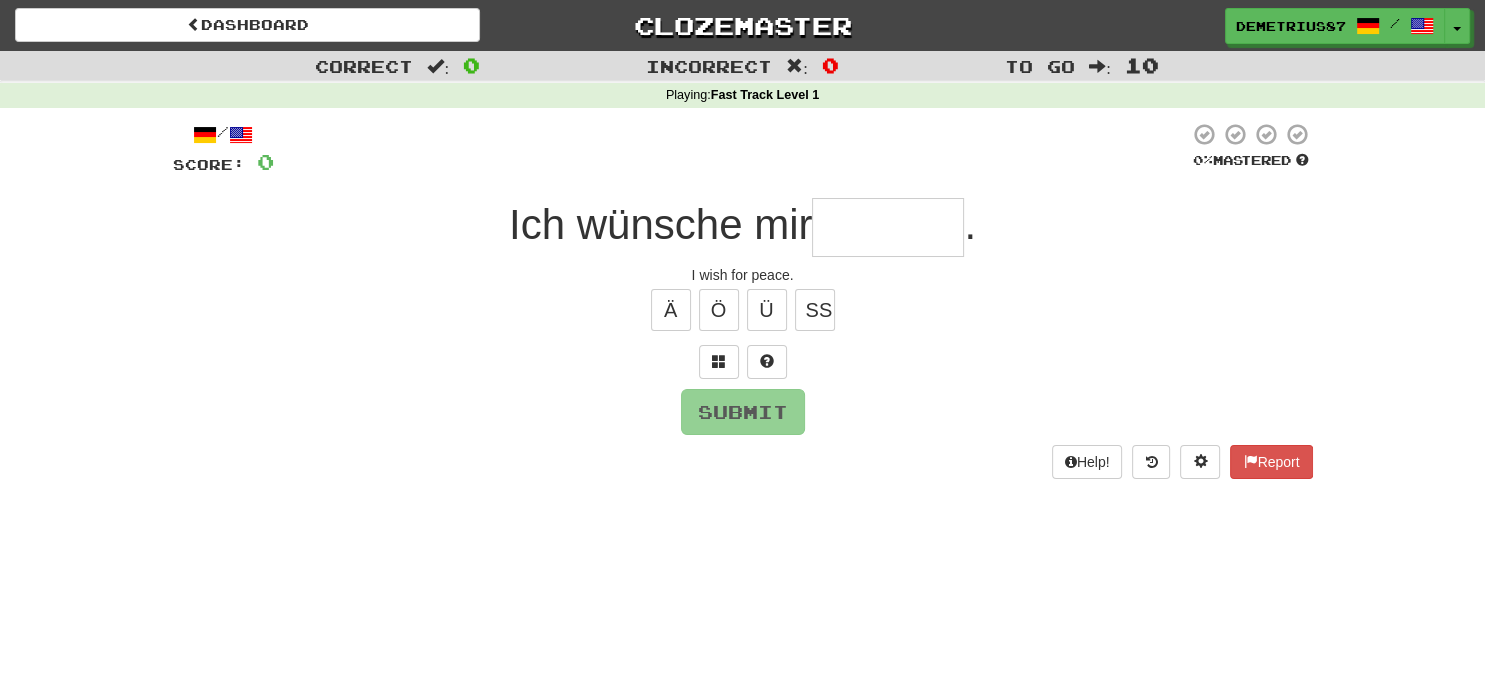 type on "*" 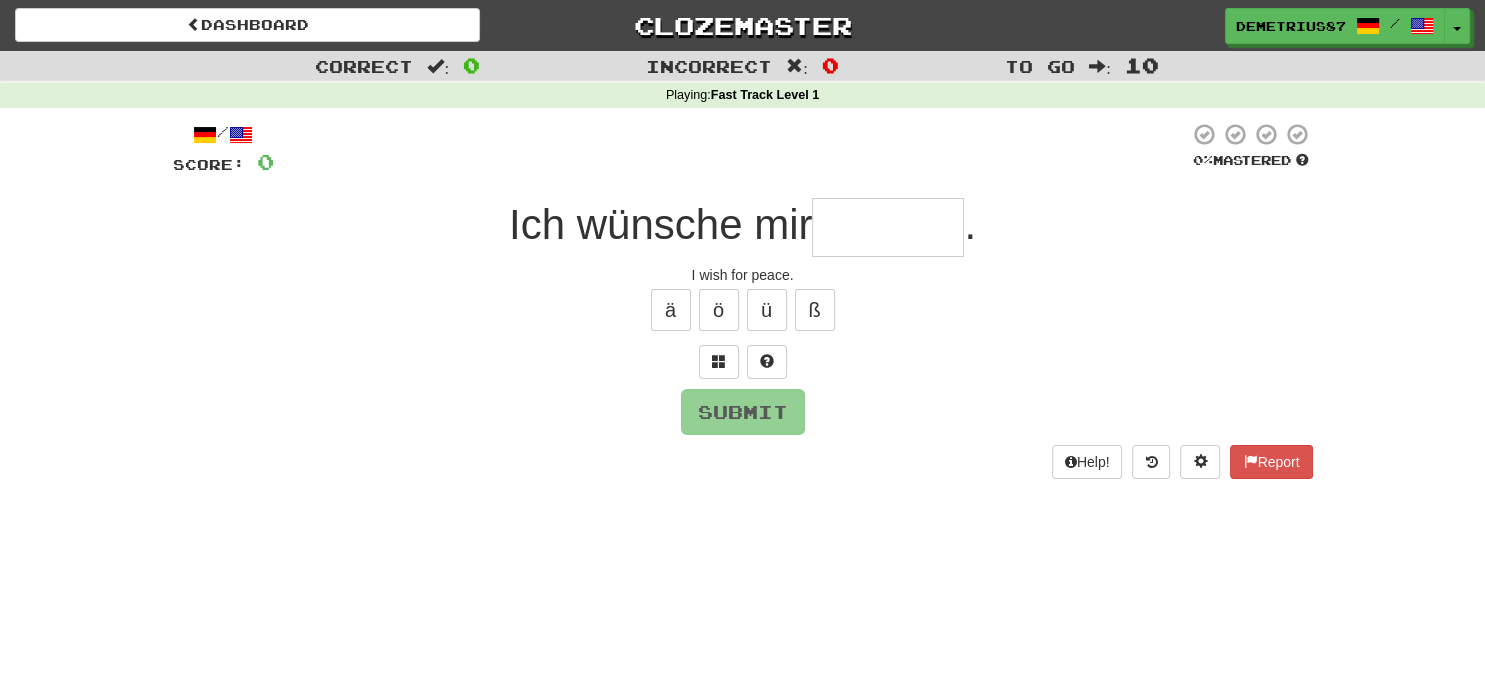 type on "*" 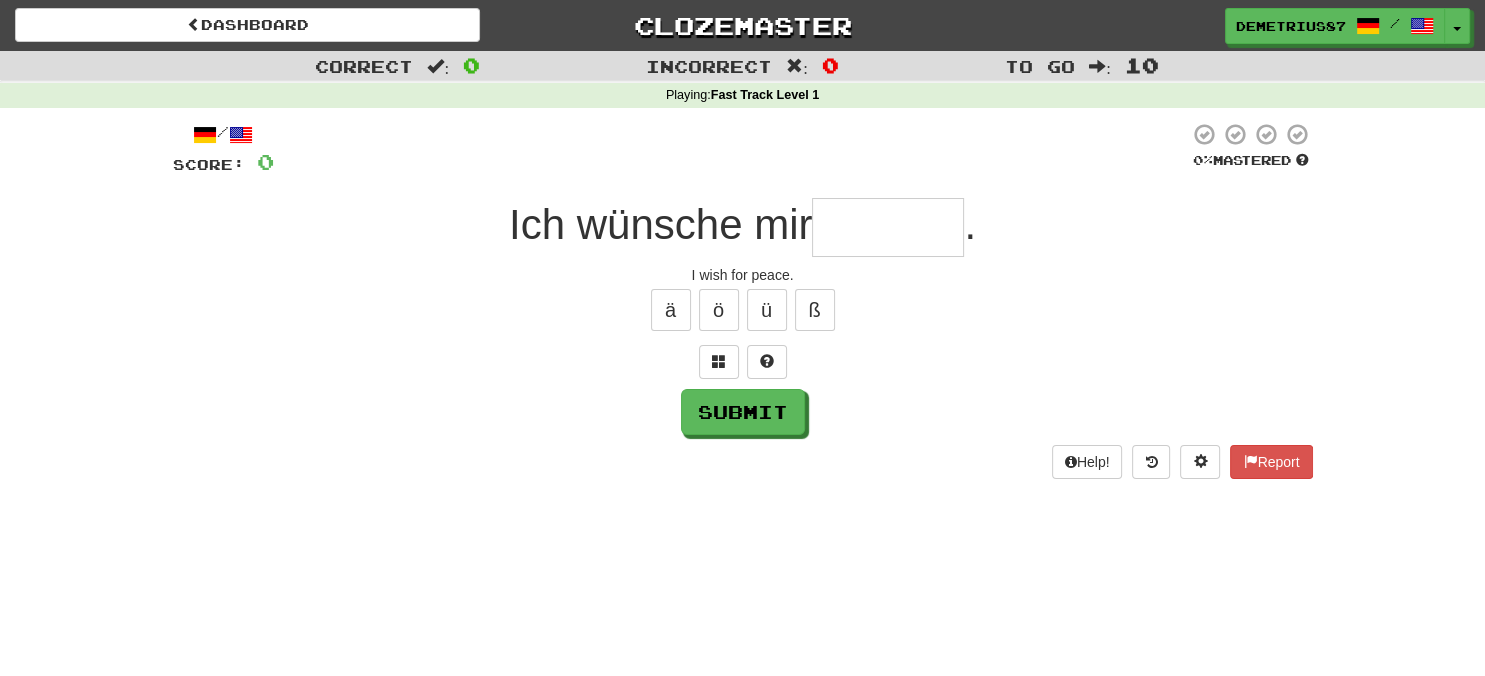 type on "*" 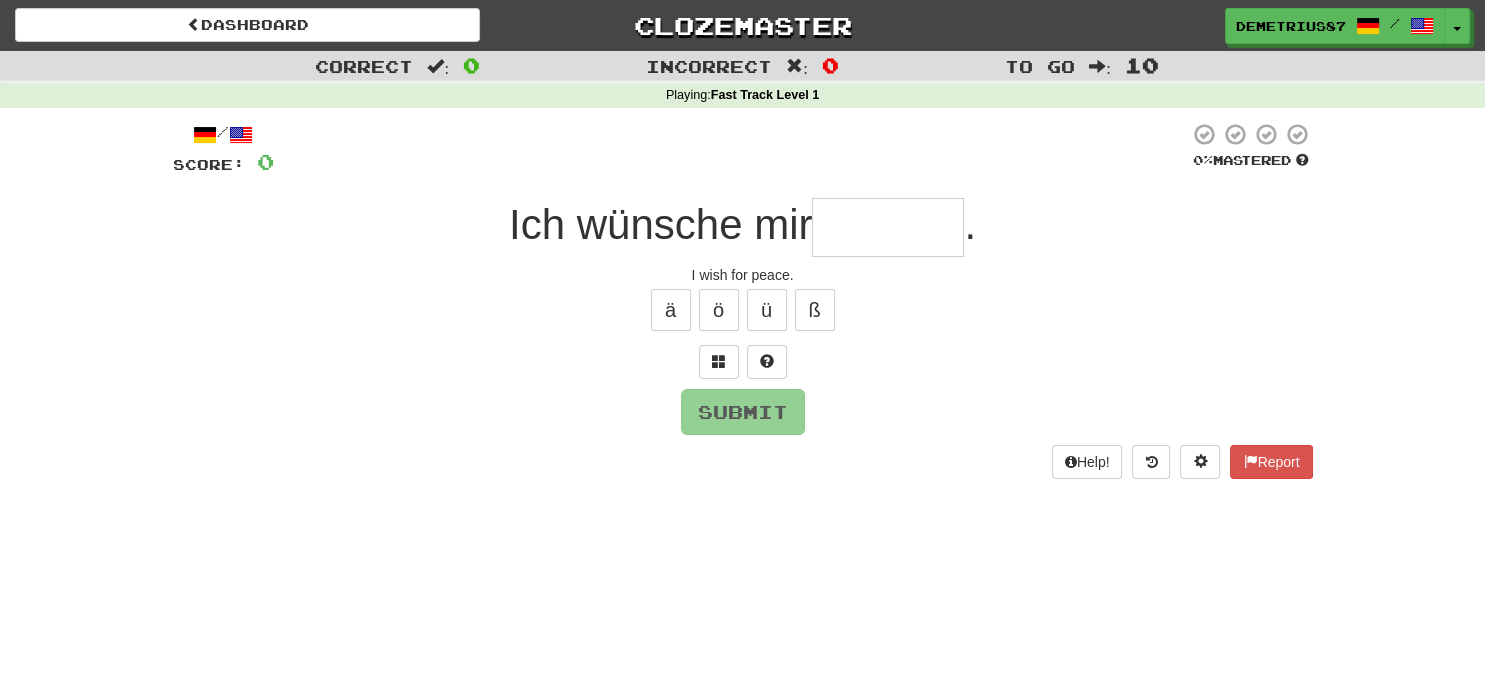 type on "*" 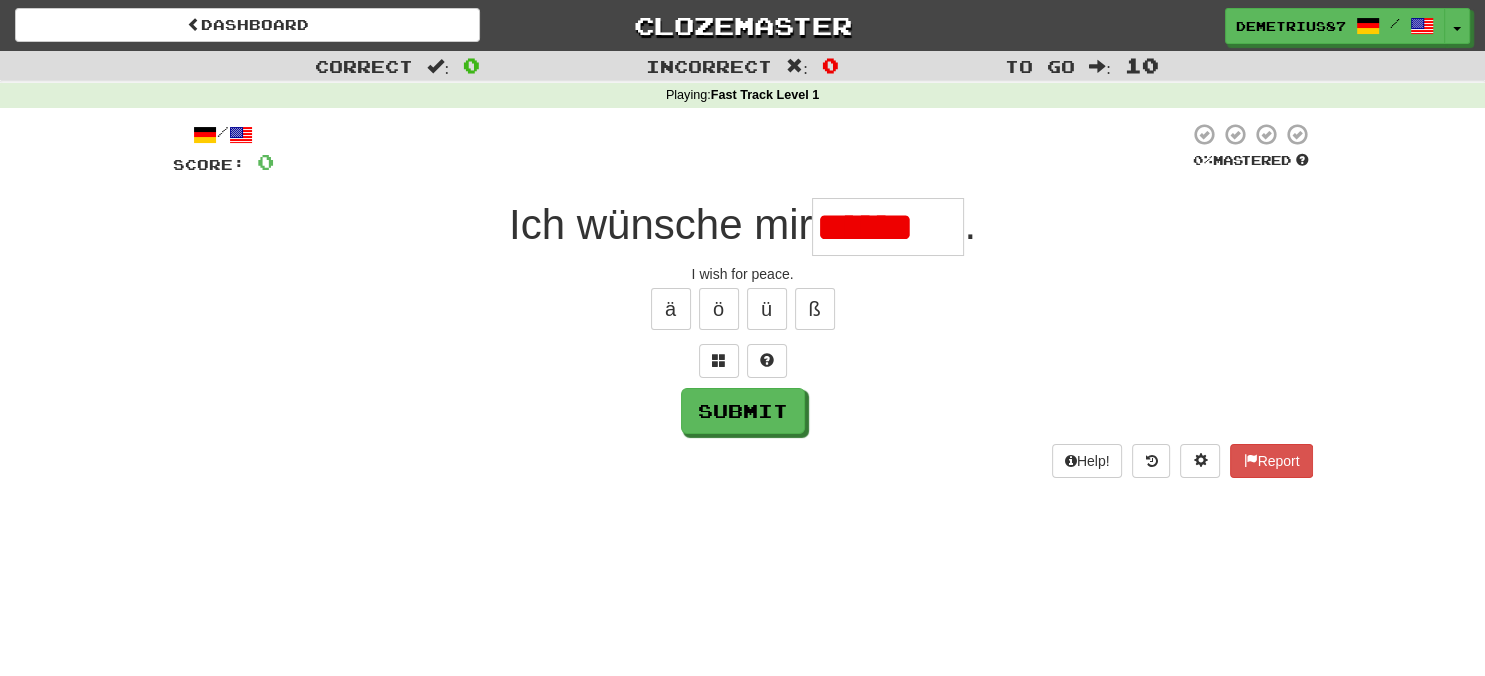 scroll, scrollTop: 0, scrollLeft: 0, axis: both 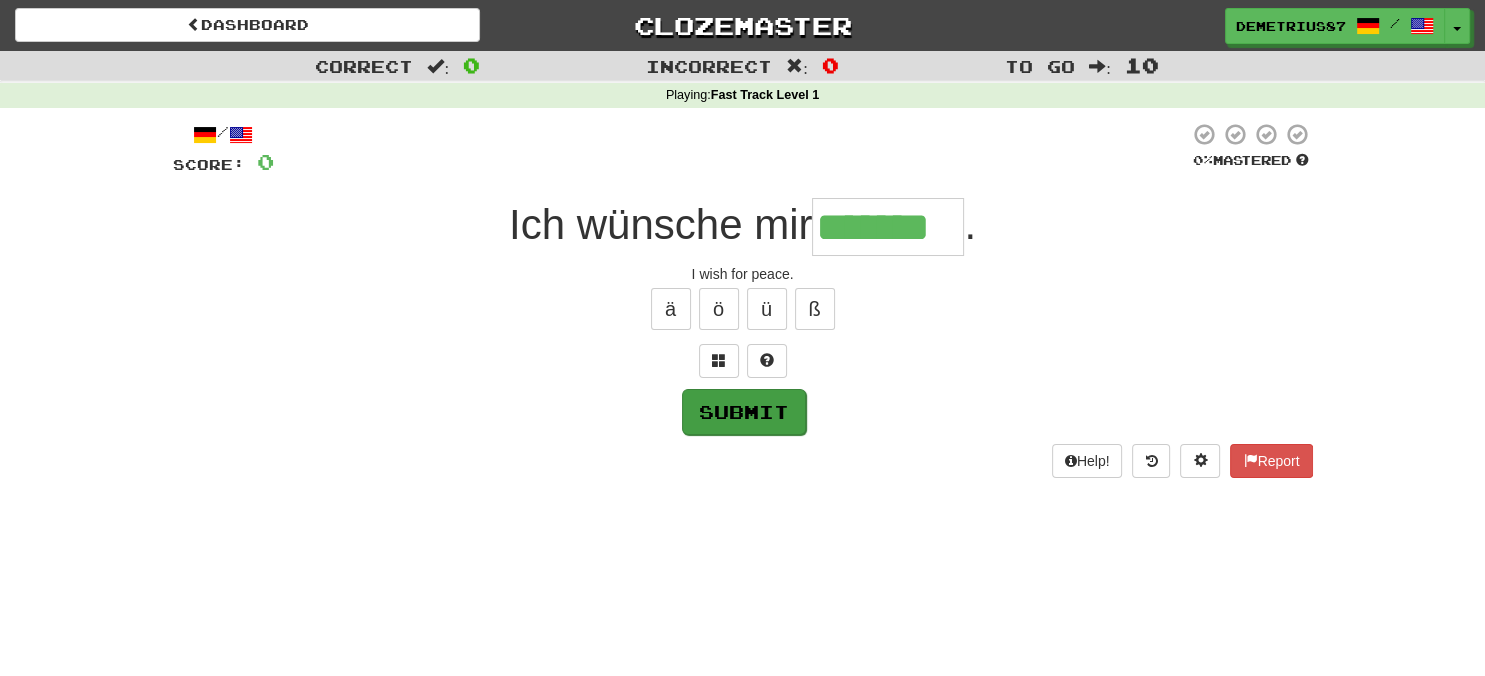 type on "*******" 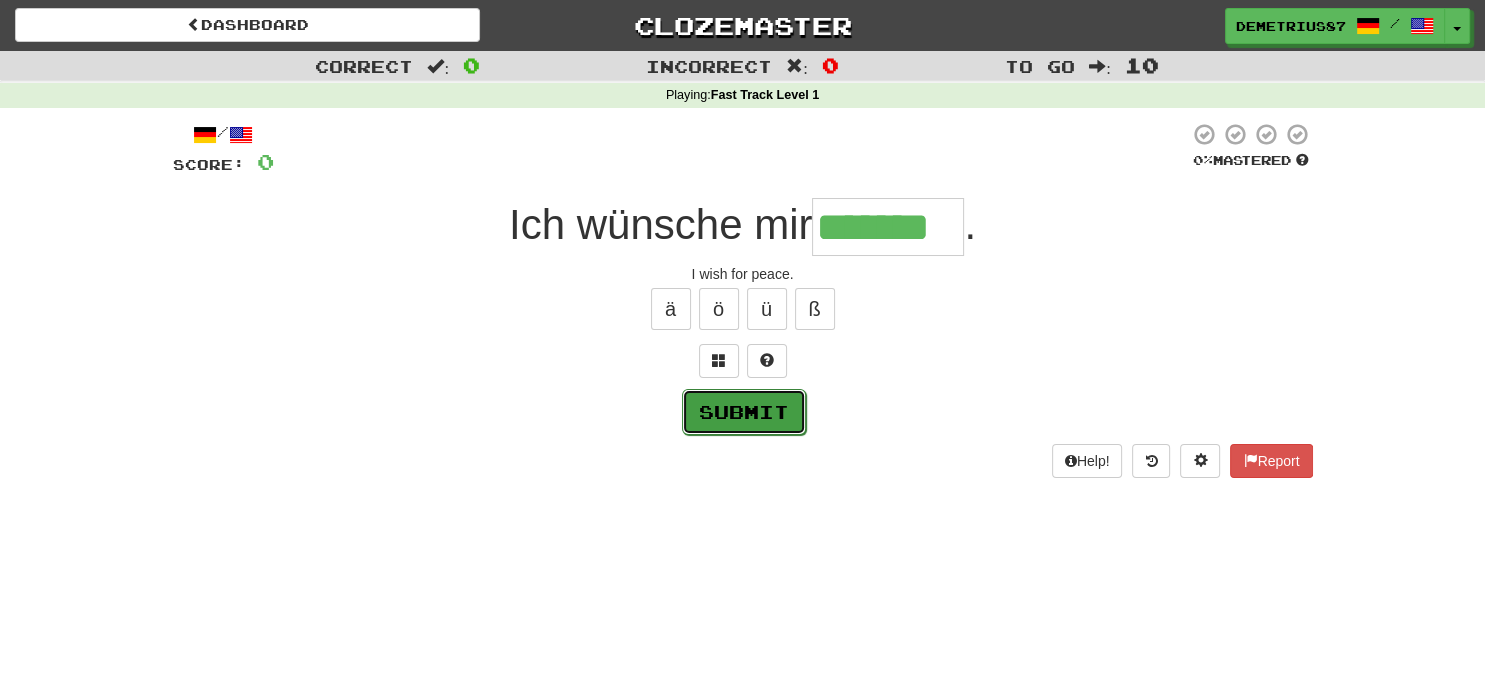 click on "Submit" at bounding box center (744, 412) 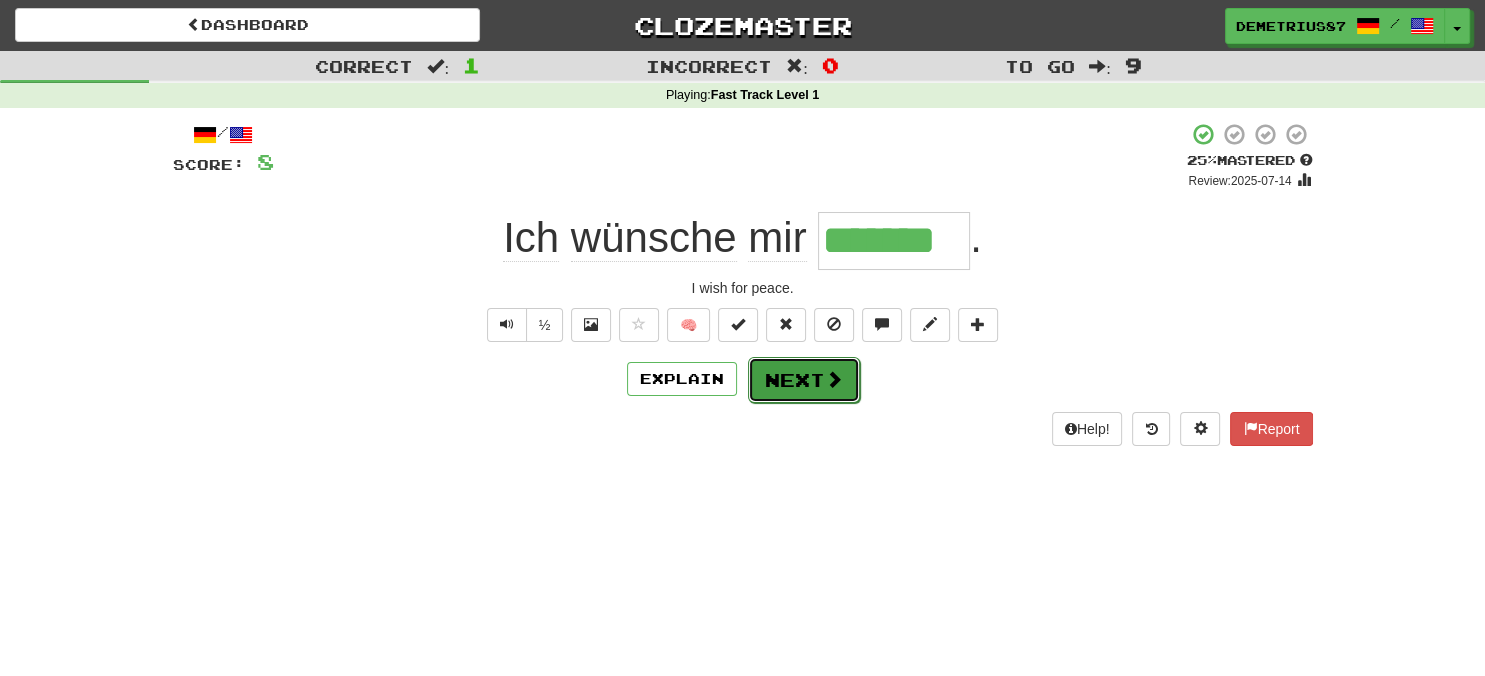 click on "Next" at bounding box center (804, 380) 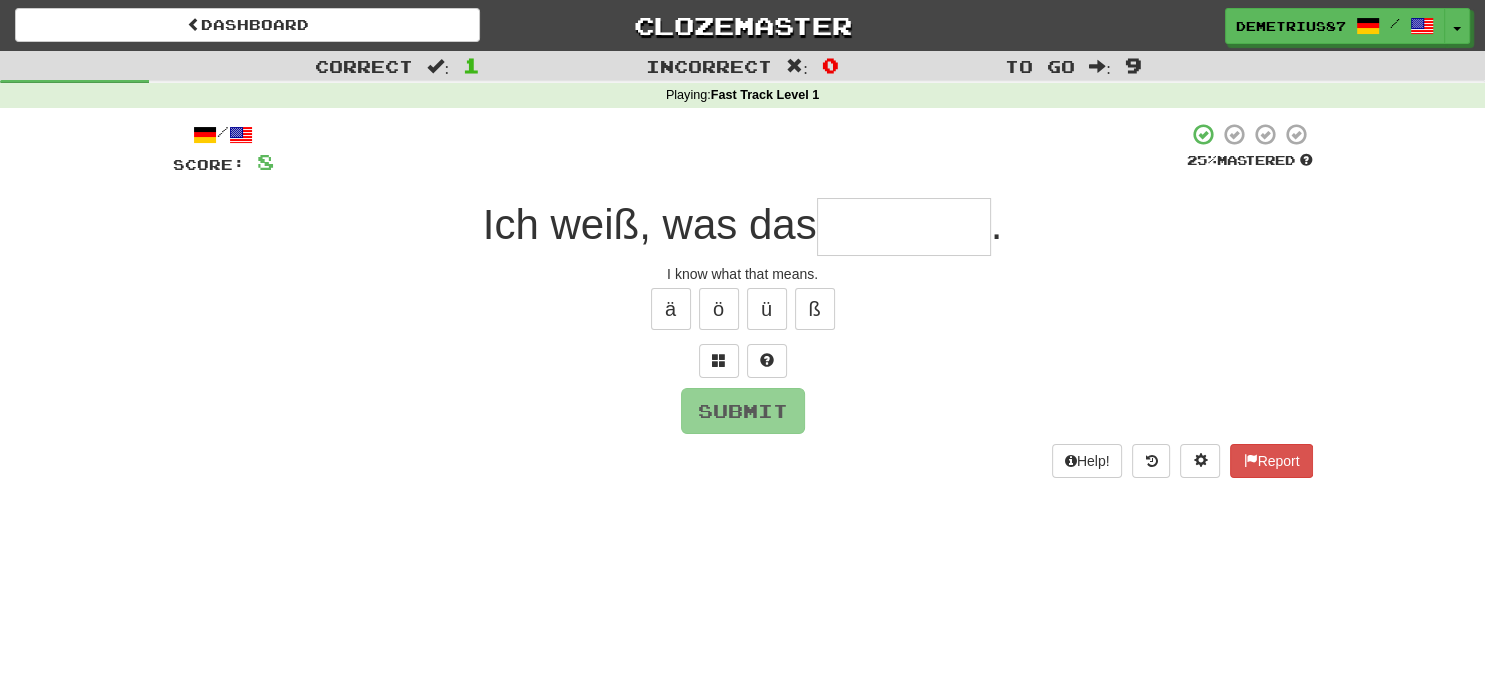 click at bounding box center [904, 227] 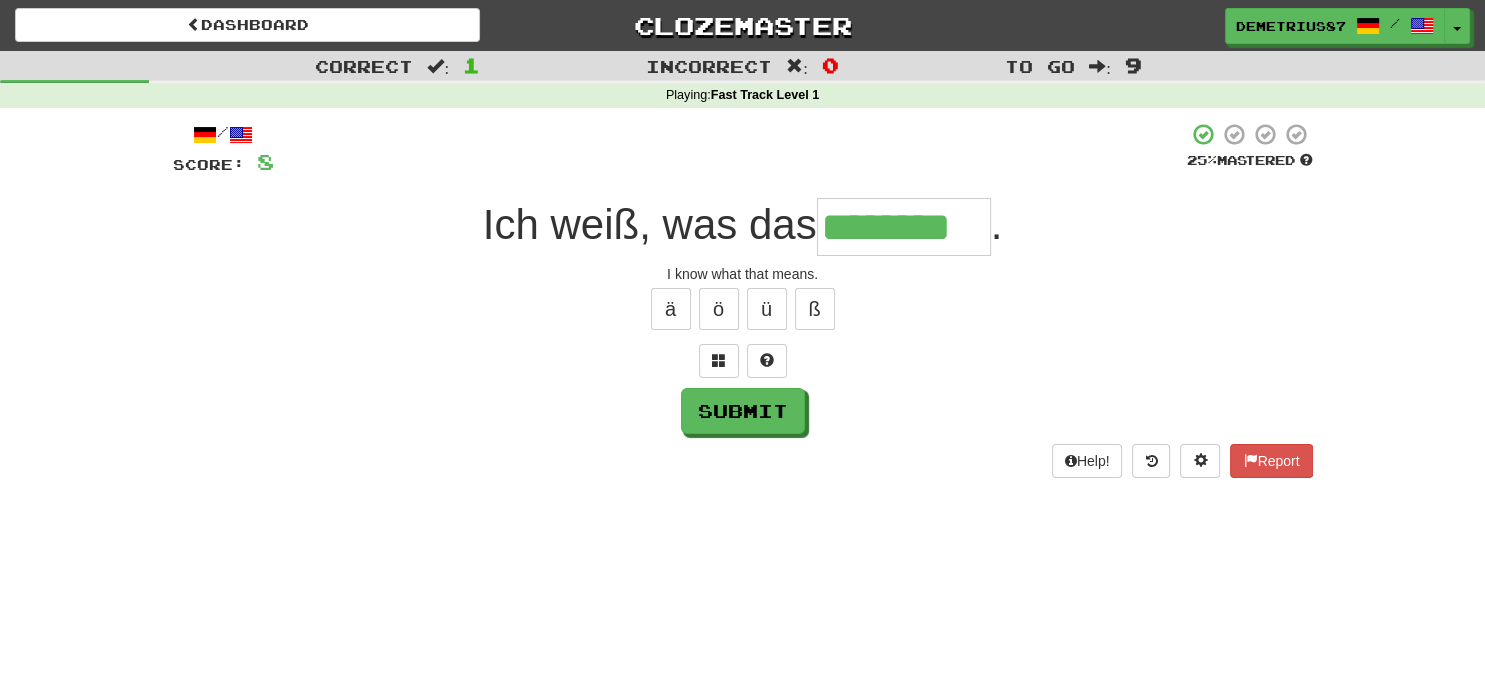 type on "********" 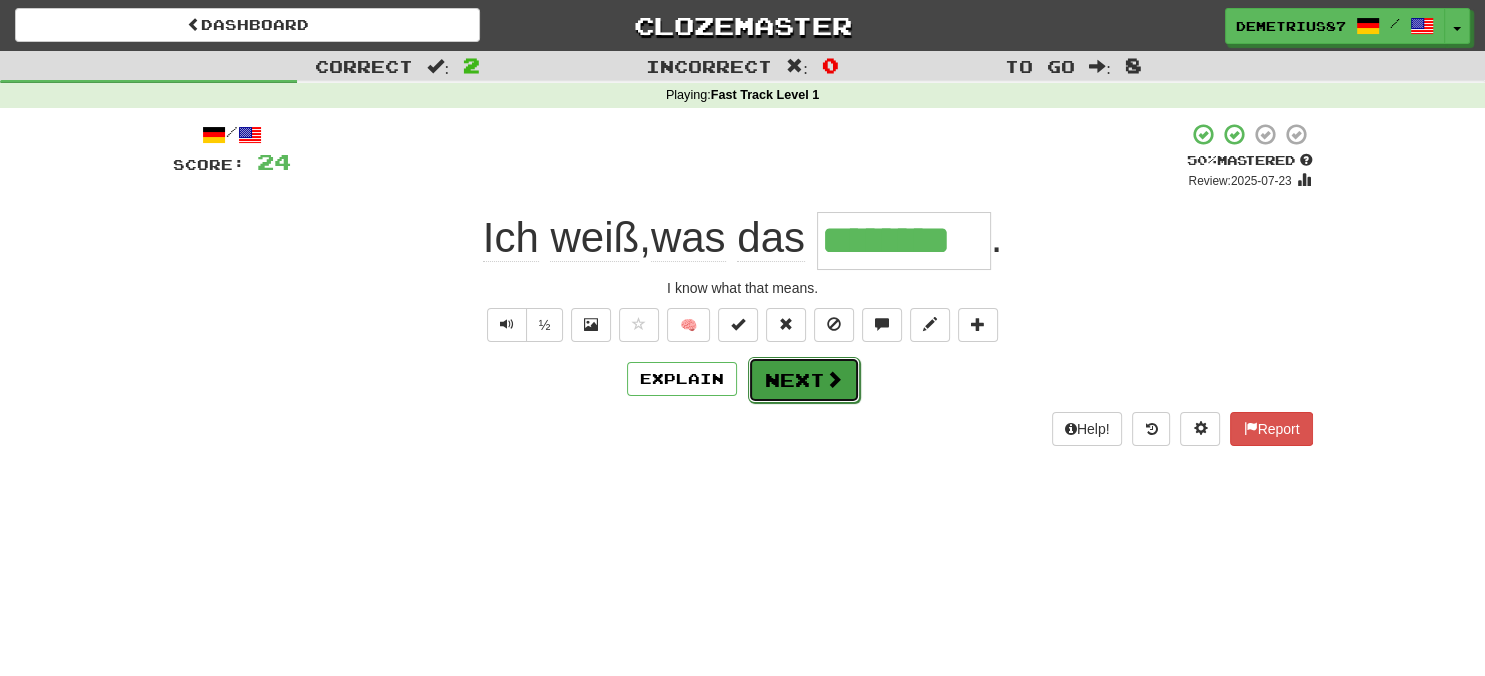 click on "Next" at bounding box center (804, 380) 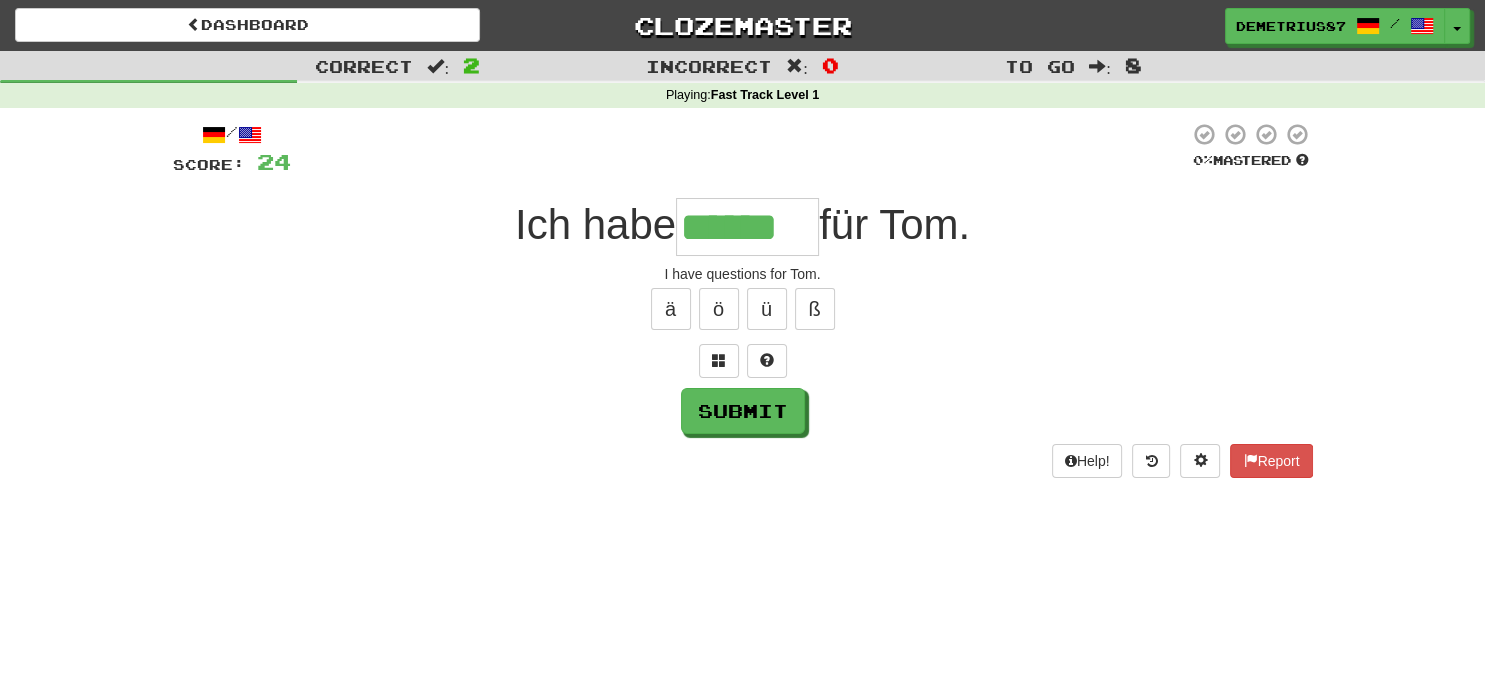type on "******" 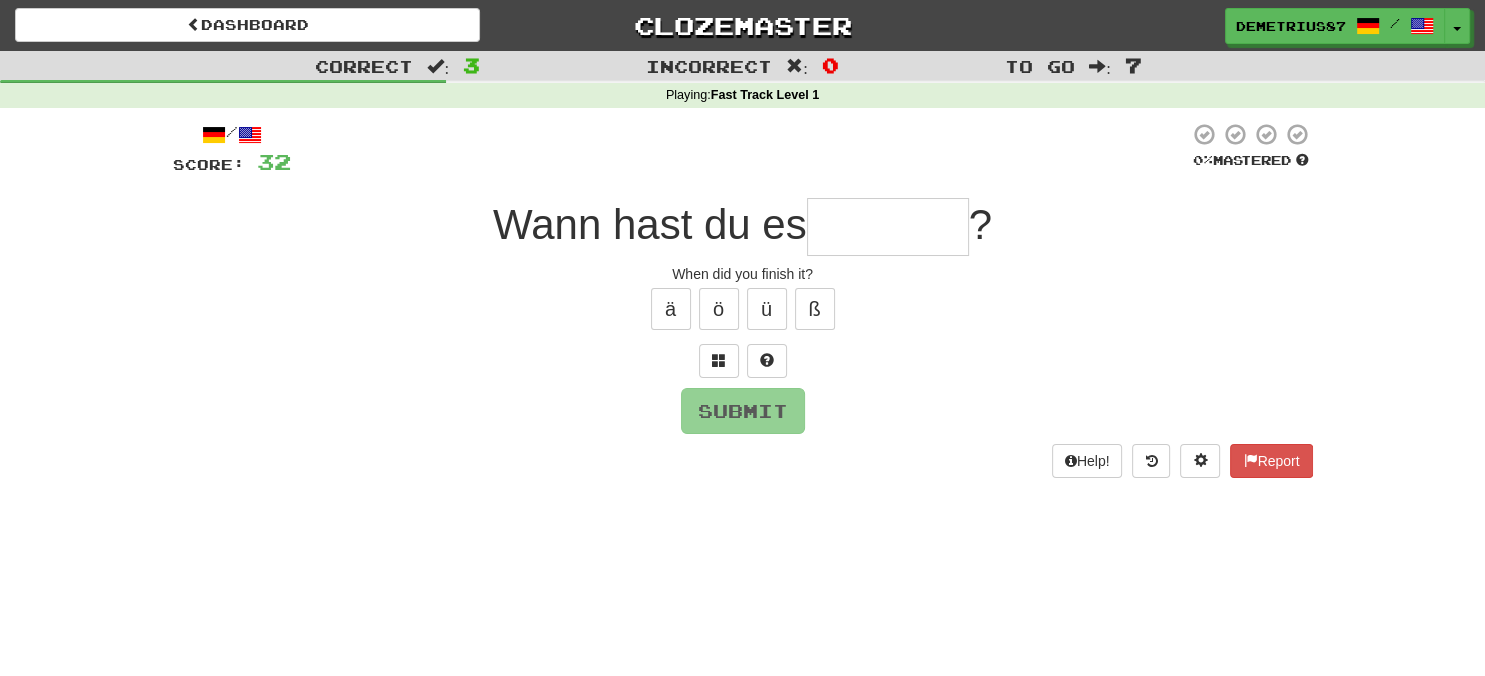 type on "*" 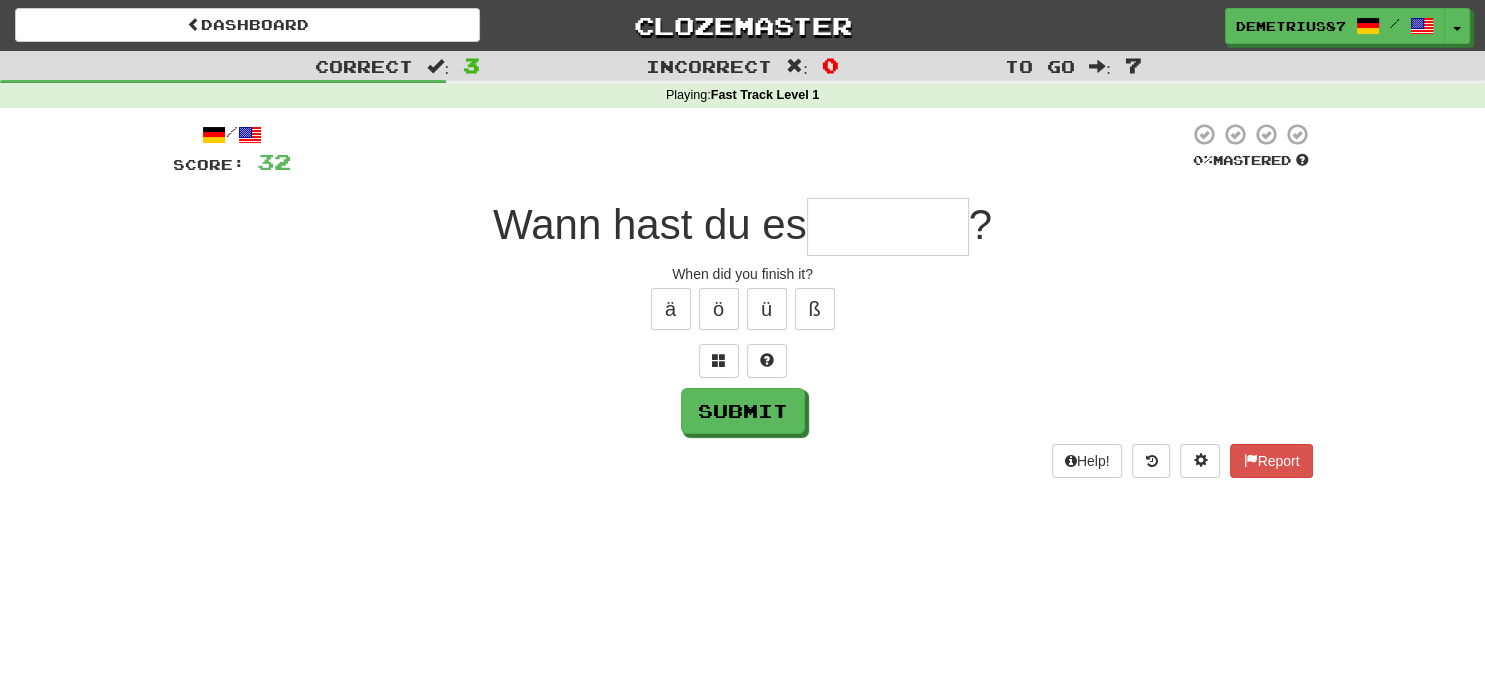 type on "*" 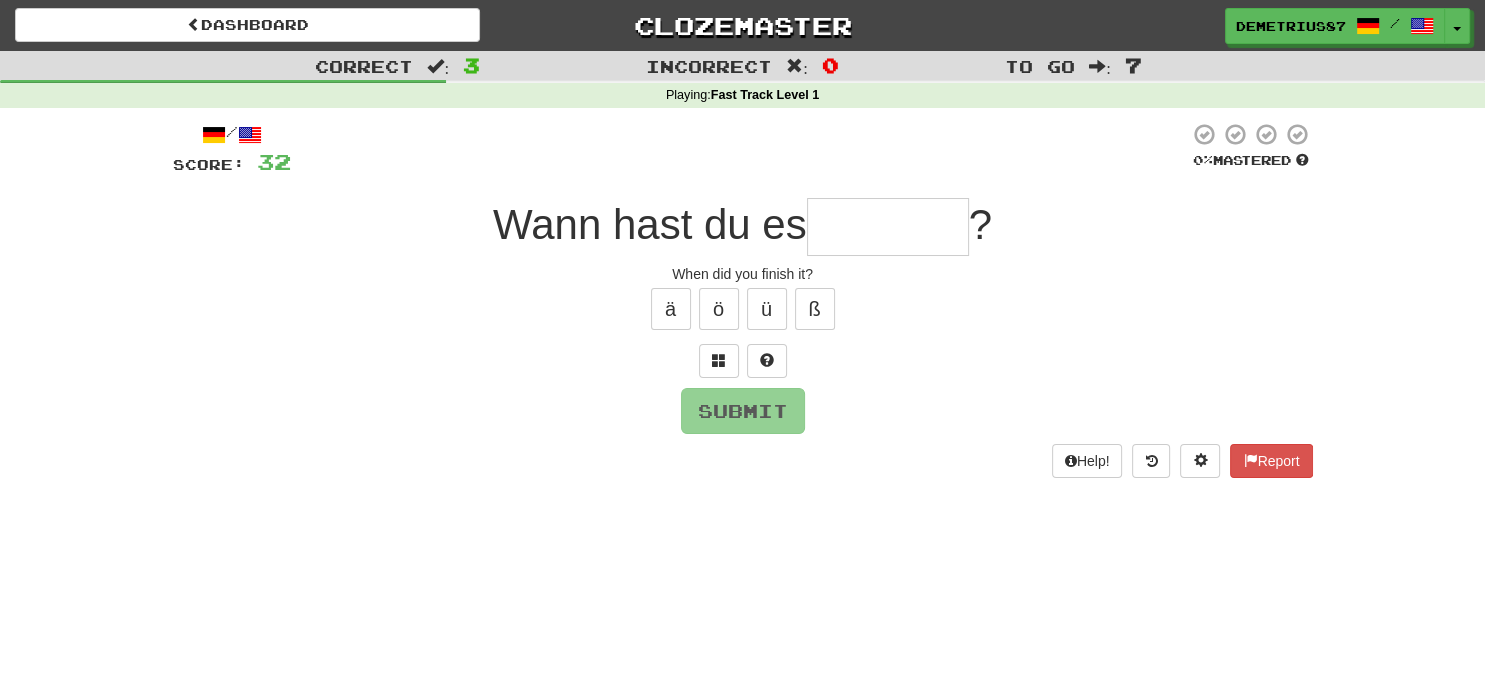 type on "*" 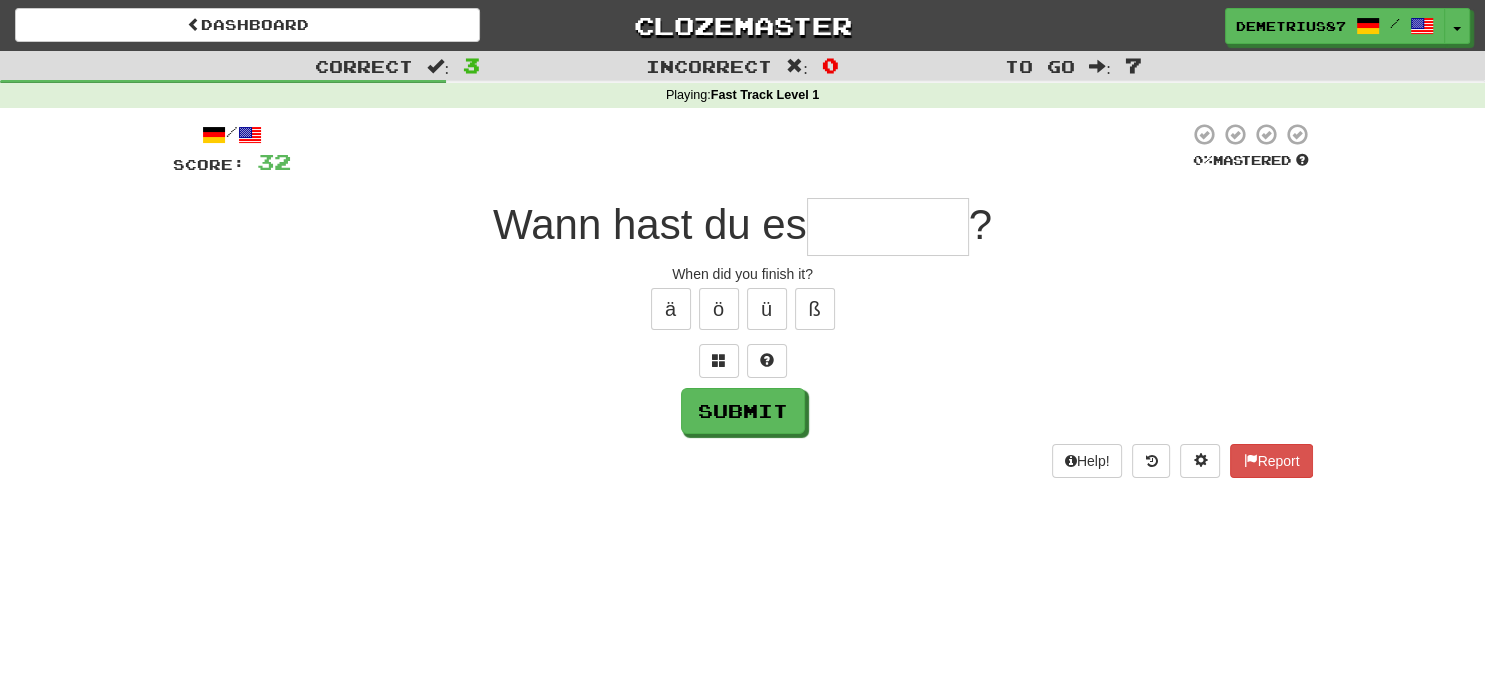 type on "*" 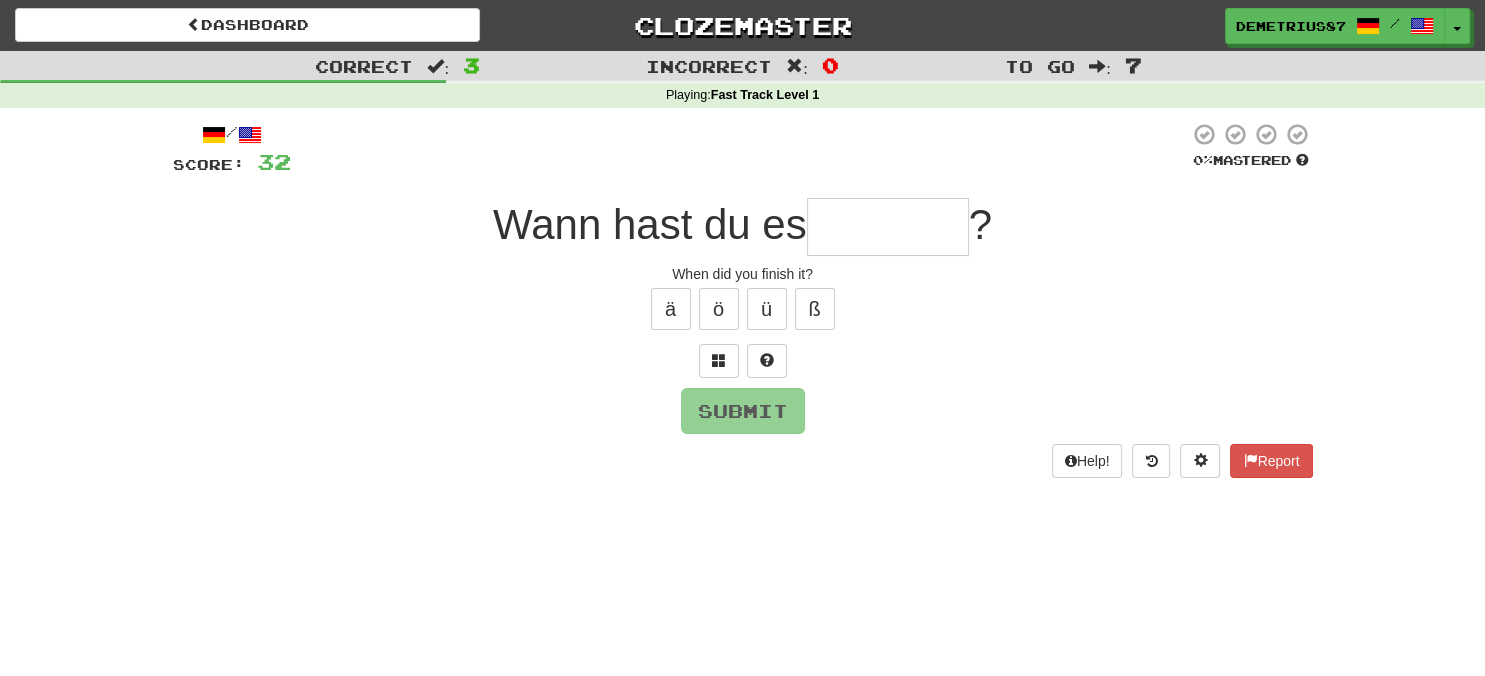 type on "*" 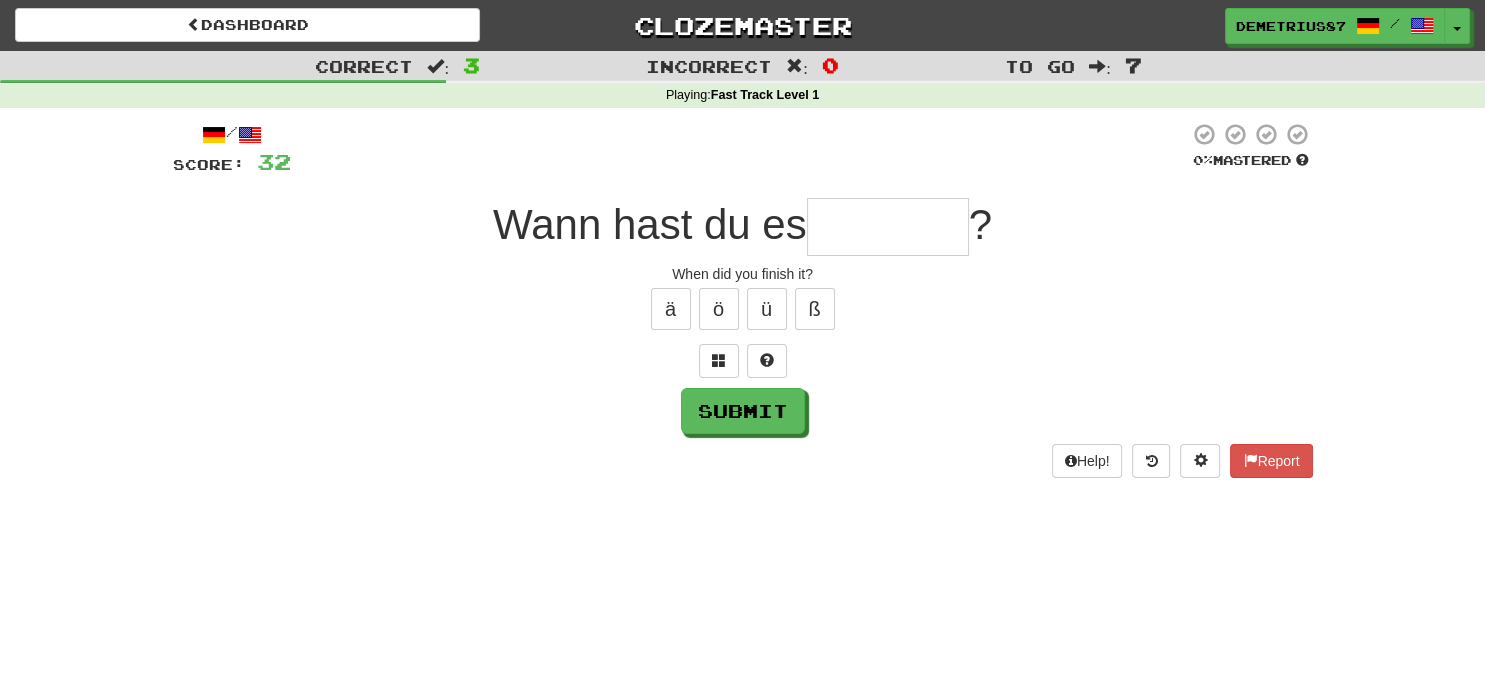 type on "*" 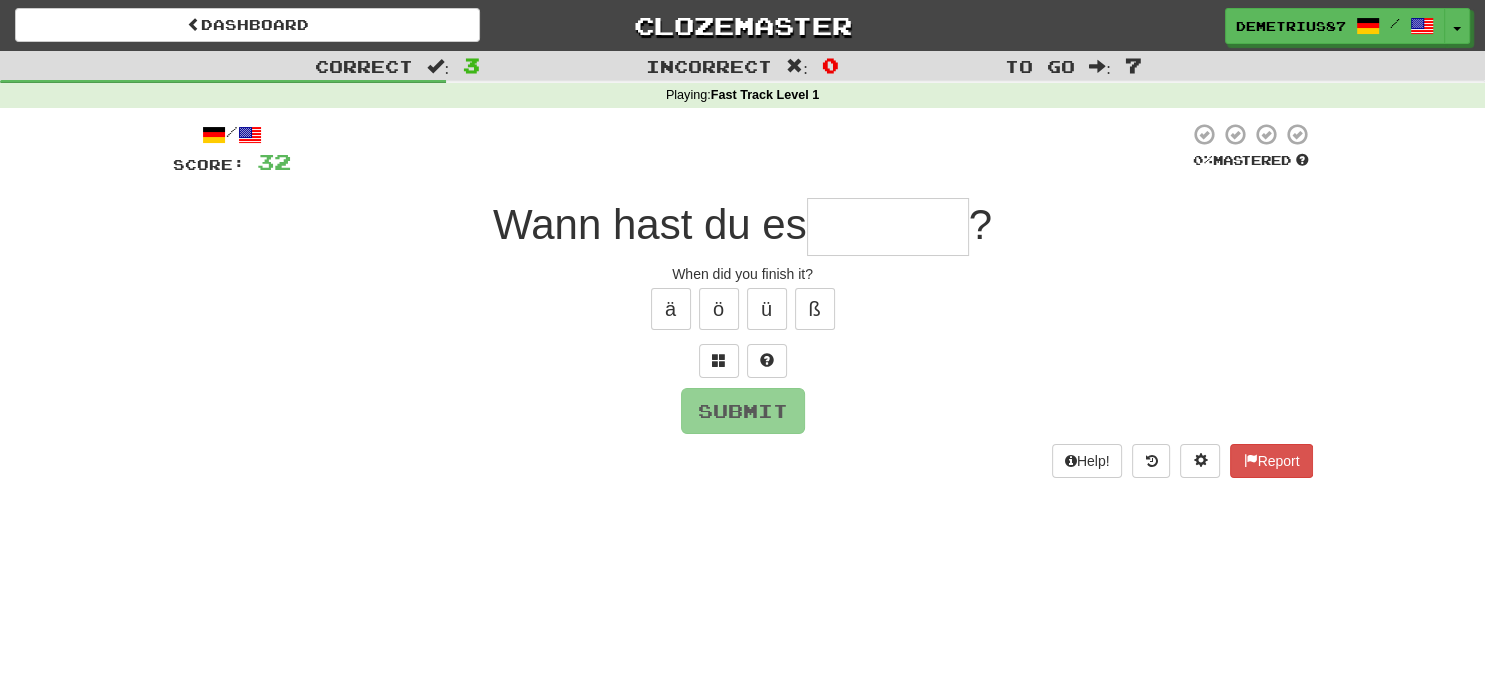 type on "*" 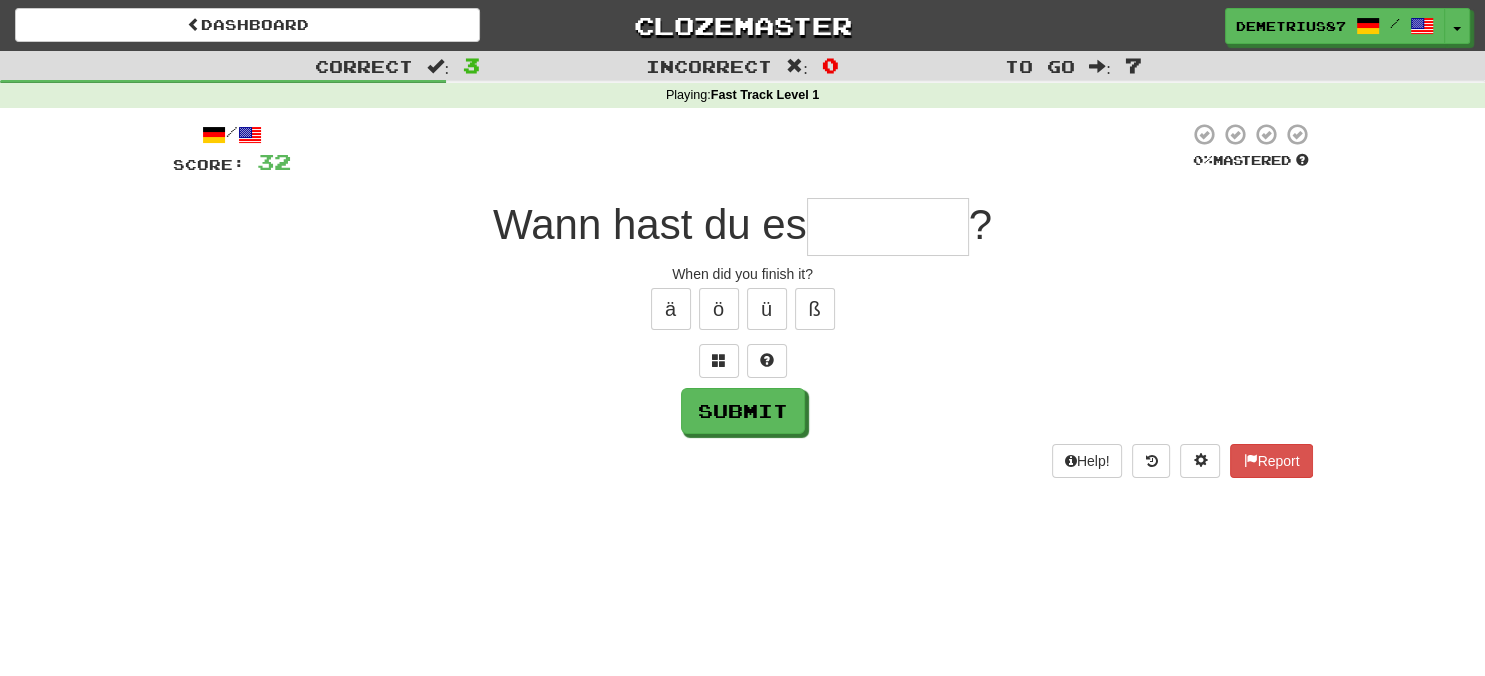 type on "*" 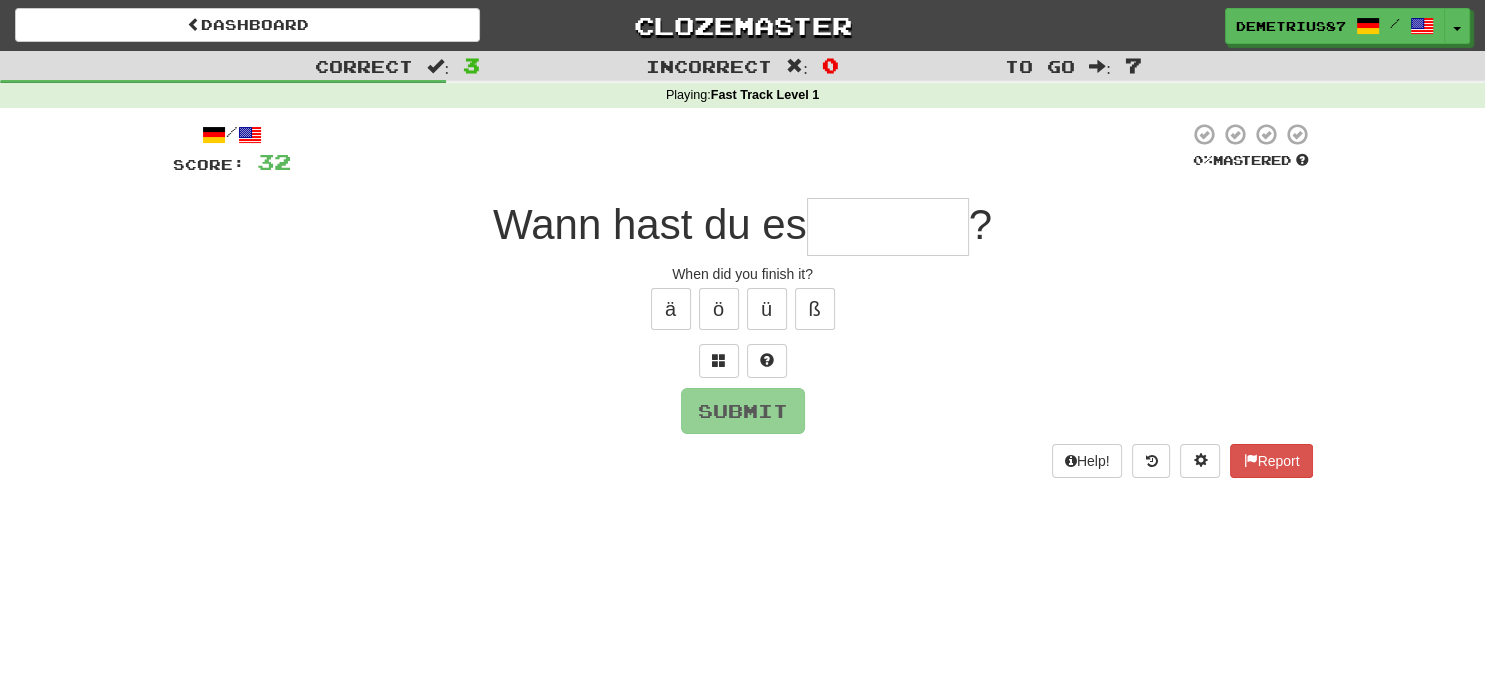 type on "*" 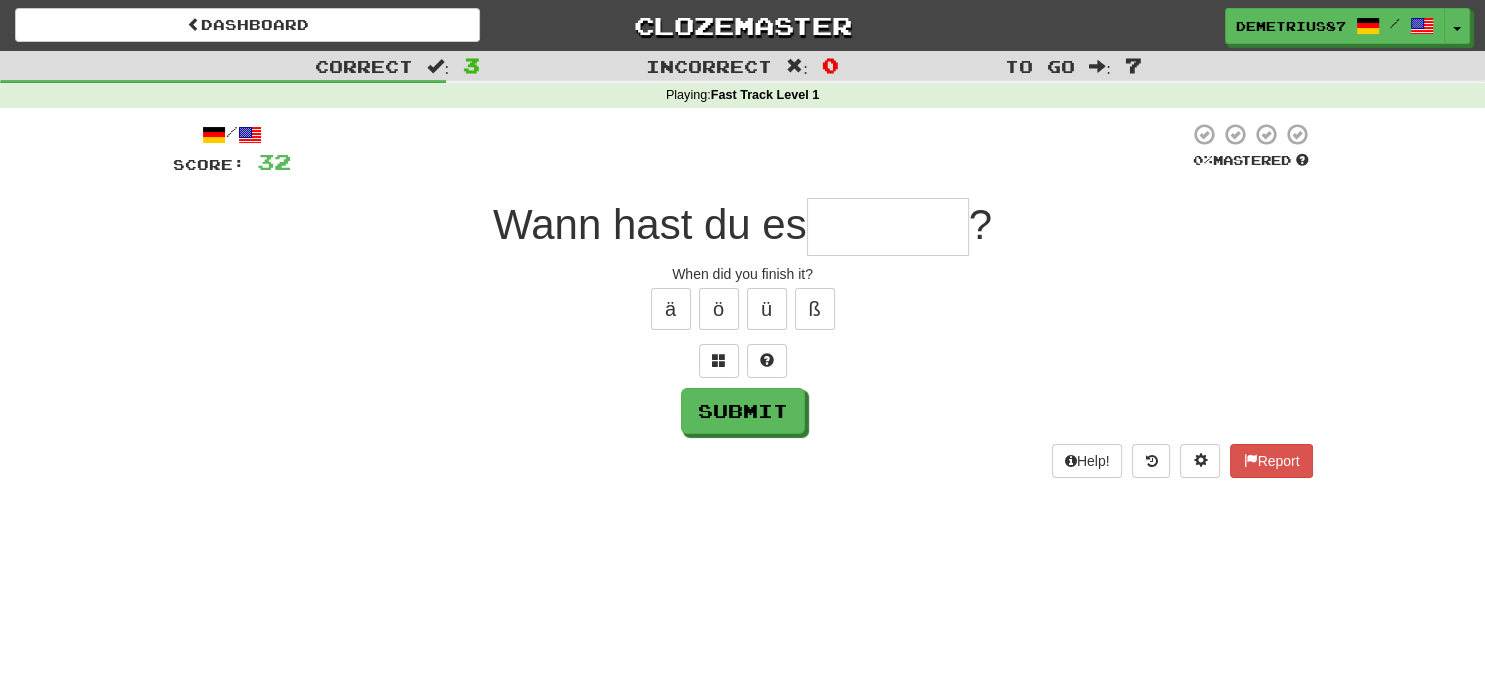 type on "*" 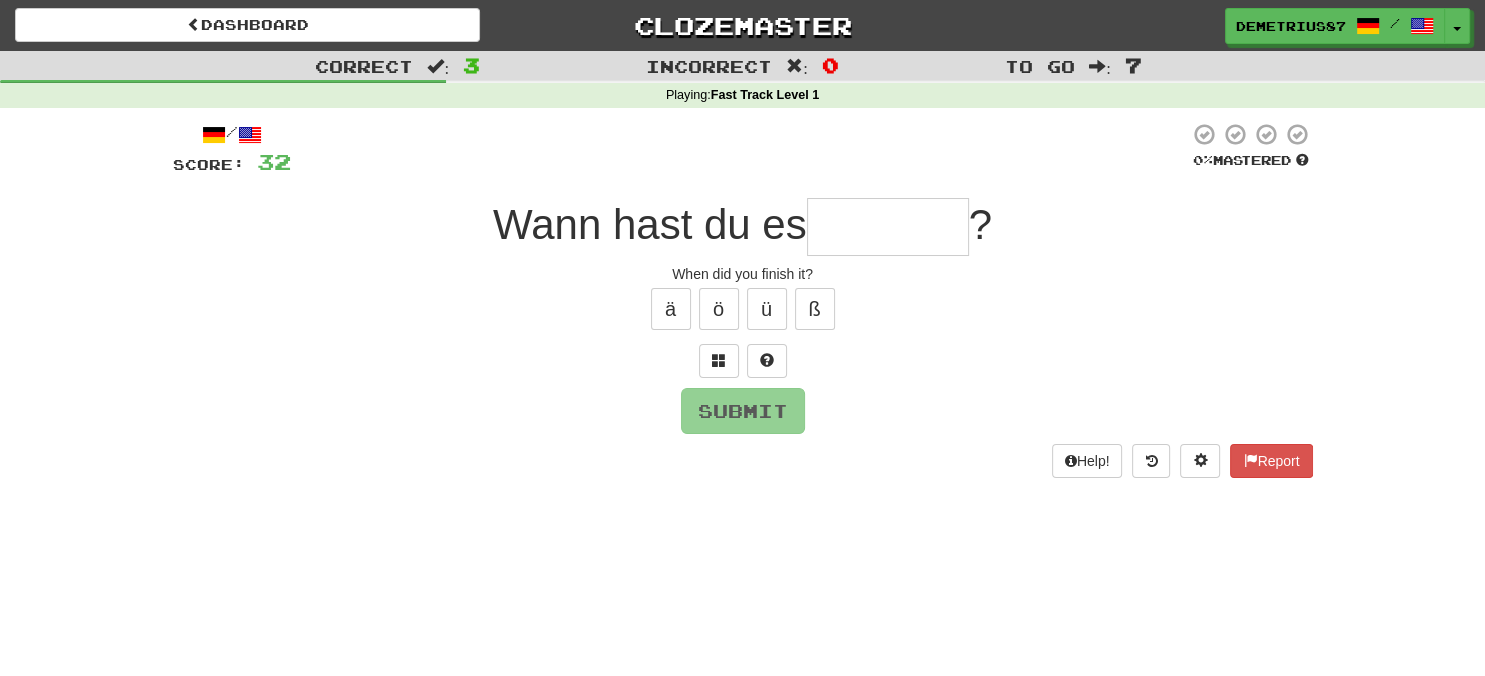 type on "*" 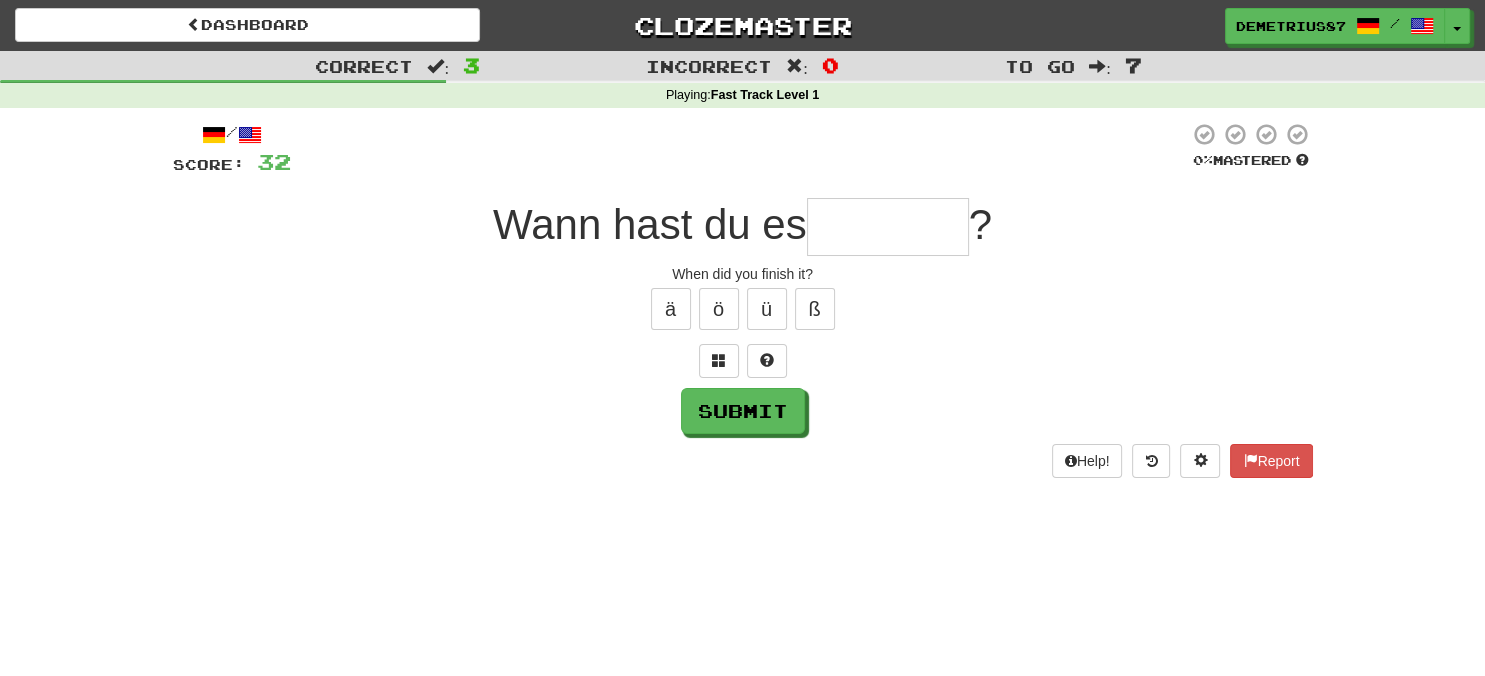 type on "*" 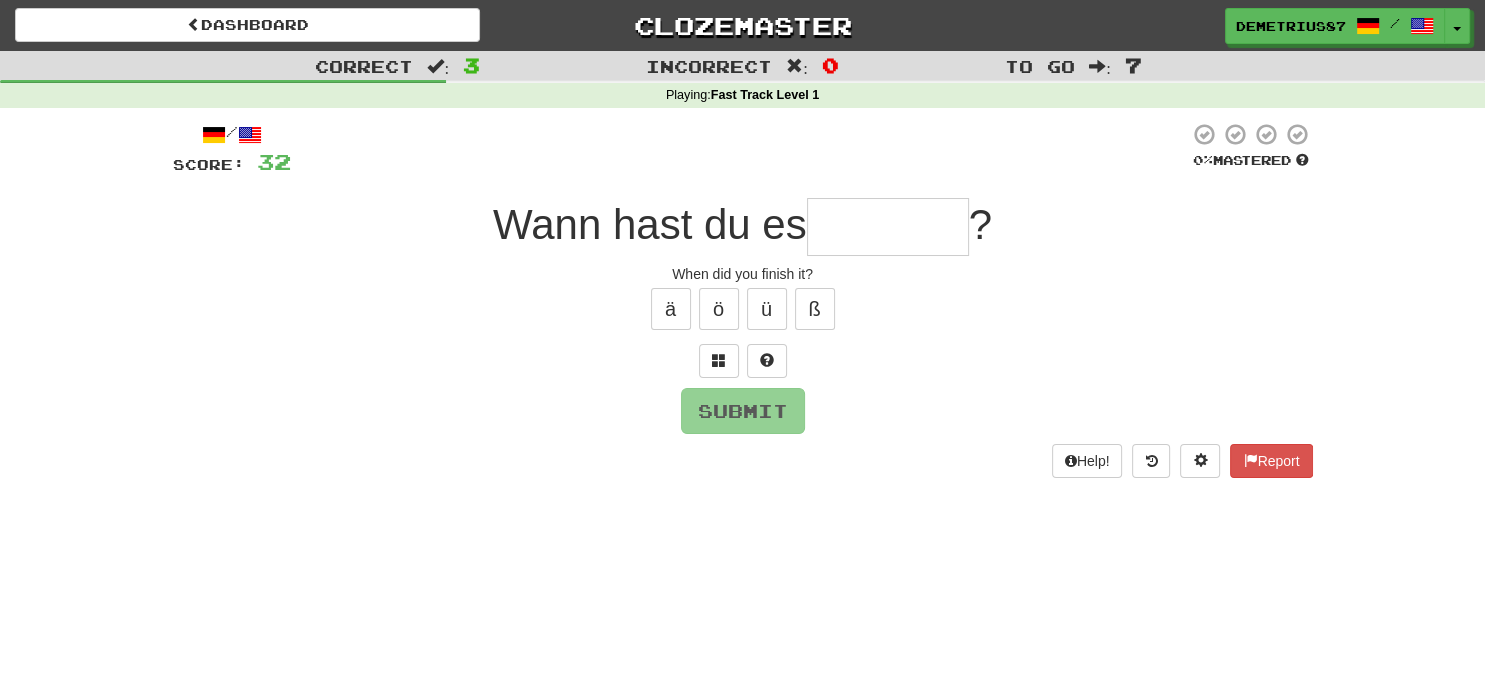 type on "*" 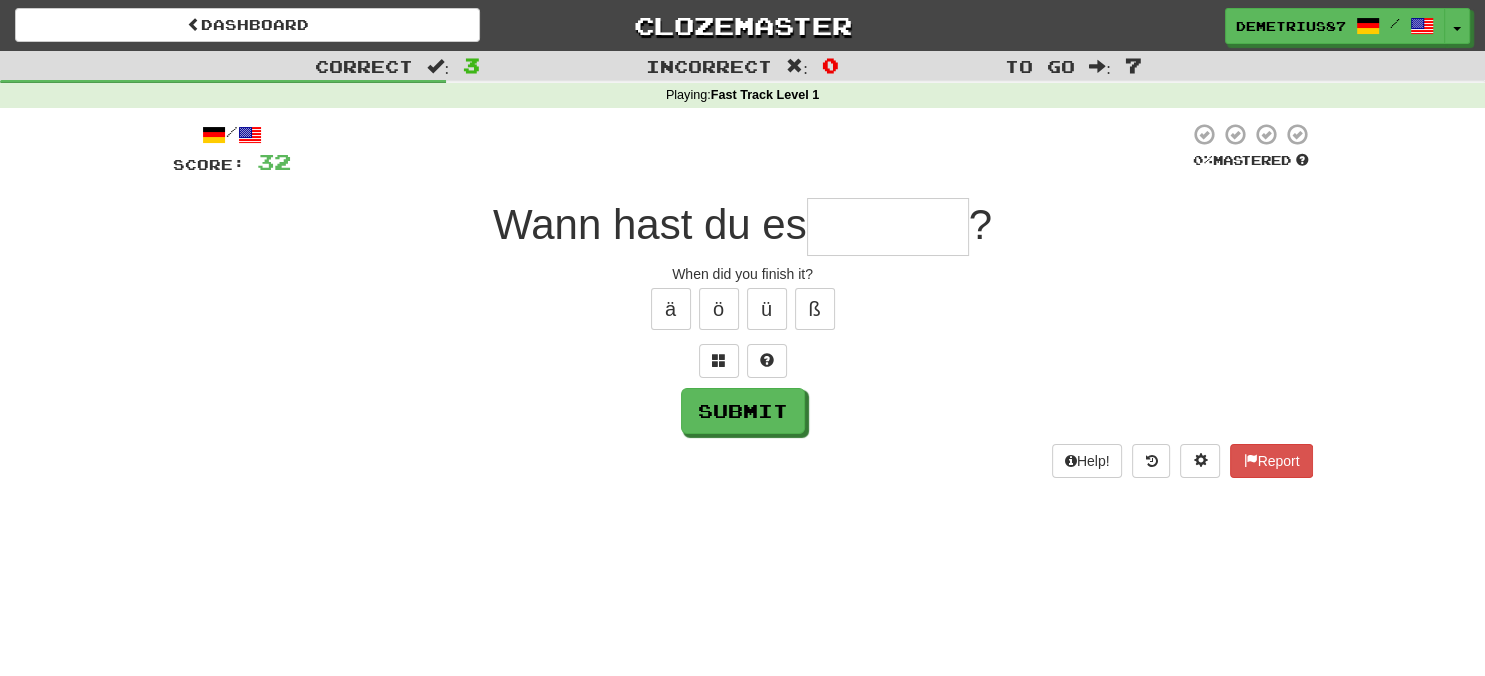 type on "*" 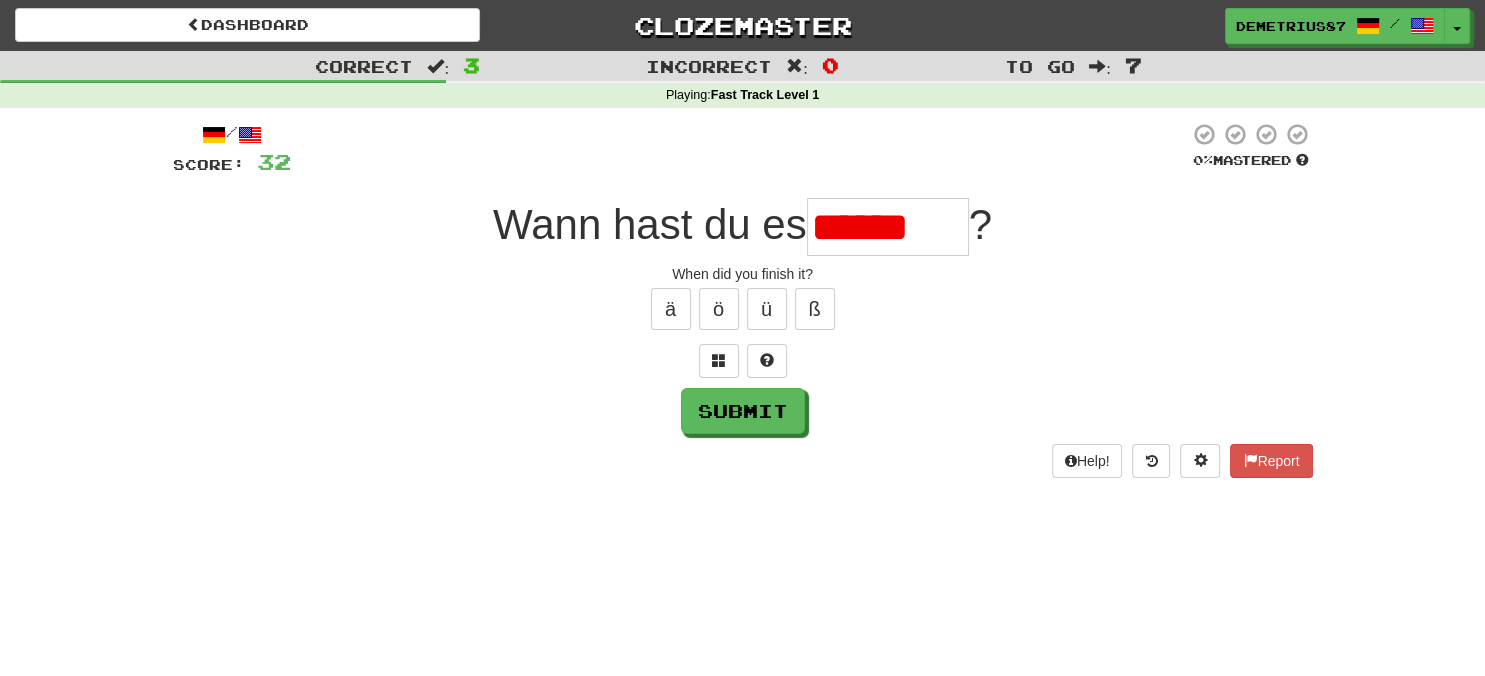 scroll, scrollTop: 0, scrollLeft: 0, axis: both 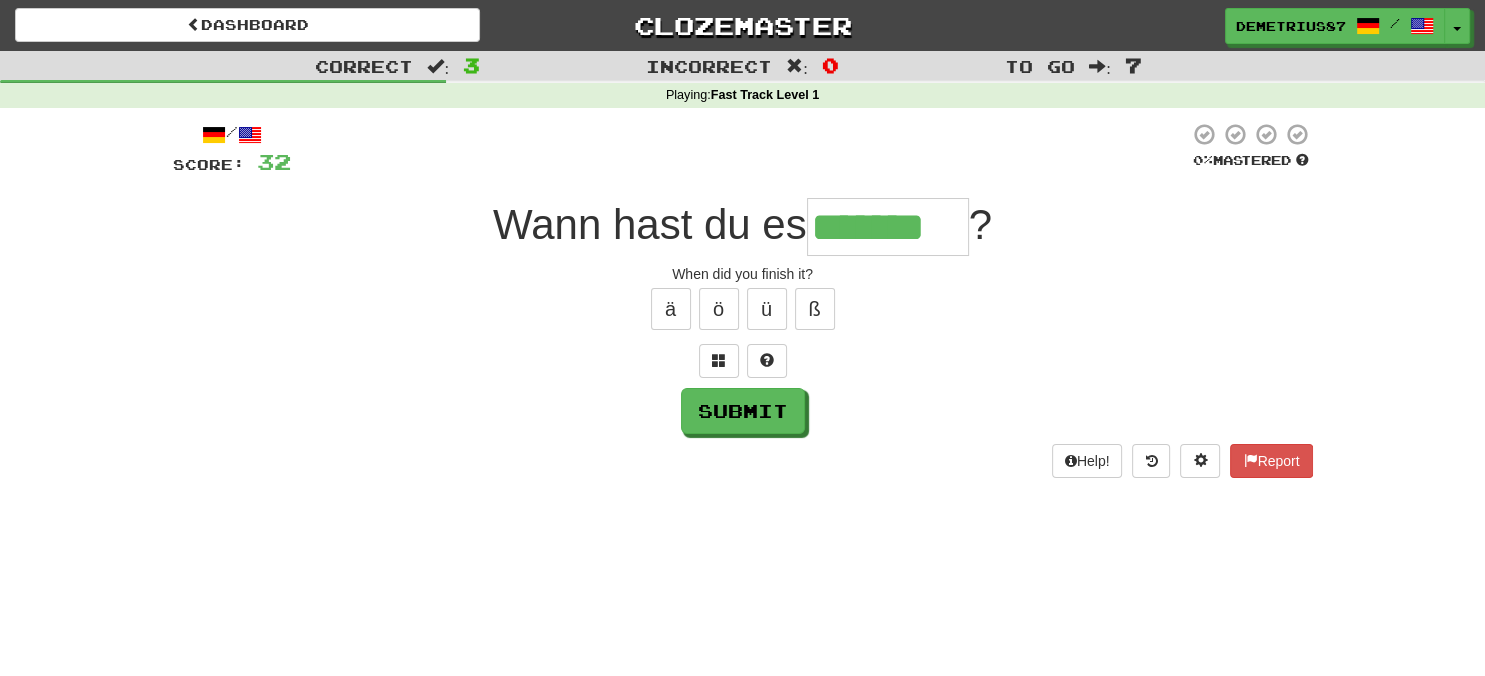 type on "*******" 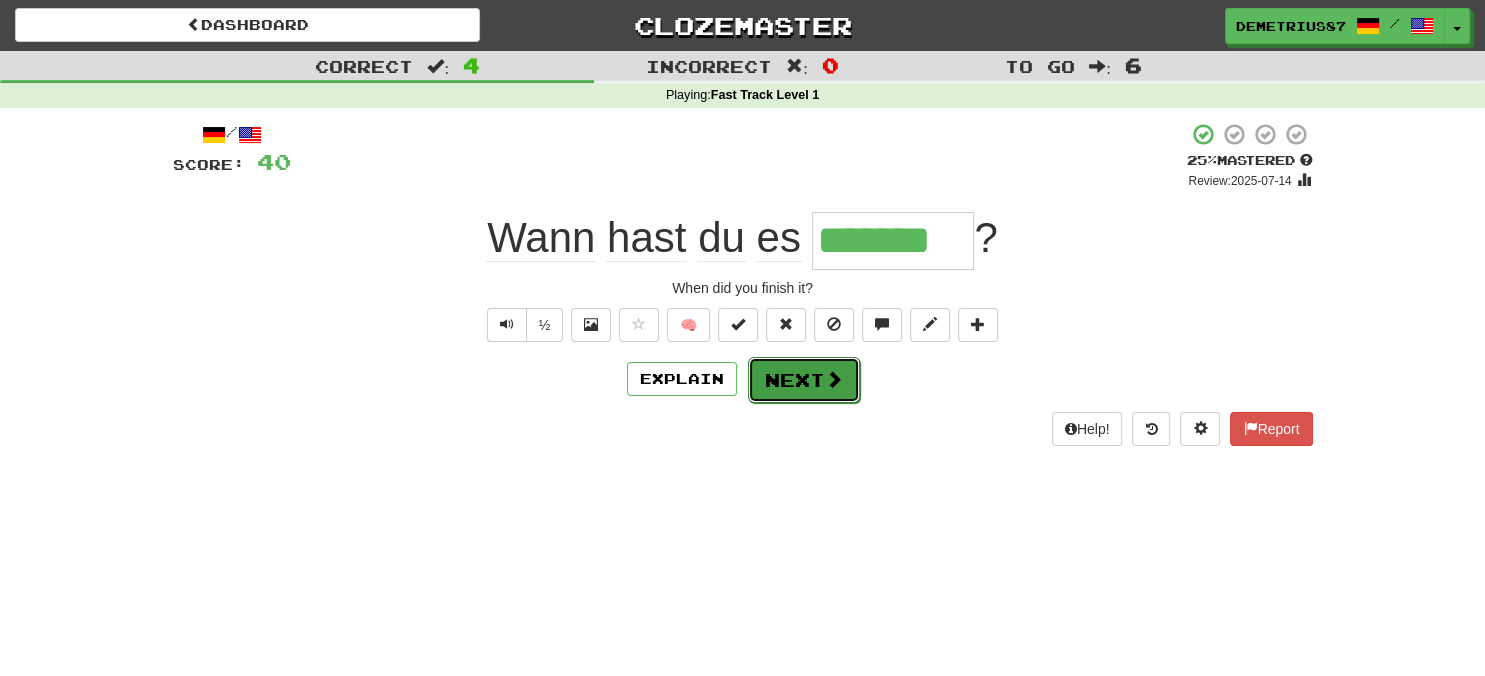 click on "Next" at bounding box center [804, 380] 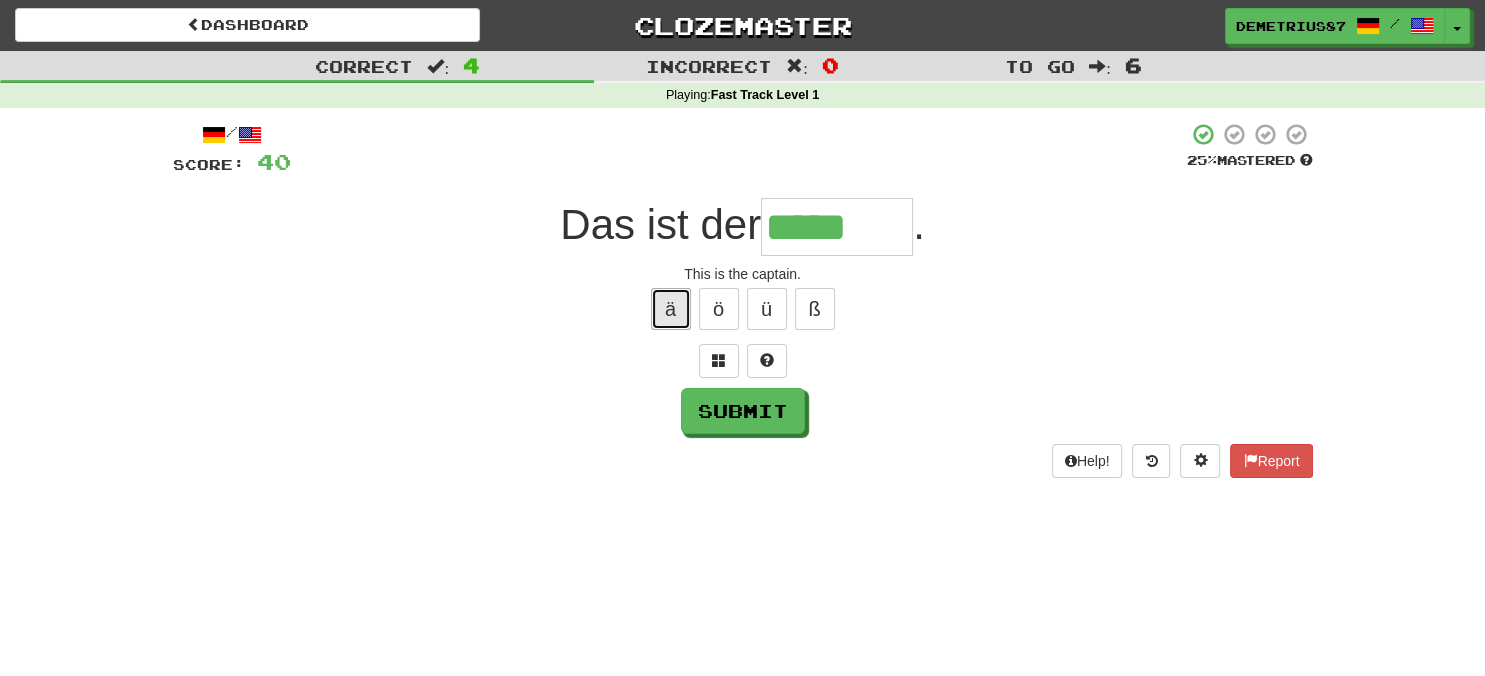 click on "ä" at bounding box center (671, 309) 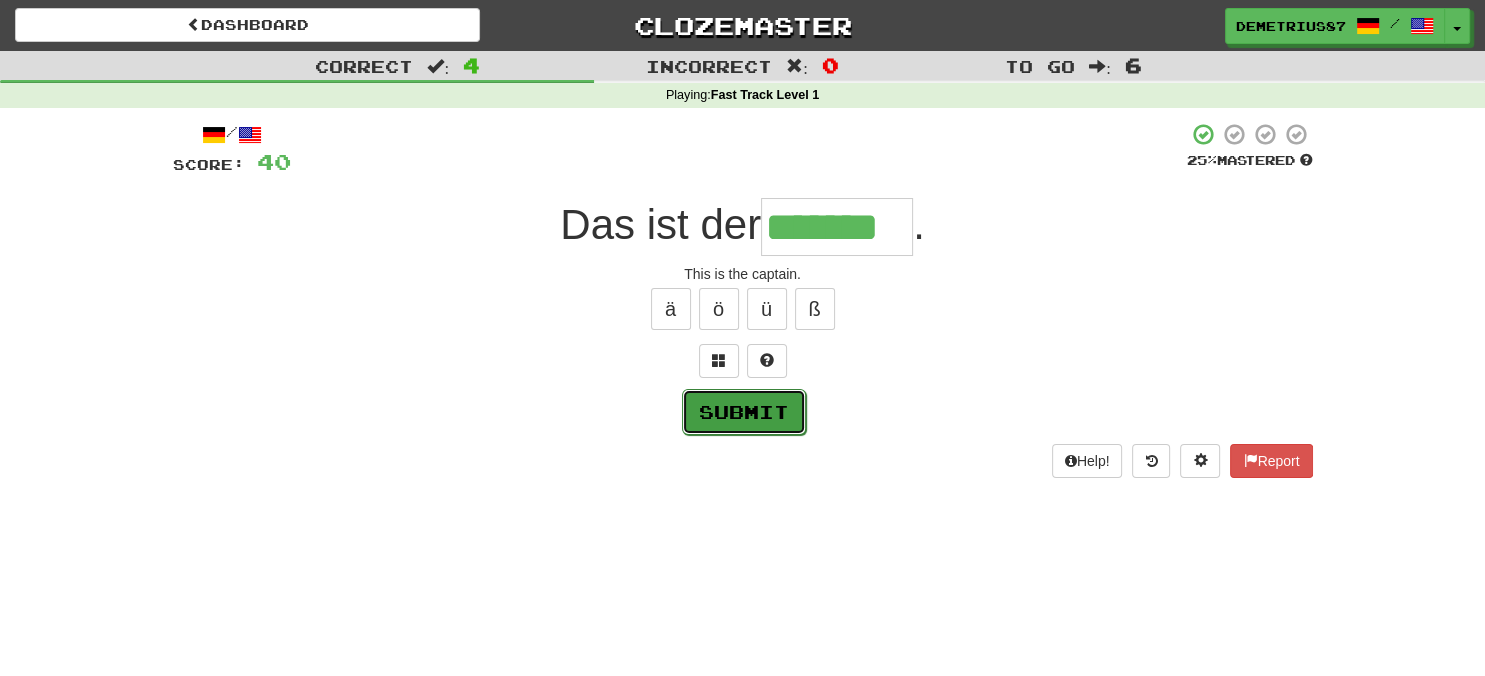 click on "Submit" at bounding box center [744, 412] 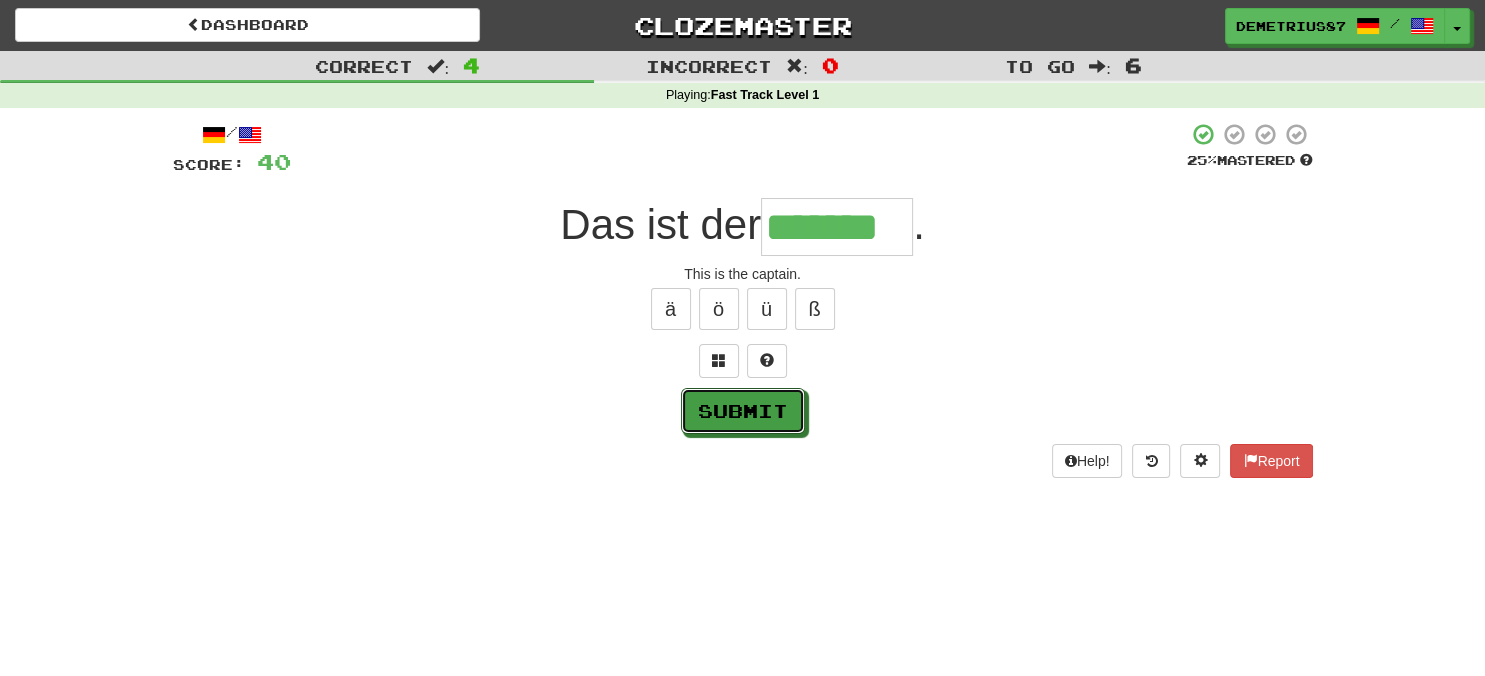 type on "*******" 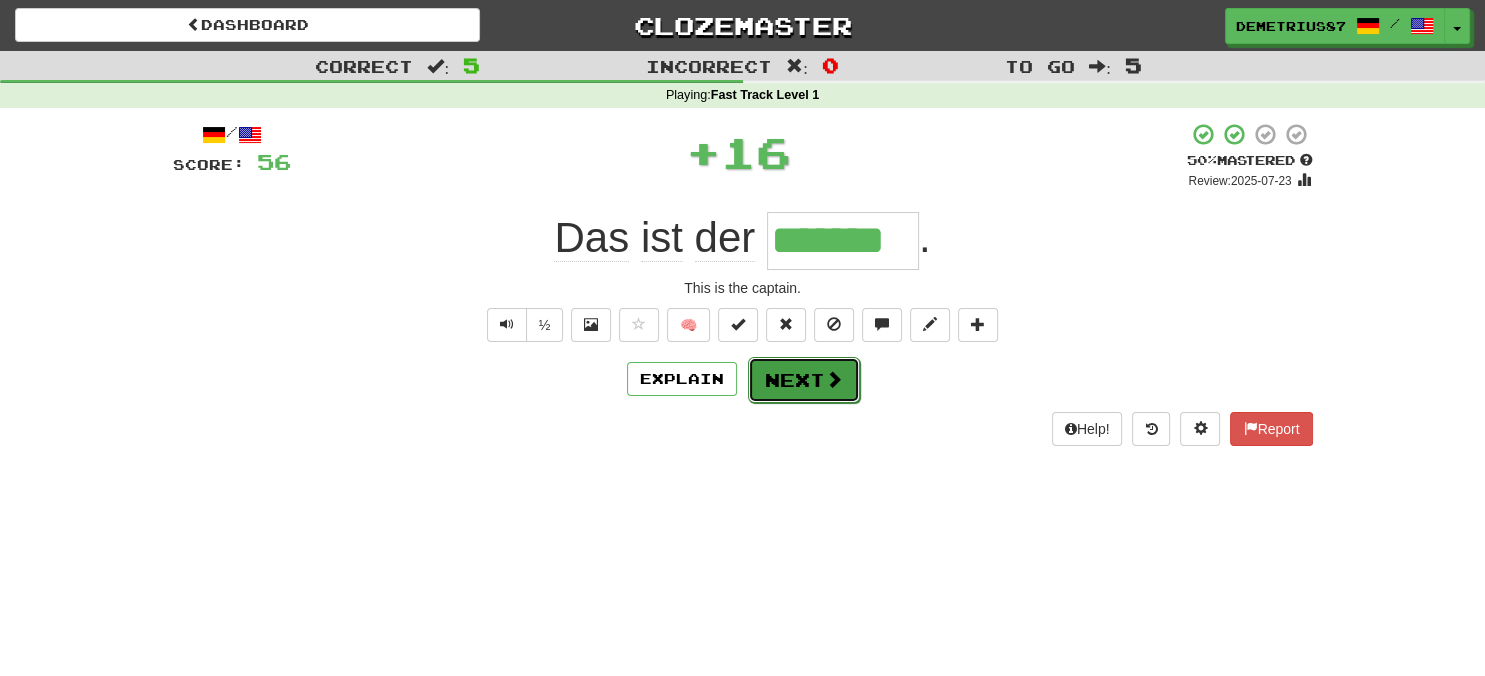 click at bounding box center [834, 379] 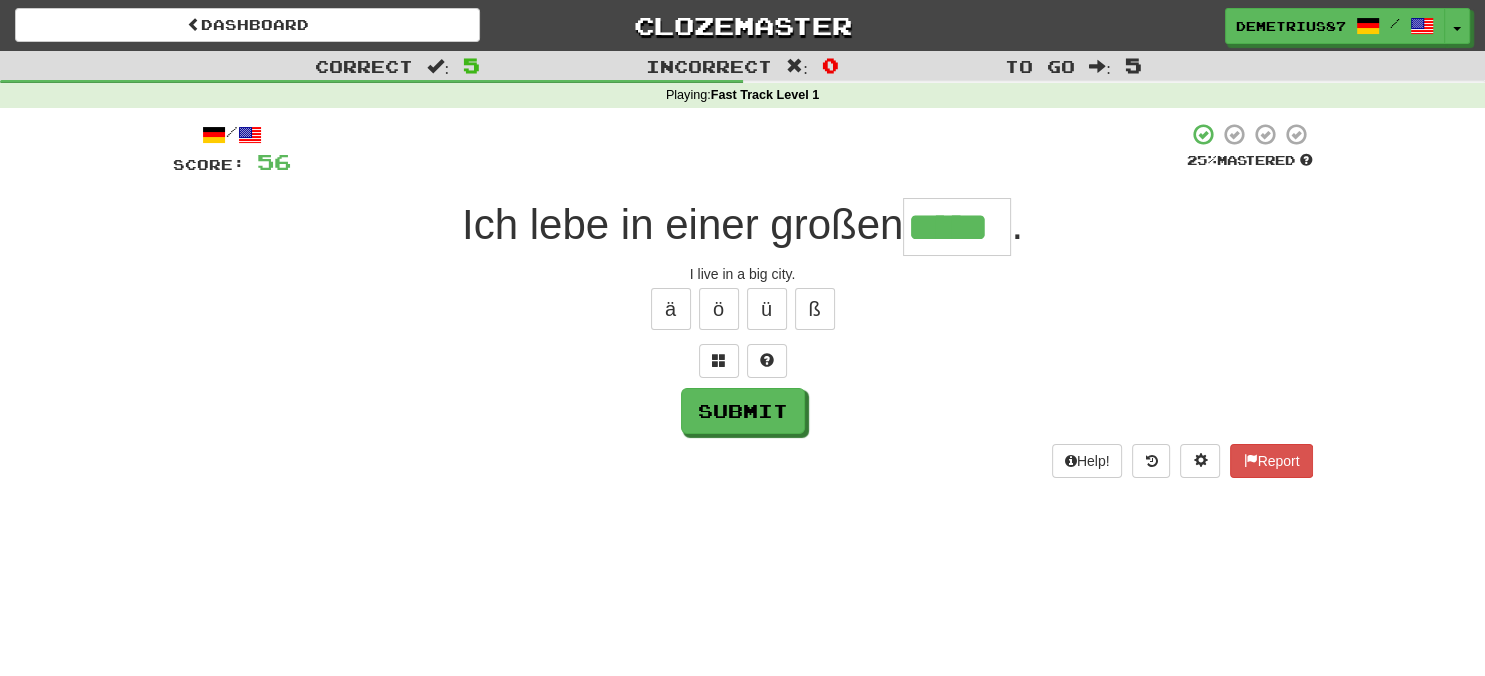 type on "*****" 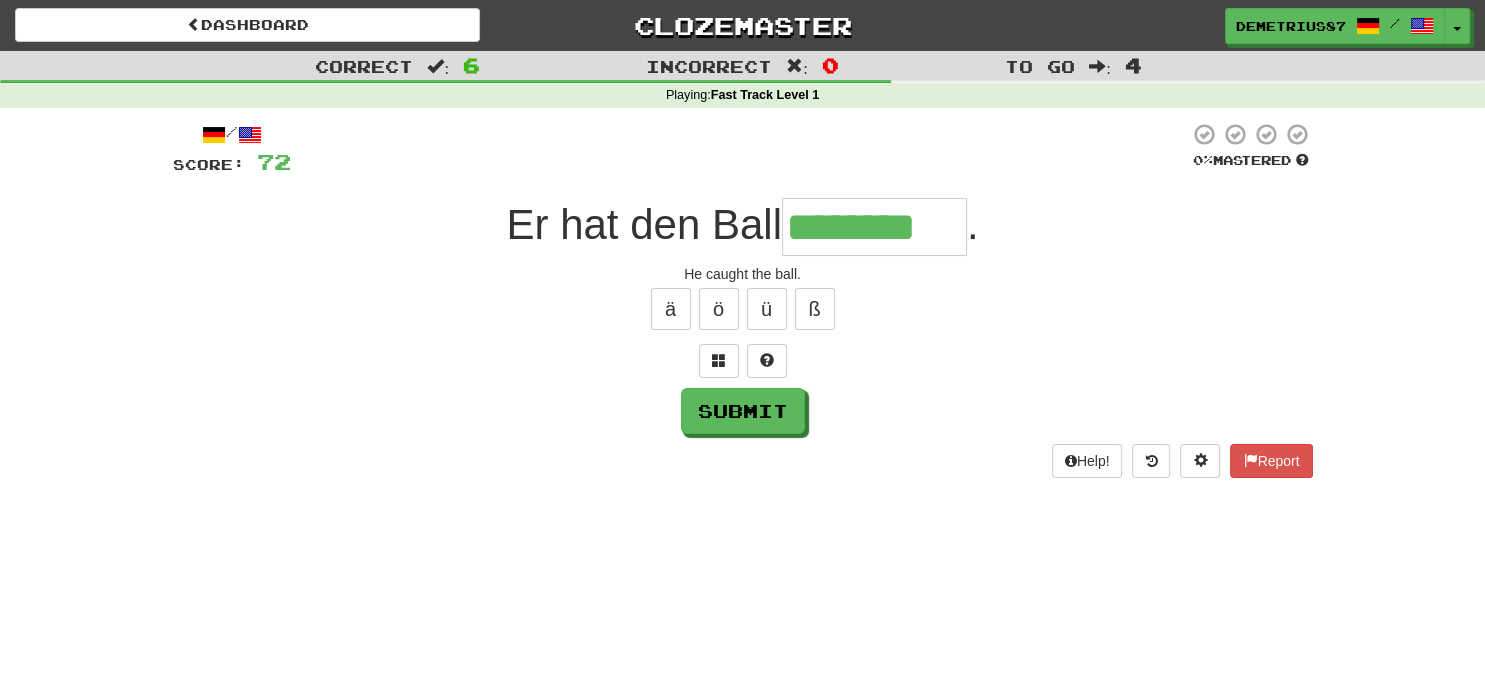 type on "********" 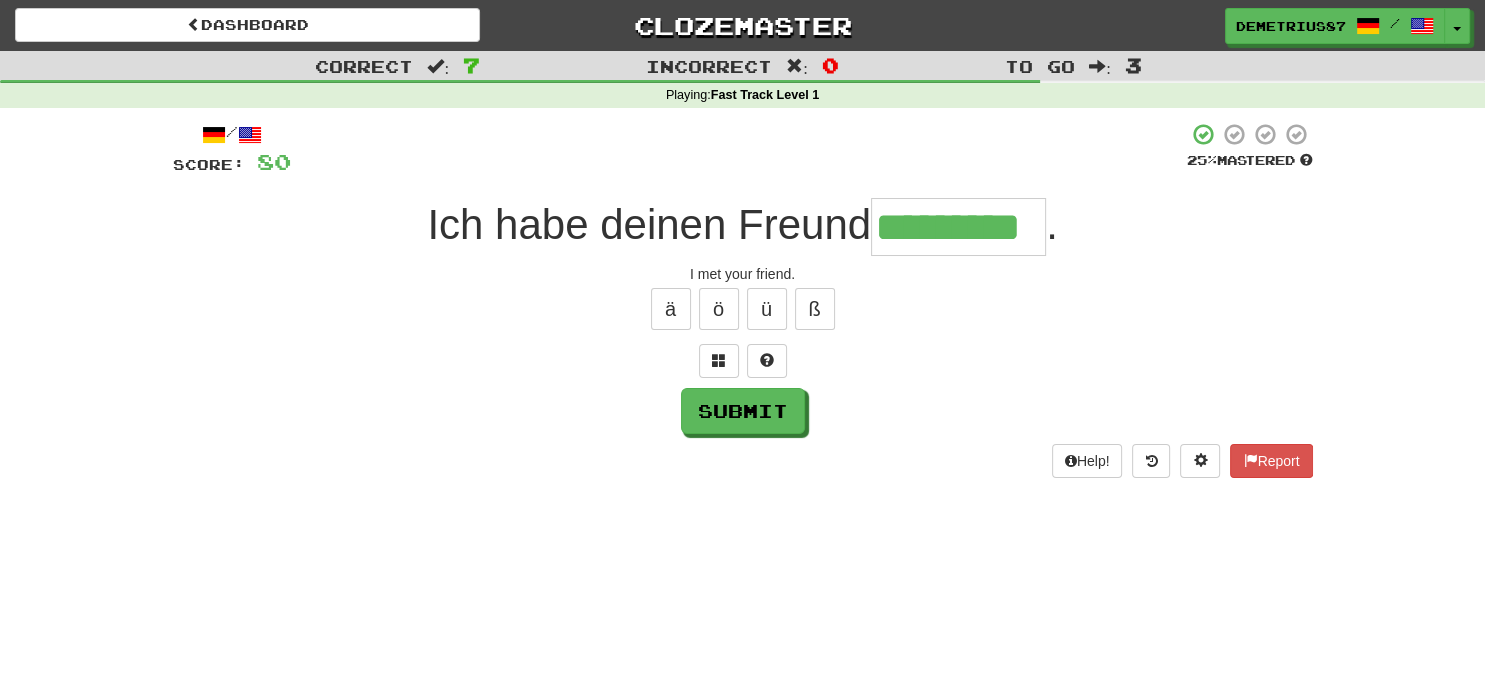 type on "*********" 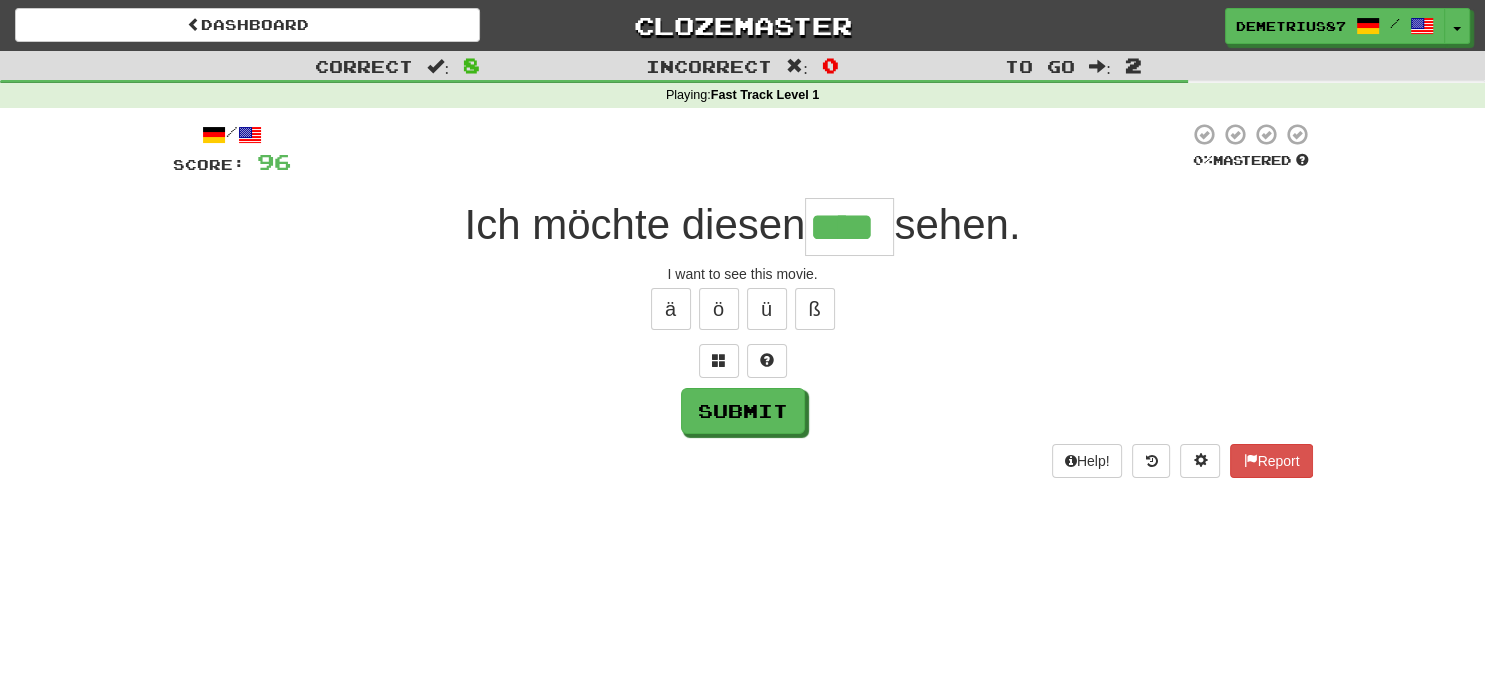 type on "****" 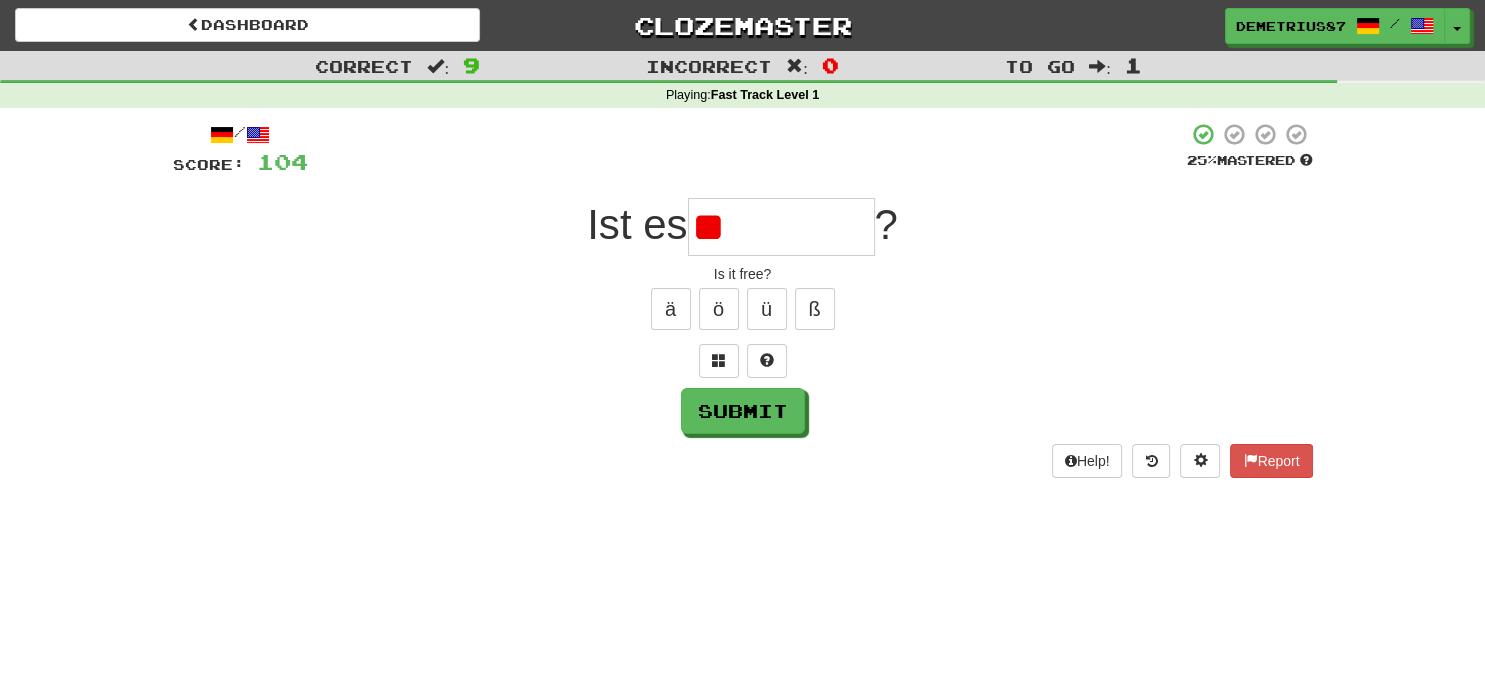 type on "*" 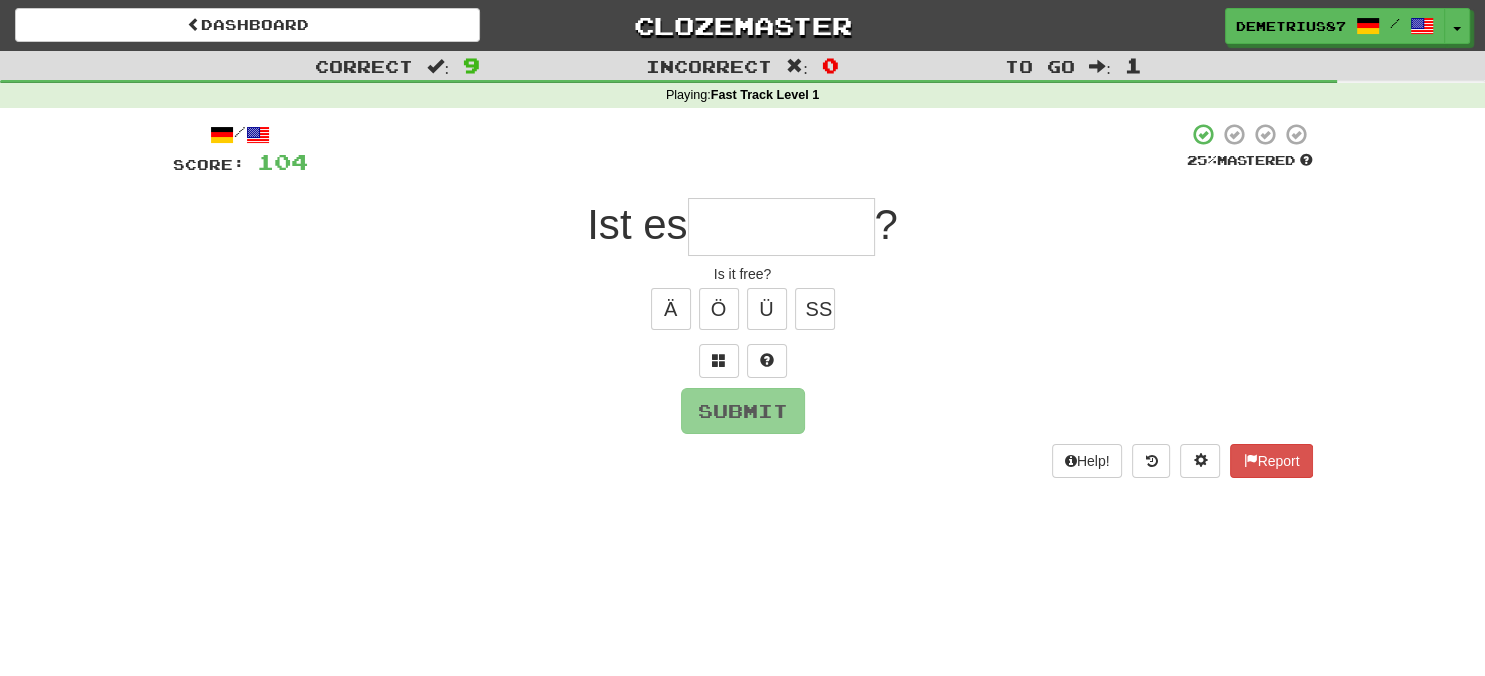 type on "*" 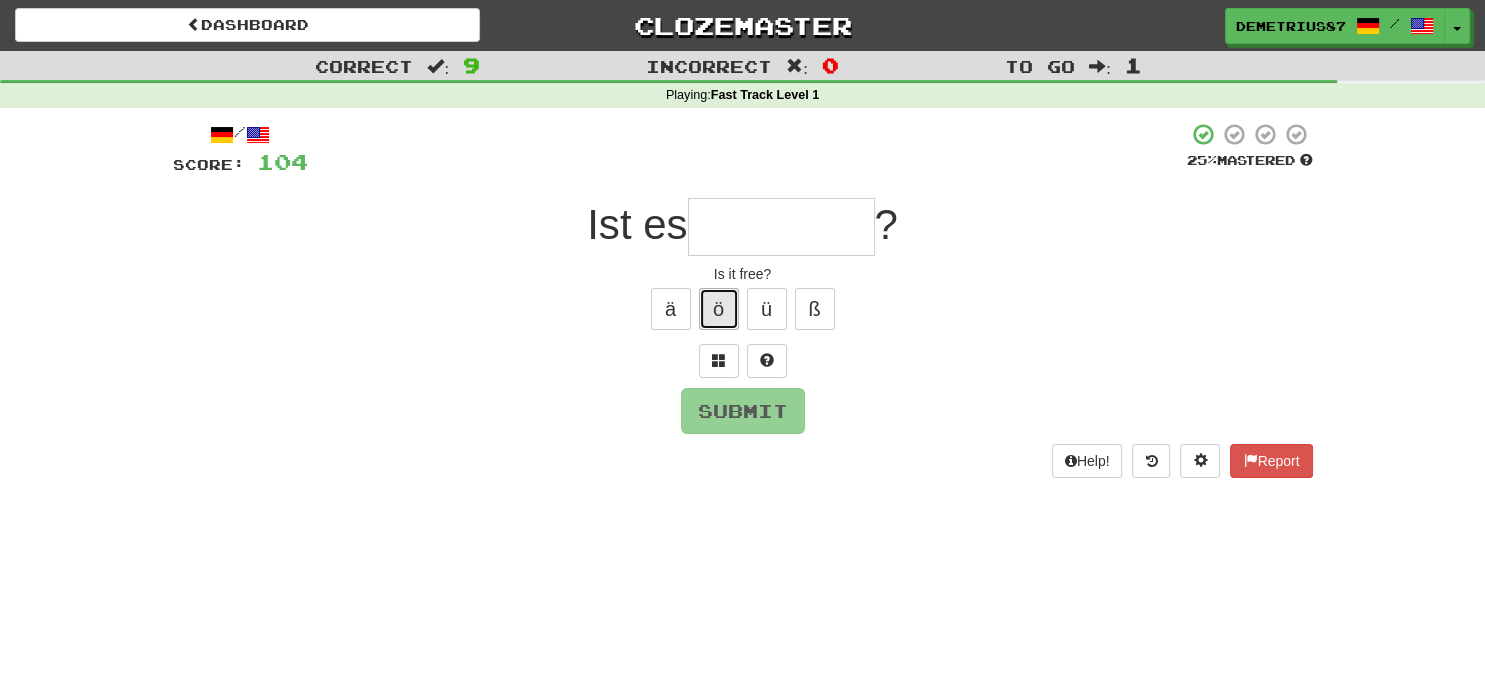click on "ö" at bounding box center (719, 309) 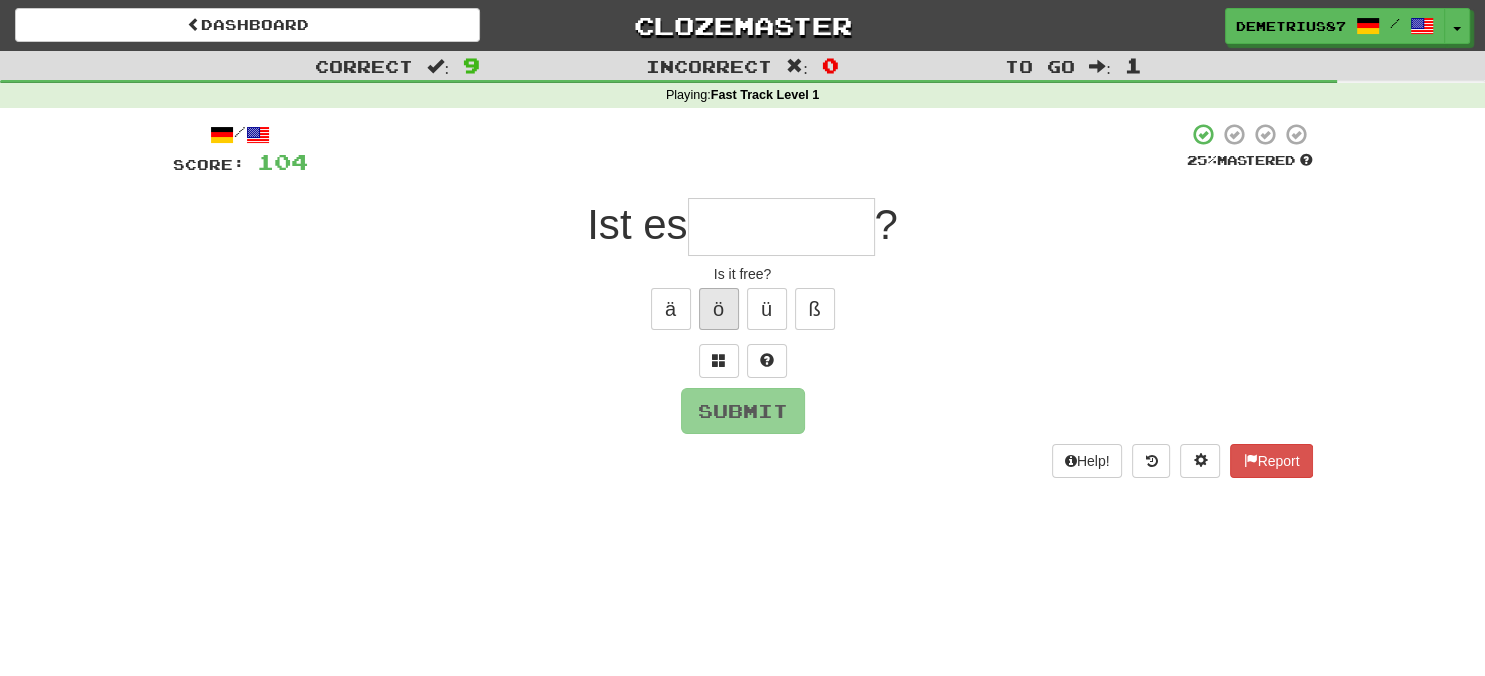 type on "*" 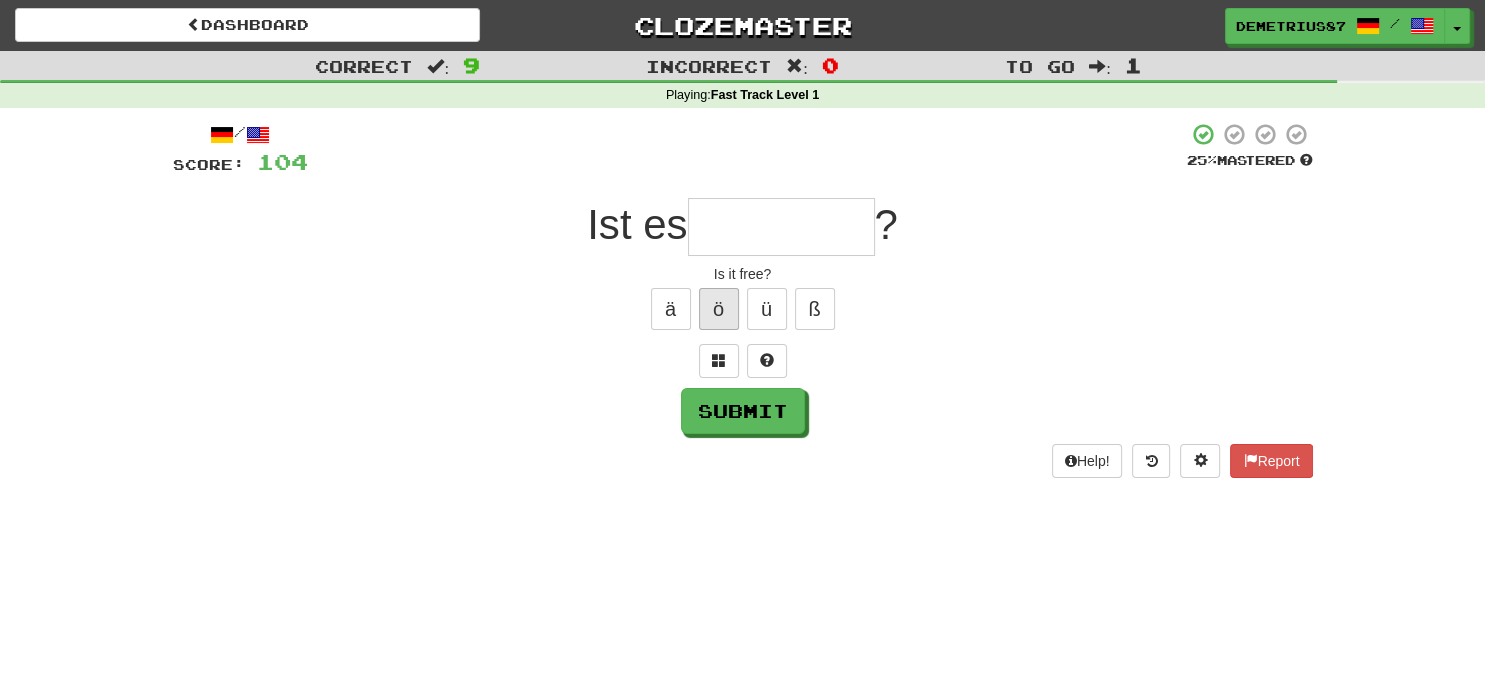 type on "*" 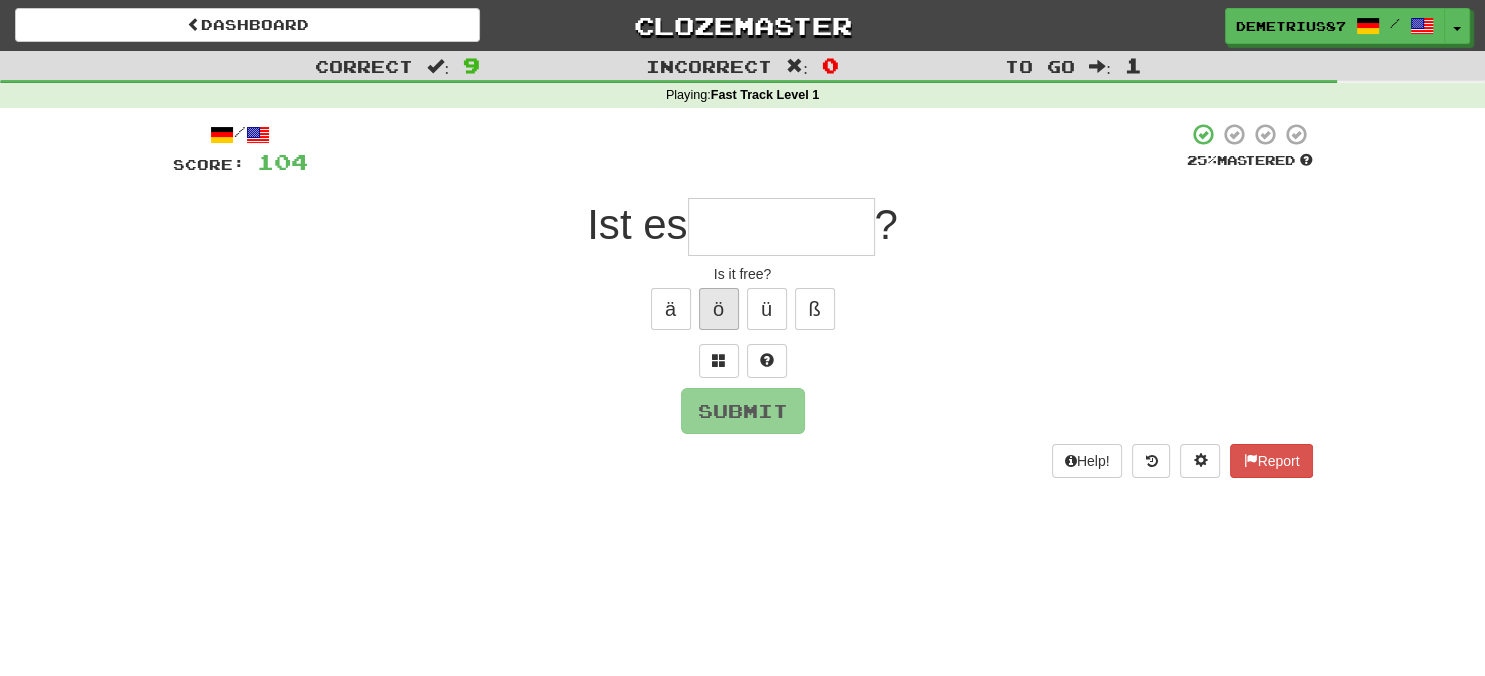 type on "*" 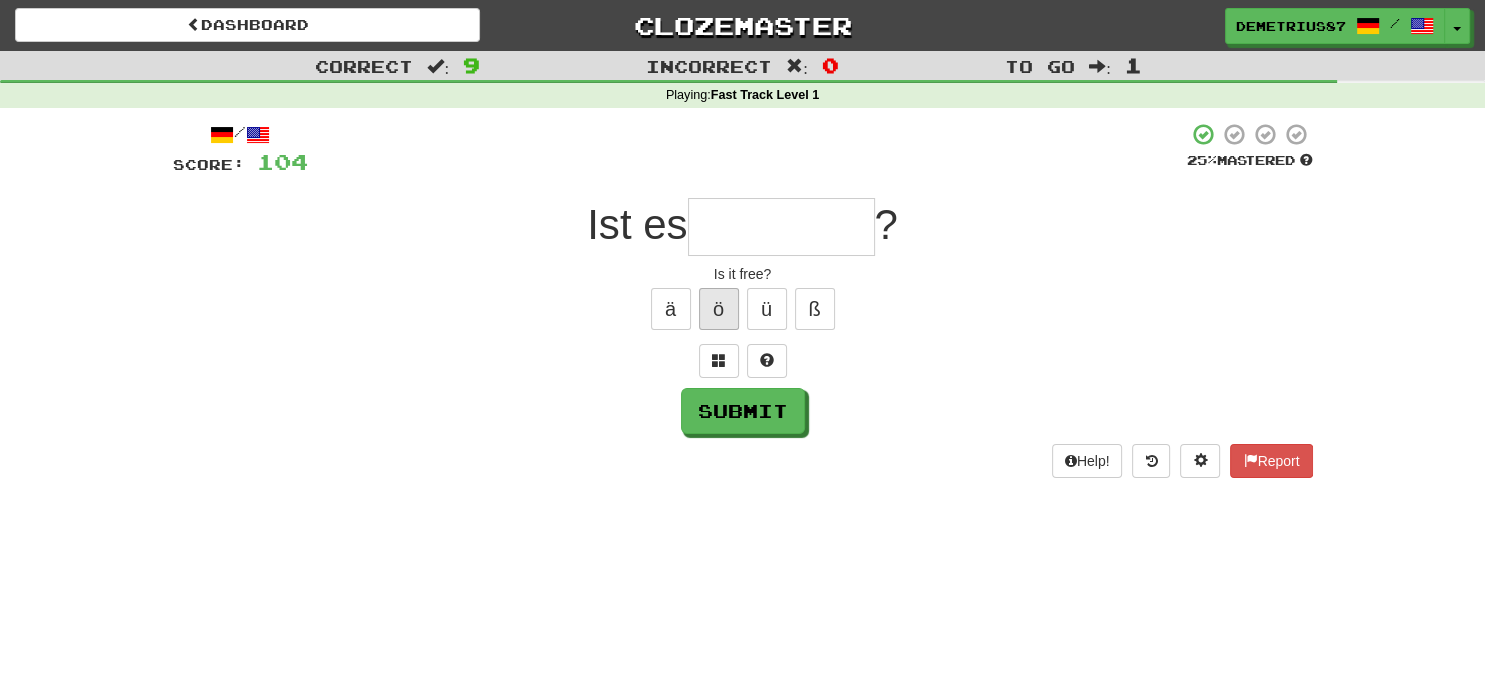 type on "*" 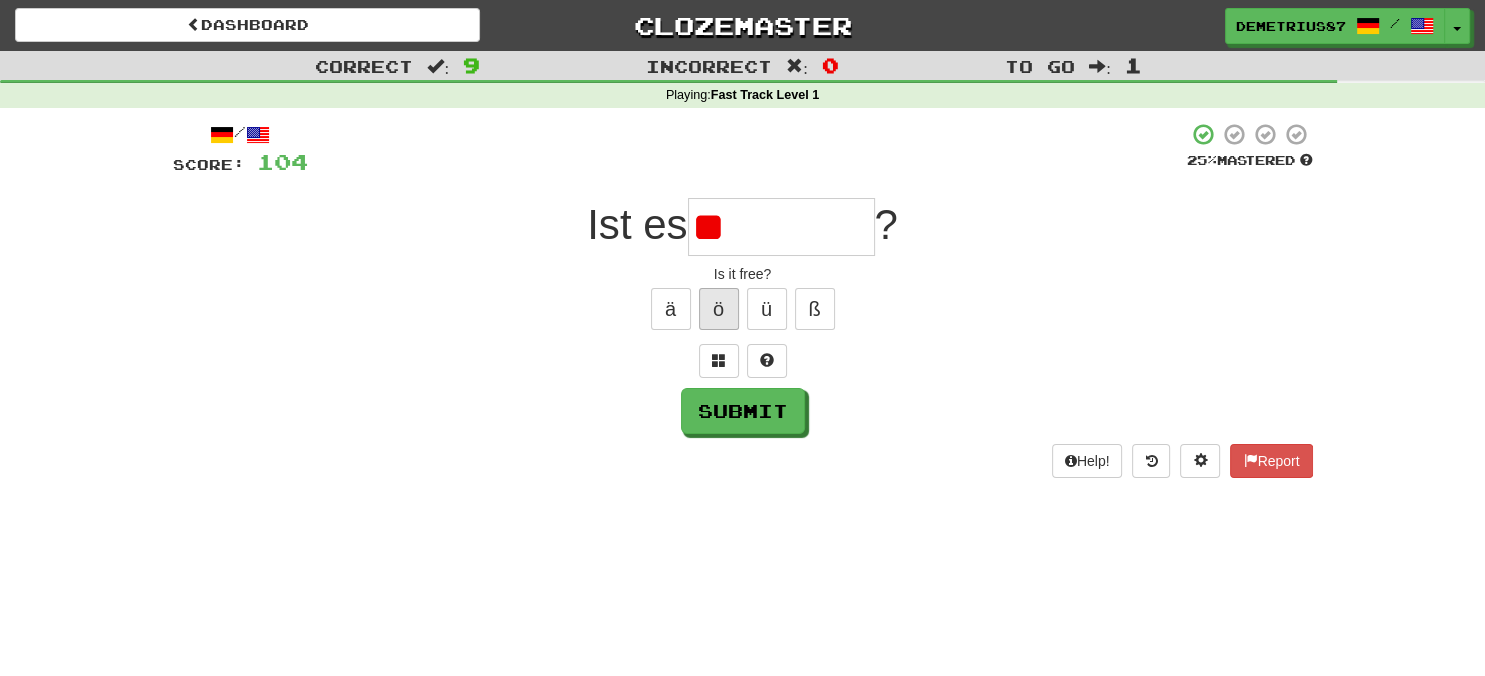 type on "*" 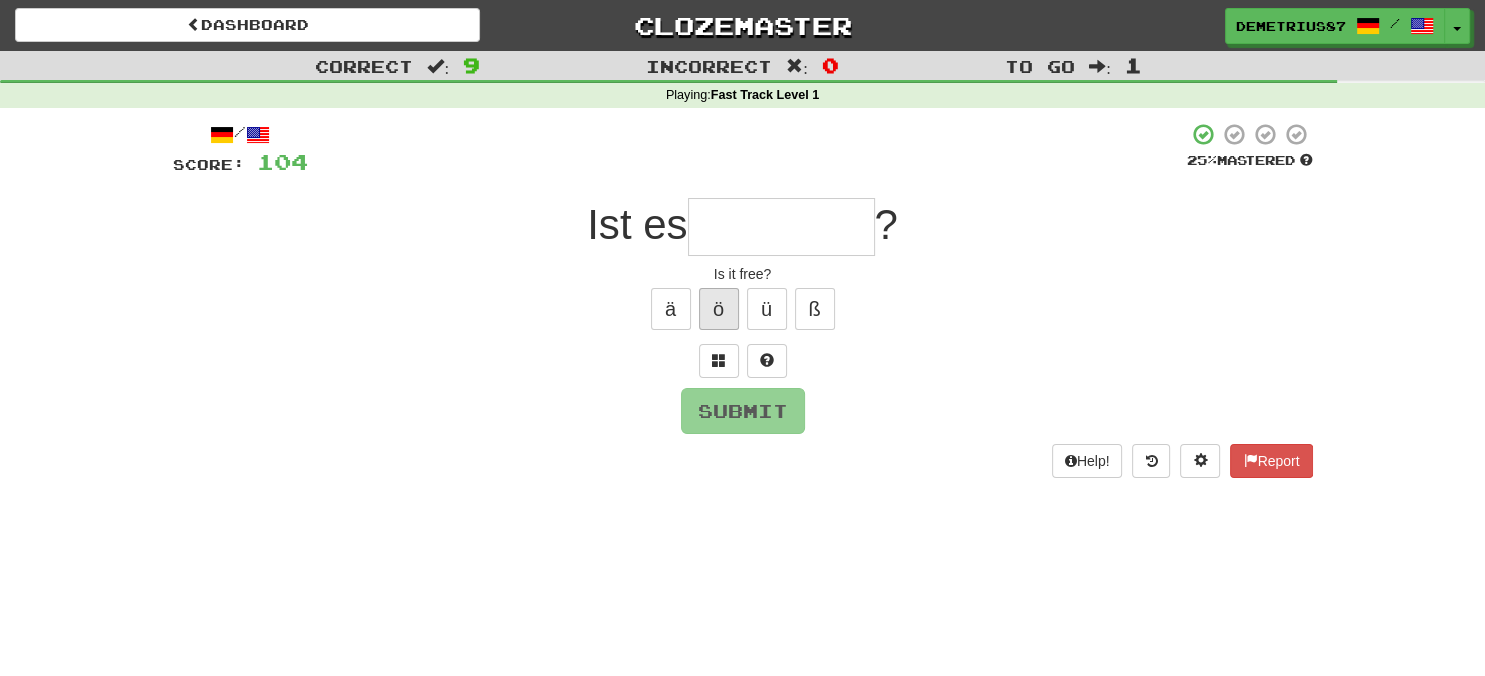 type on "*" 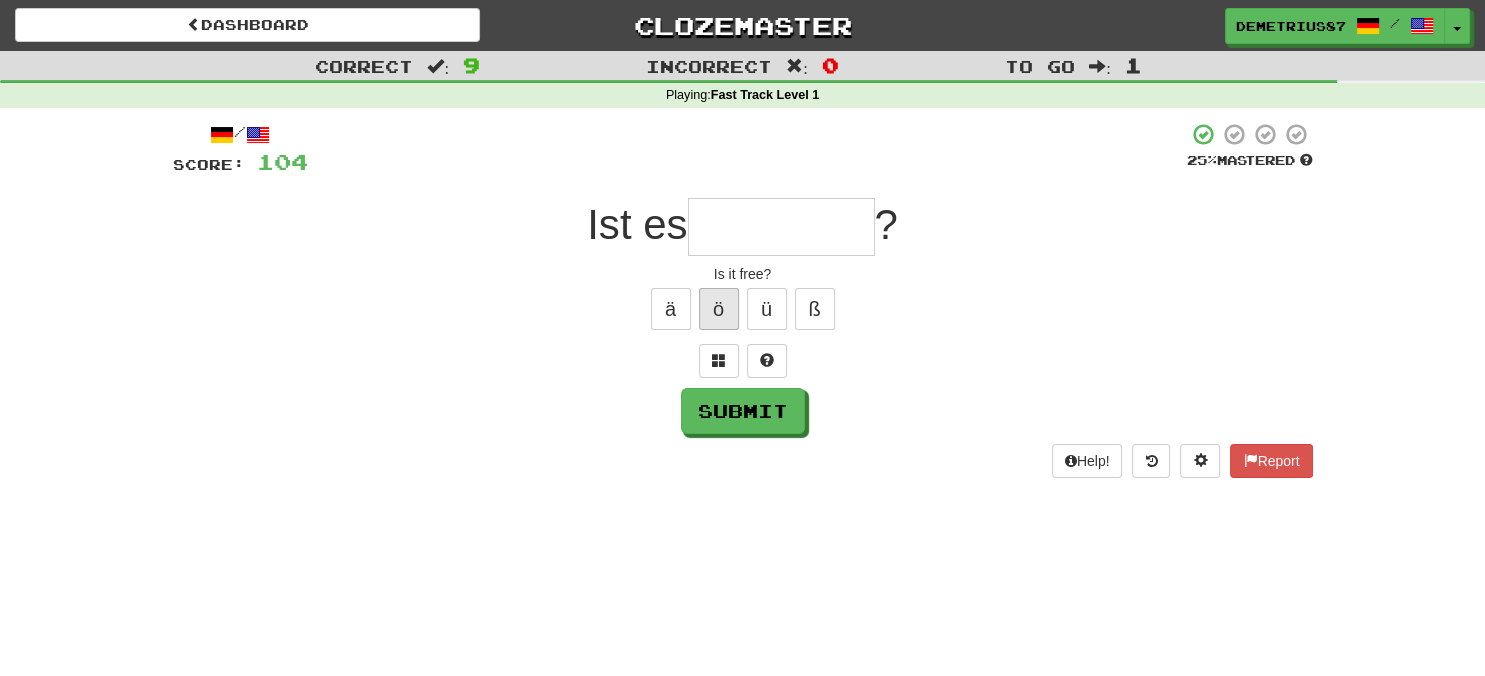 type on "*" 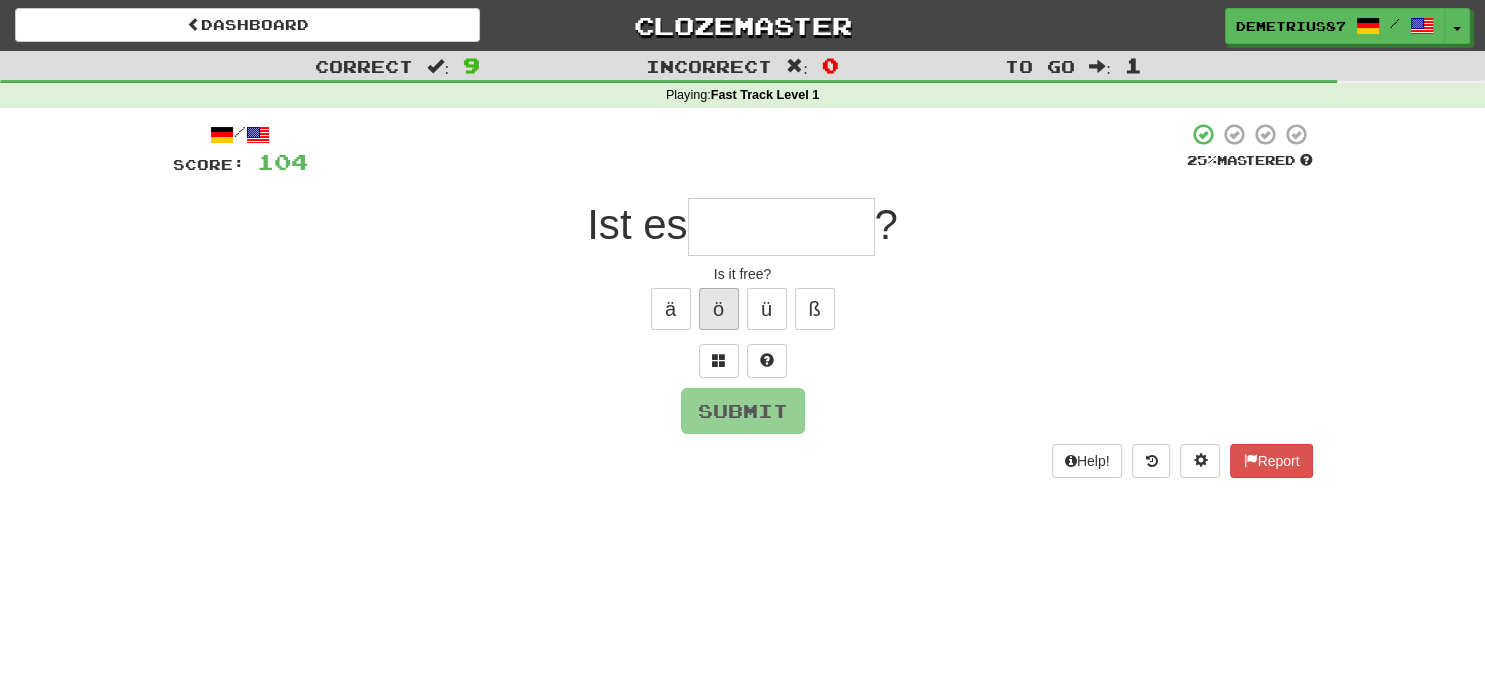 type on "*" 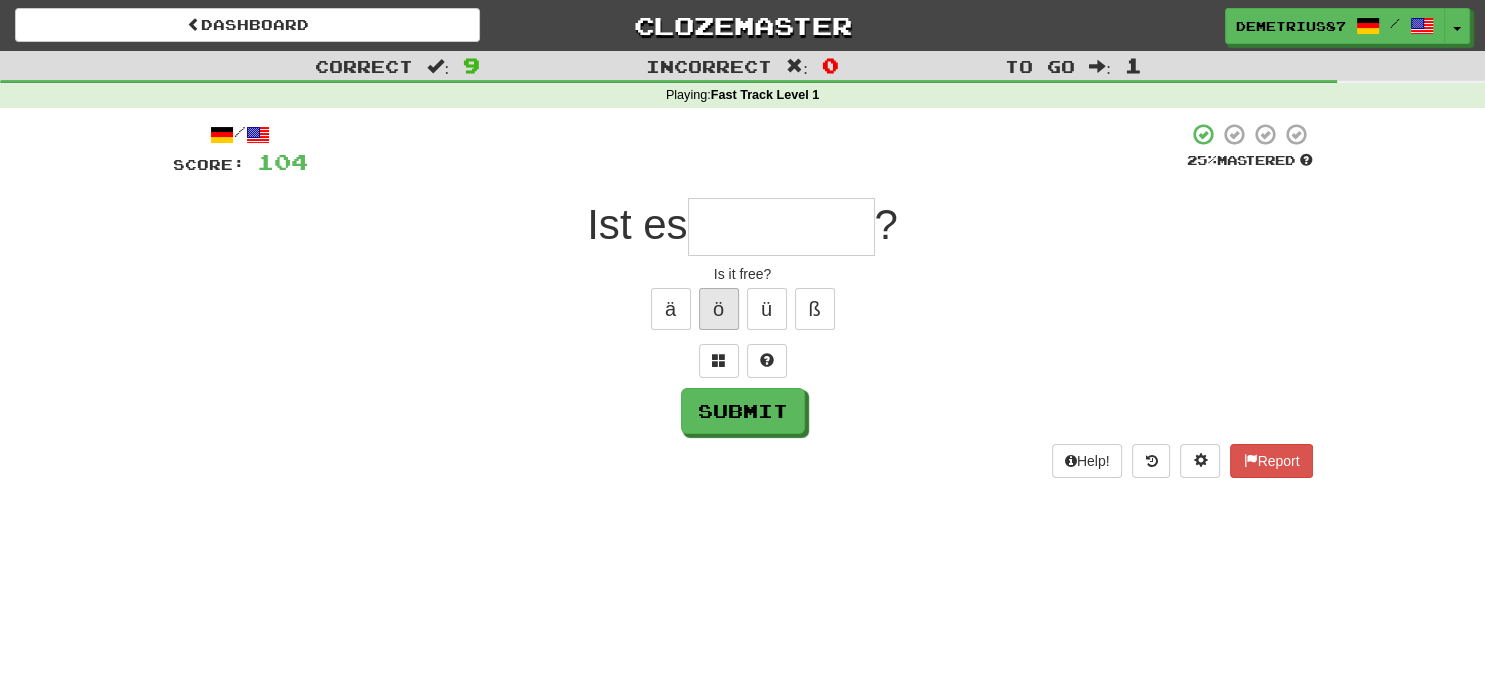 type on "*" 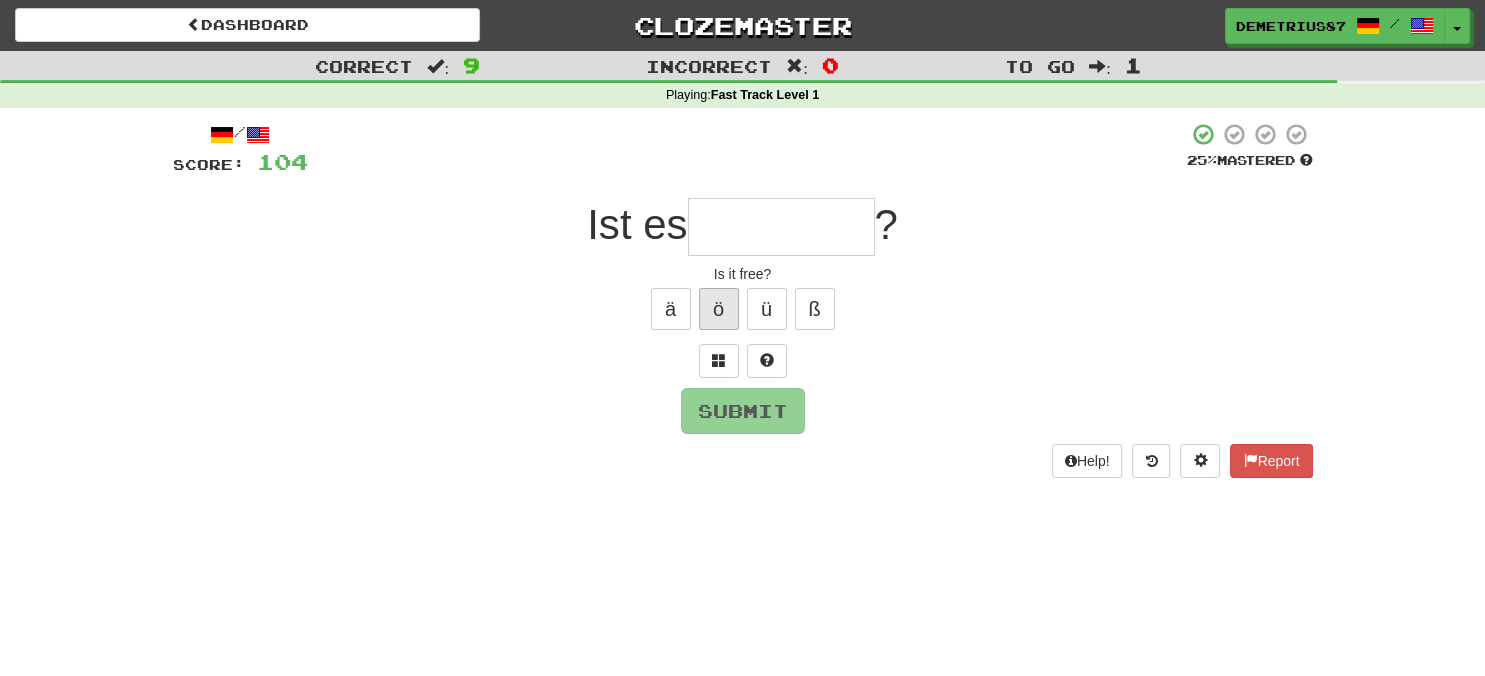 type on "*" 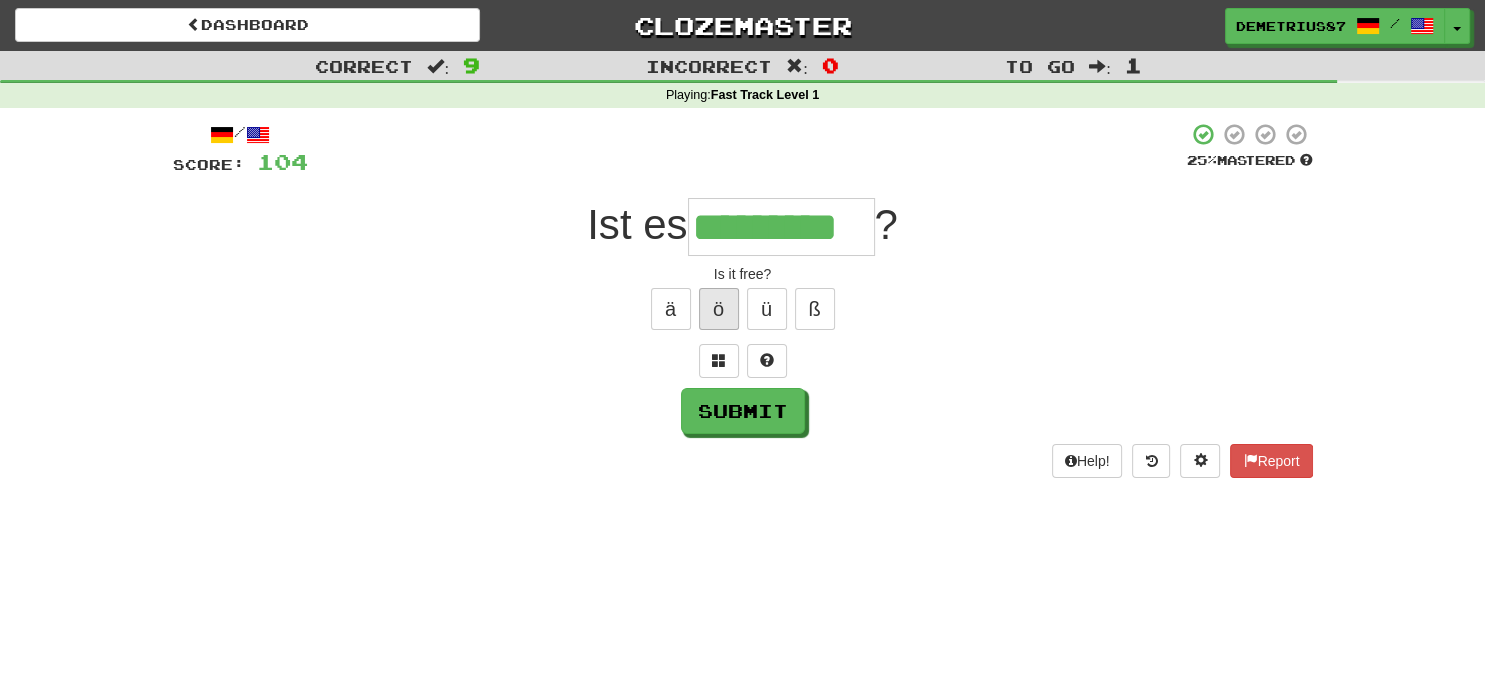 type on "*********" 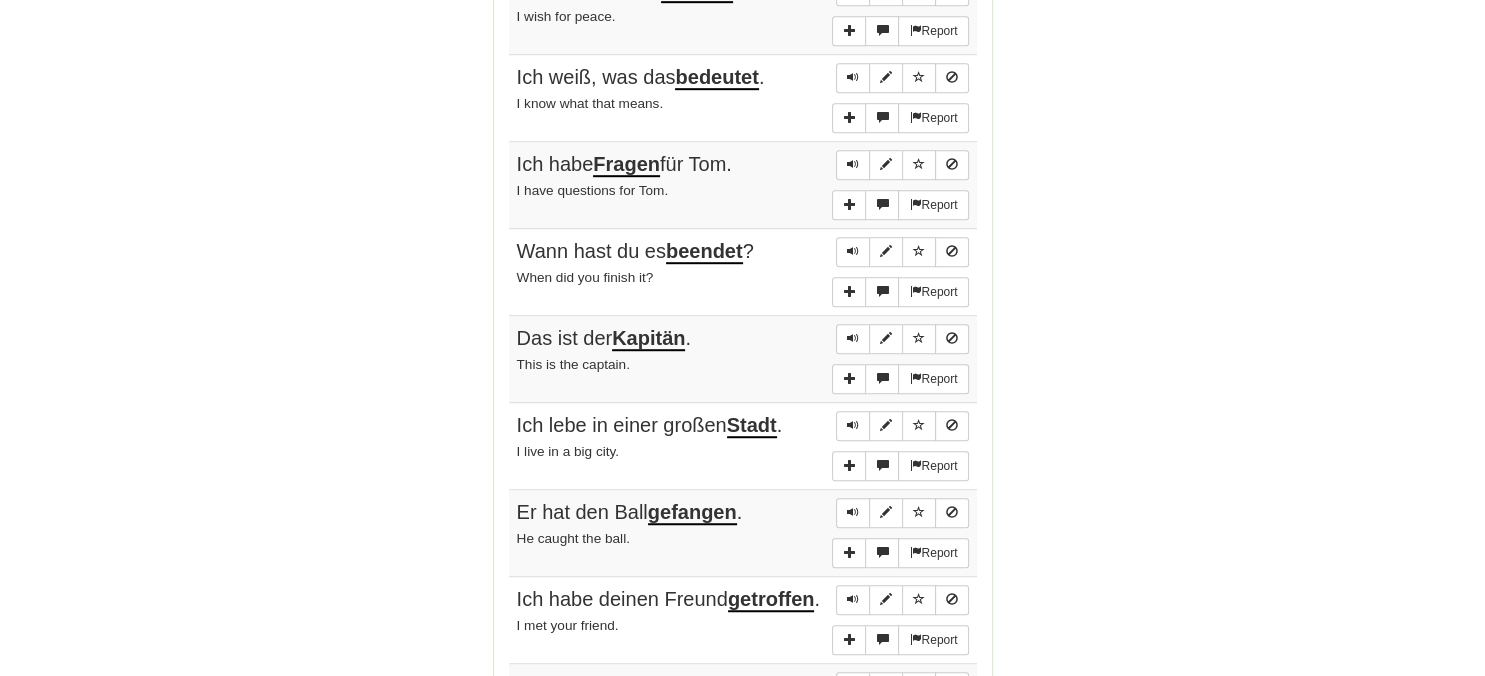 scroll, scrollTop: 1161, scrollLeft: 0, axis: vertical 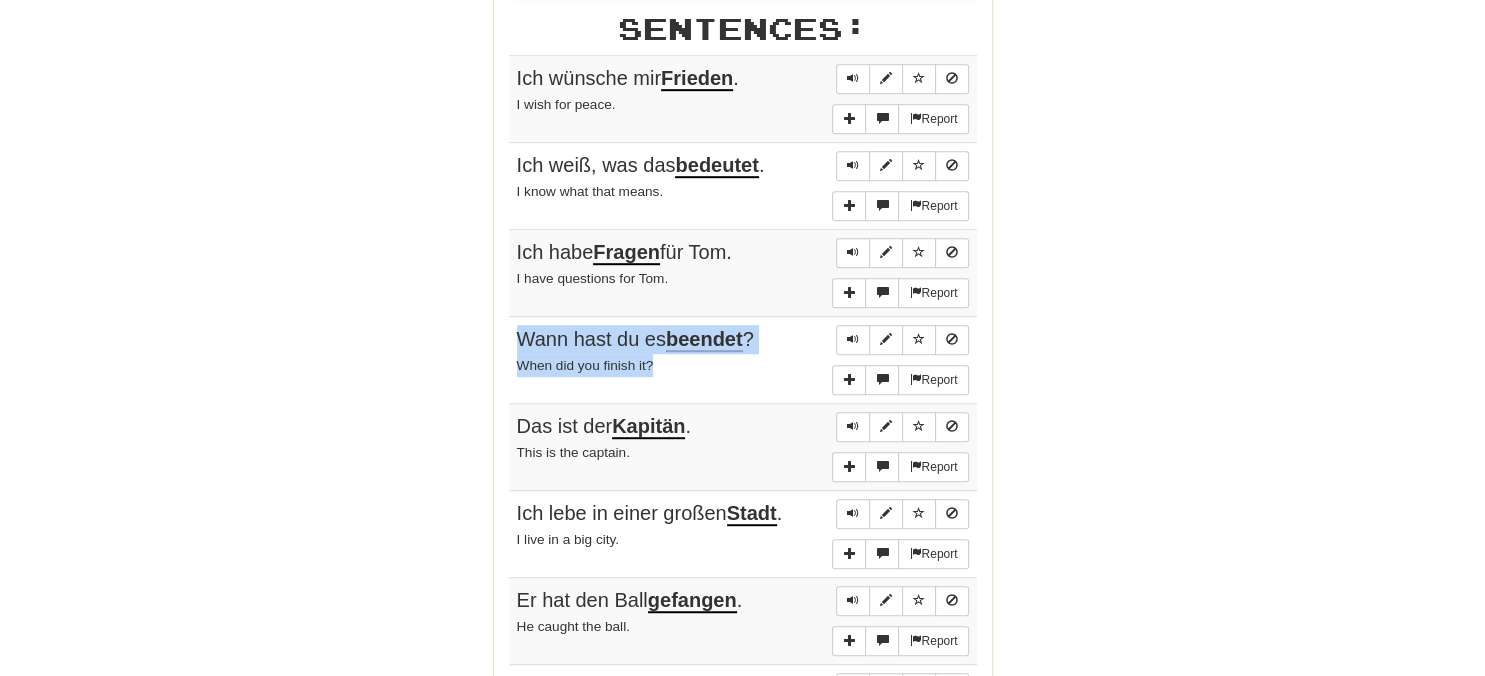 drag, startPoint x: 520, startPoint y: 327, endPoint x: 678, endPoint y: 353, distance: 160.12495 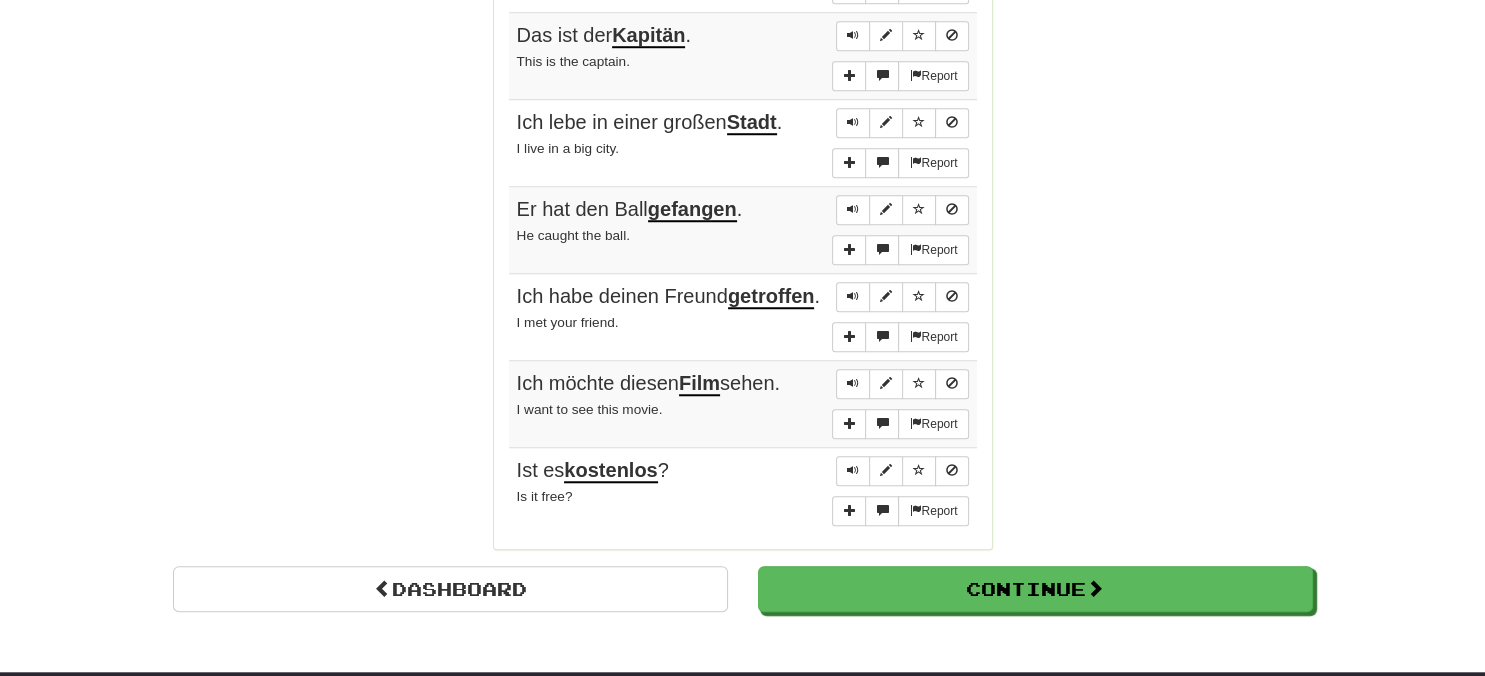 scroll, scrollTop: 1584, scrollLeft: 0, axis: vertical 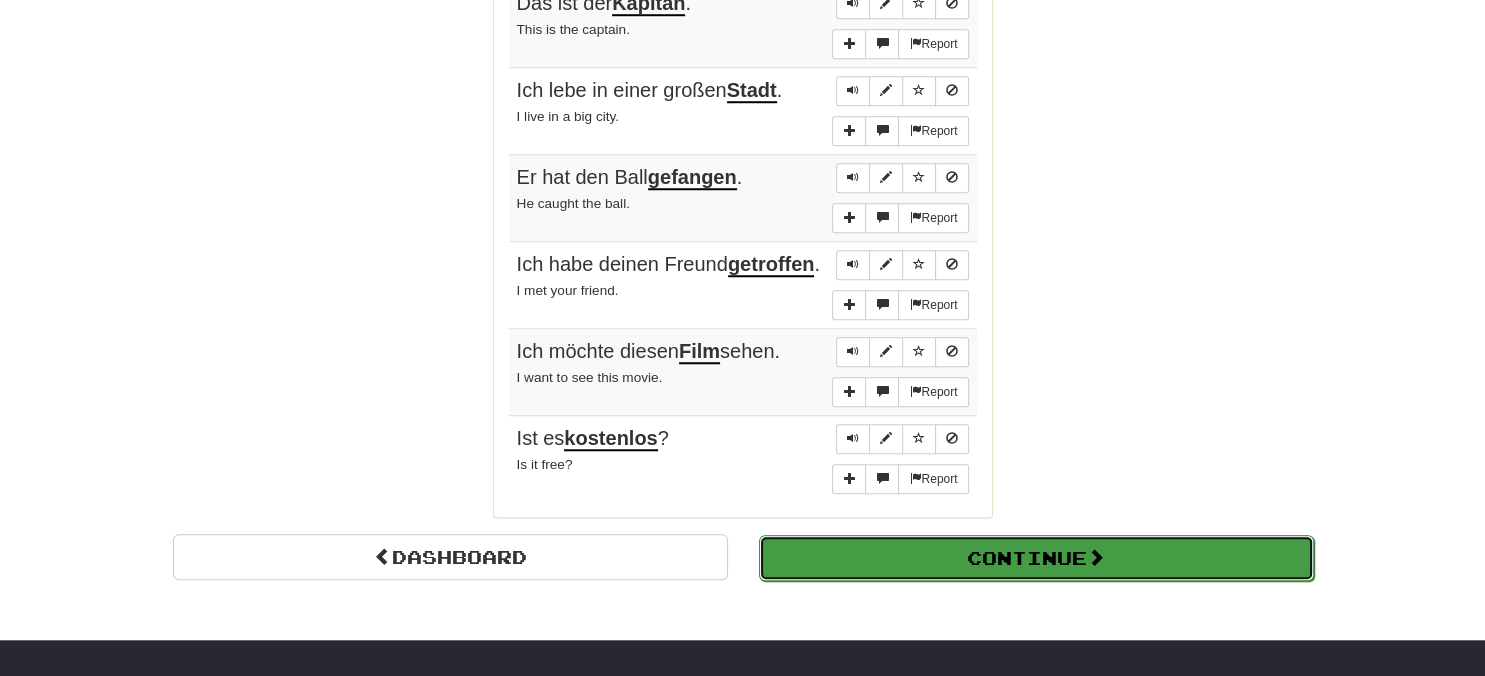 click on "Continue" at bounding box center (1036, 558) 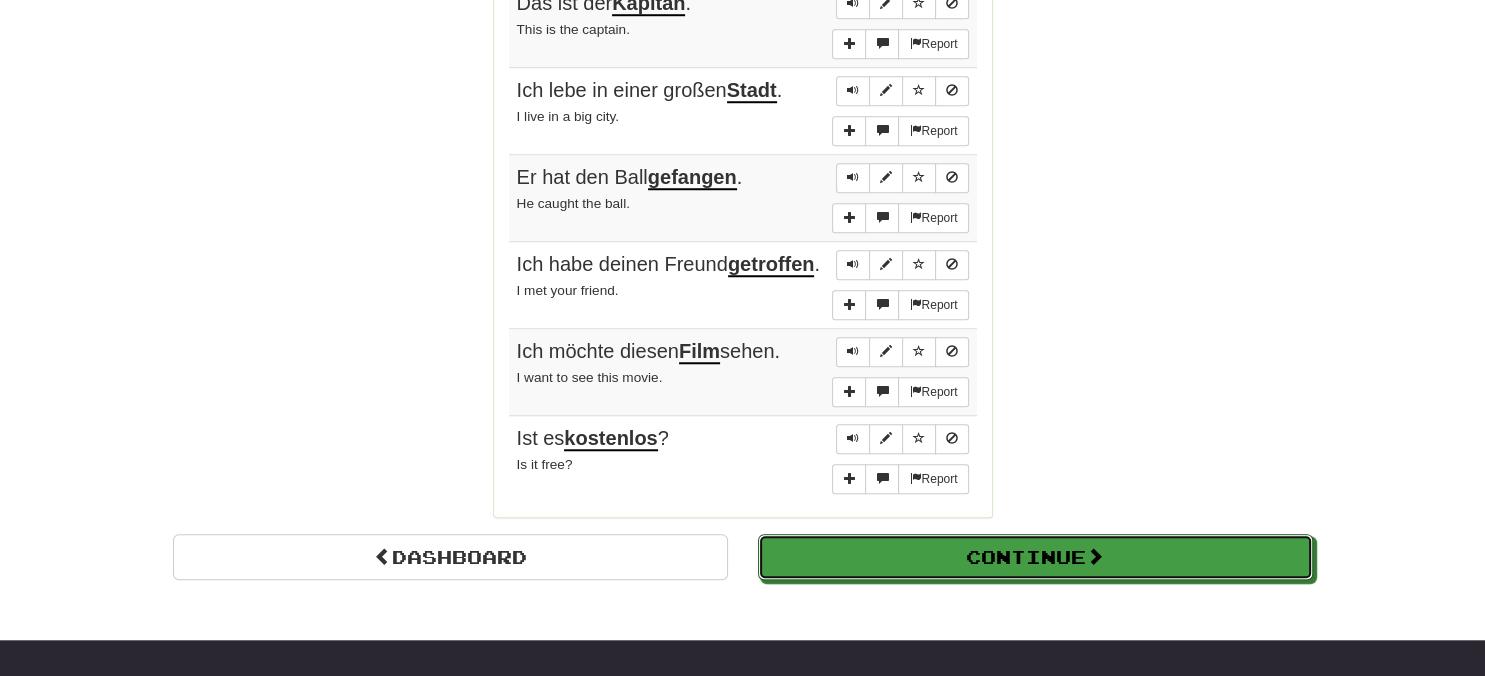 scroll, scrollTop: 710, scrollLeft: 0, axis: vertical 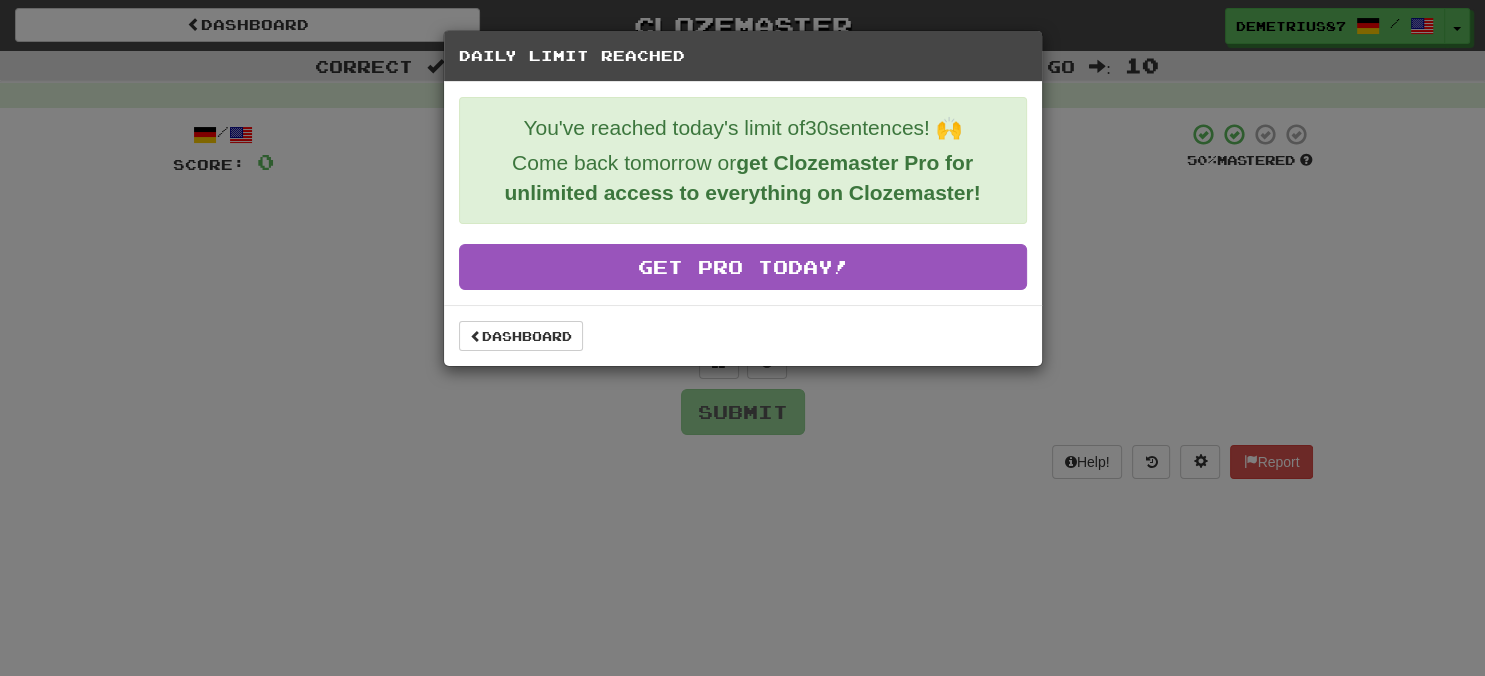 click on "Daily Limit Reached You've reached today's limit of  30  sentences! 🙌  Come back tomorrow or  get Clozemaster Pro for unlimited access to everything on Clozemaster! Get Pro Today! Dashboard" at bounding box center [742, 338] 